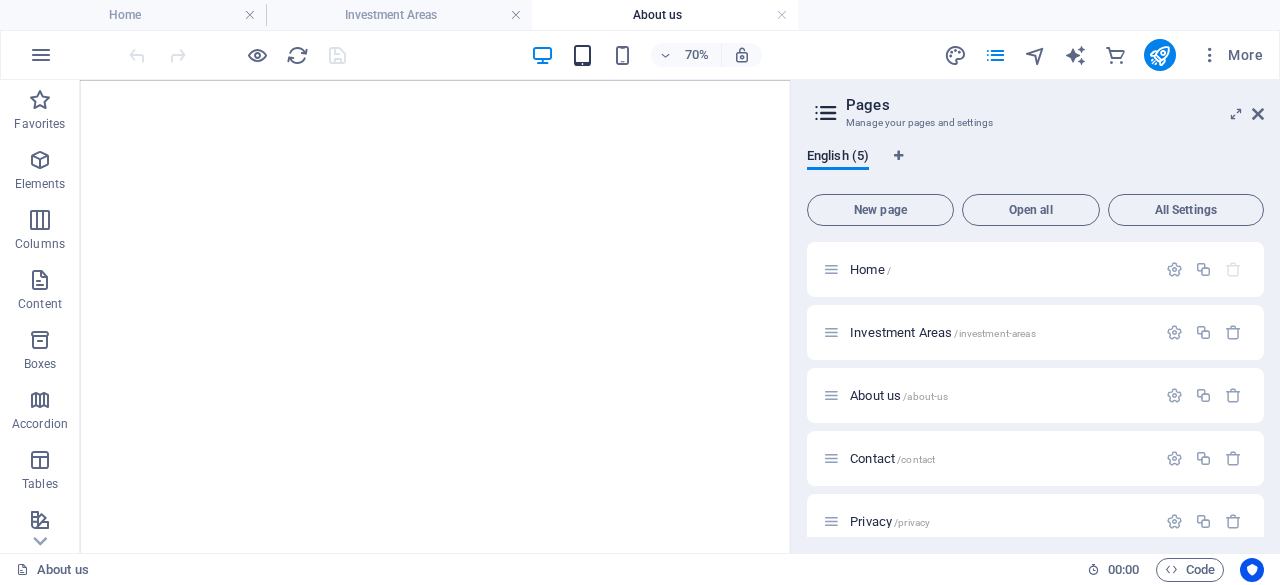 scroll, scrollTop: 0, scrollLeft: 0, axis: both 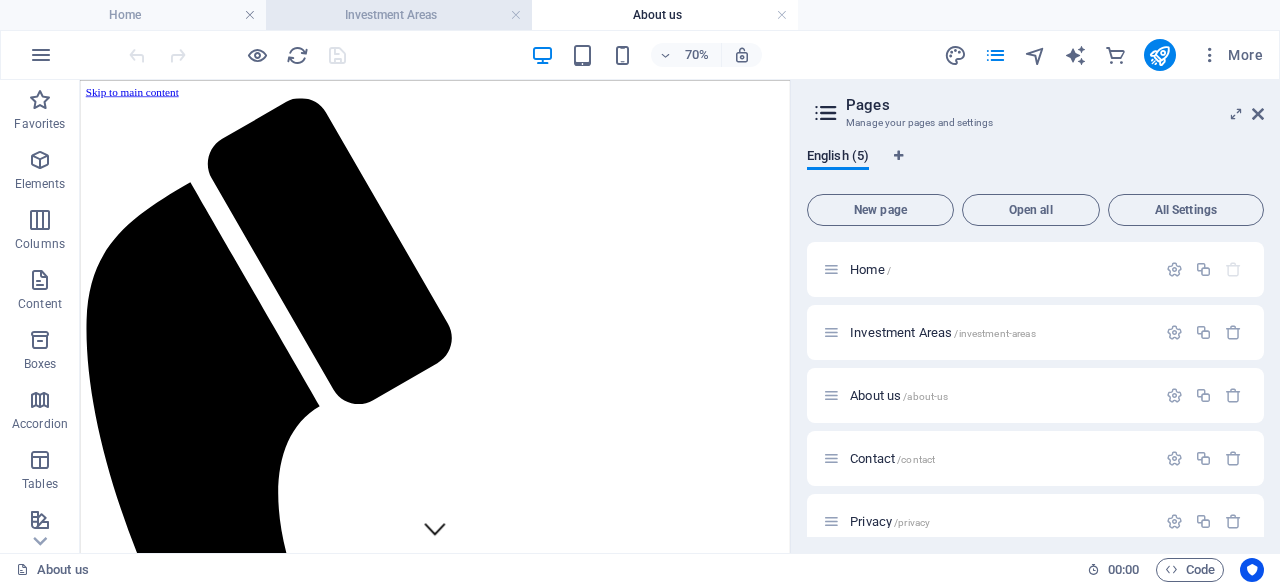click on "Investment Areas" at bounding box center (399, 15) 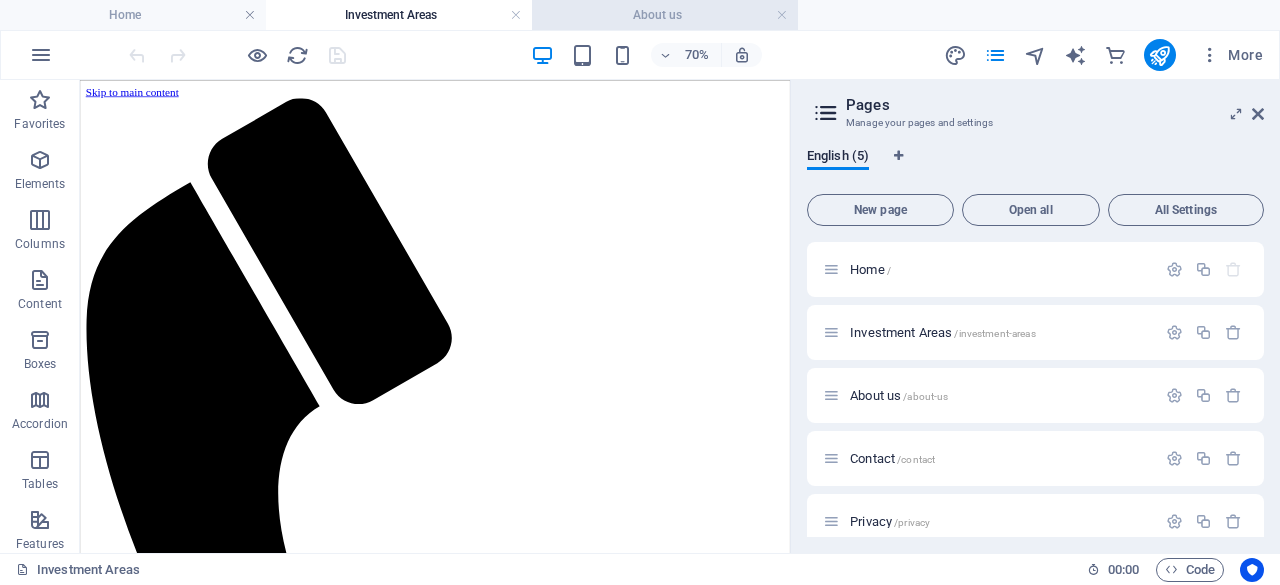 click on "About us" at bounding box center [665, 15] 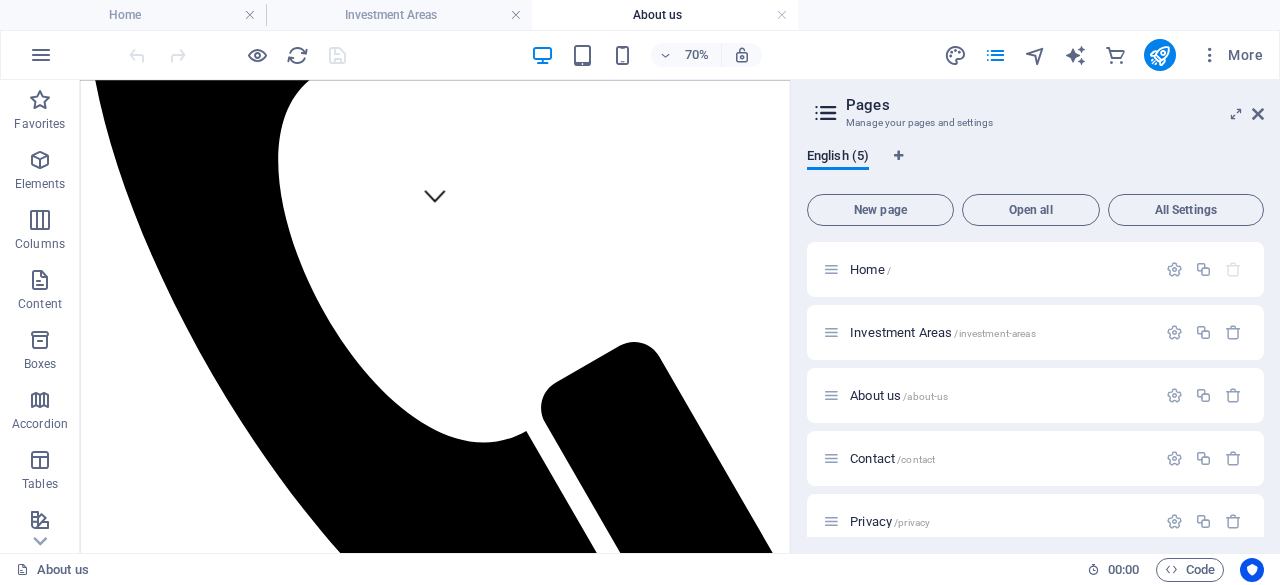 scroll, scrollTop: 479, scrollLeft: 0, axis: vertical 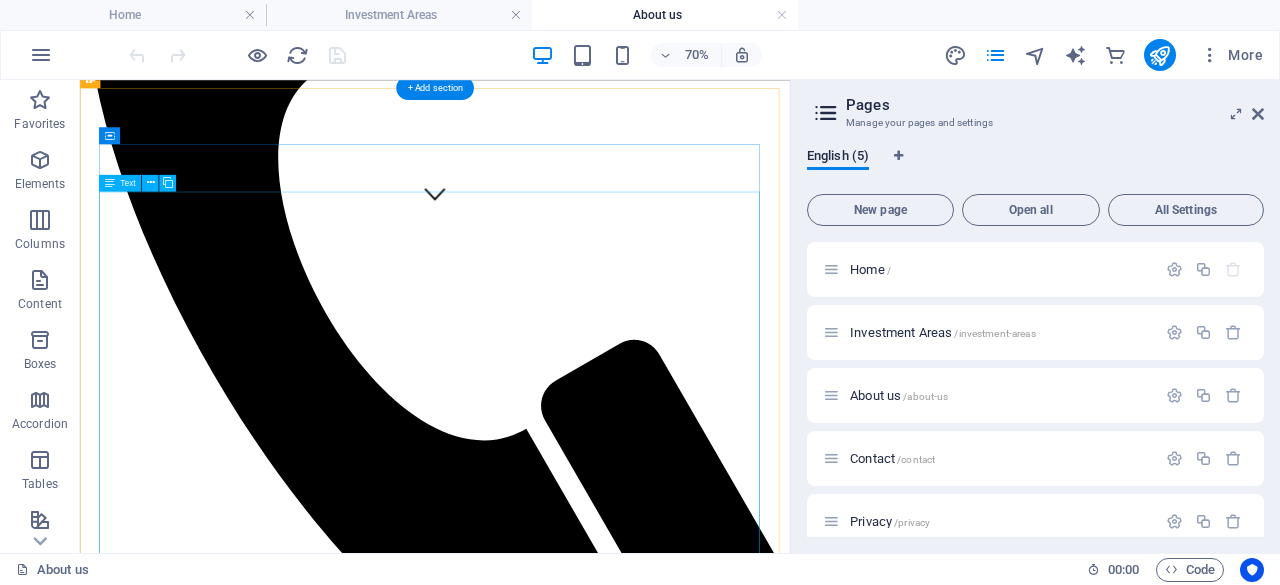 click on "The Foundation of Olivetree Equity Management [FIRST] [LAST] Chairman, Group CEO & Founder   [FIRST] [LAST] Olivetree Equity Management is an emerging and innovative global alternative asset manager that is thoroughly dedicated to fostering long-term investments. Our core mission is to drive the growth of successful and resilient enterprises across a wide array of industries. While our comprehensive investment strategy encompasses financial objectives, it extends far beyond the traditional aim of simply achieving higher returns. We place a significant emphasis on generating a broader impact that benefits society at large, ensuring that our efforts lead to meaningful transformations within the communities we operate in." at bounding box center [587, 4020] 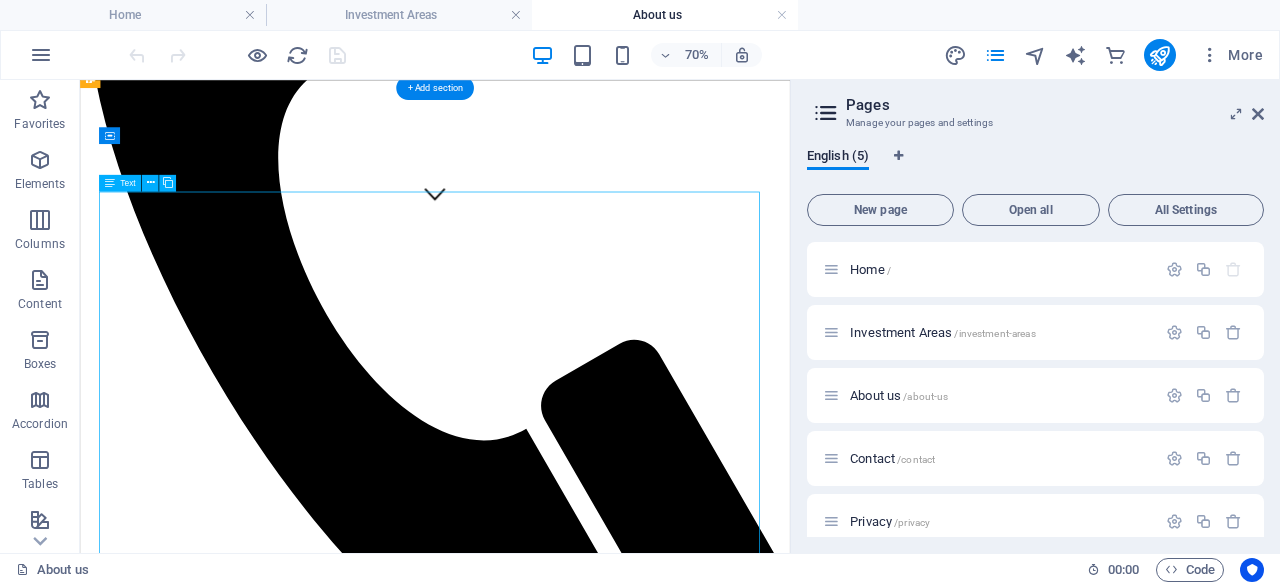 click on "The Foundation of Olivetree Equity Management [FIRST] [LAST] Chairman, Group CEO & Founder   [FIRST] [LAST] Olivetree Equity Management is an emerging and innovative global alternative asset manager that is thoroughly dedicated to fostering long-term investments. Our core mission is to drive the growth of successful and resilient enterprises across a wide array of industries. While our comprehensive investment strategy encompasses financial objectives, it extends far beyond the traditional aim of simply achieving higher returns. We place a significant emphasis on generating a broader impact that benefits society at large, ensuring that our efforts lead to meaningful transformations within the communities we operate in." at bounding box center (587, 4020) 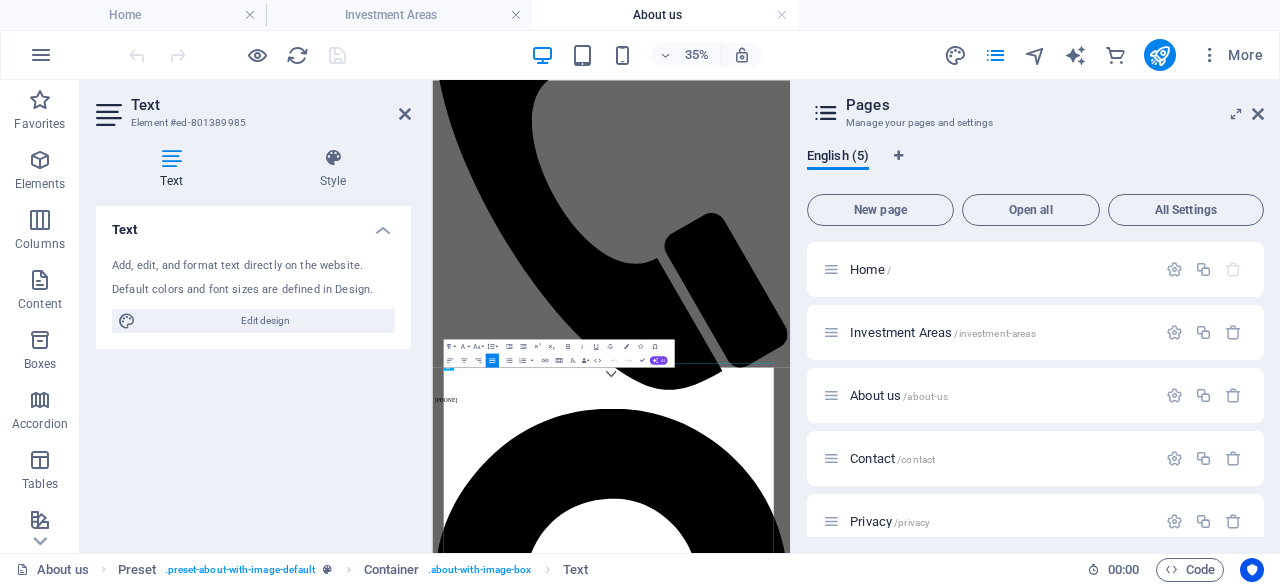 scroll, scrollTop: 0, scrollLeft: 0, axis: both 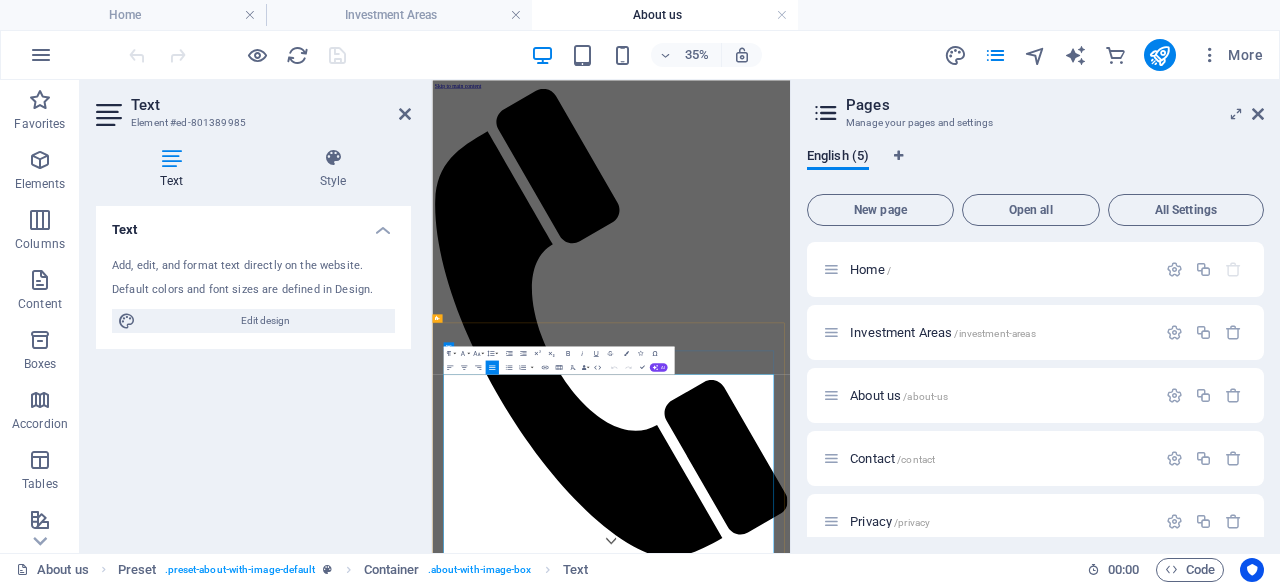 click on "[FULL NAME] is Chairman, Group CEO and Founder of Olivetree Equity Management Plc (Formally ASMG Consulting Est 2000), one of the leading investment firms with ZMW 30 million Assets Under Management (as of [DATE]). [MR] [LAST] has been involved in overall development stages of Olivetree Equity Management Plc since it was founded in 2000, as a management consulting firm. The firm has established itself as a leading investment firm, investing across asset classes, including private equity, buyout, growth equity, opportunistic situations, and secondary investing; real estate, hedge fund solutions, and credit, where it is a major provider of private credit for small, and medium companies. [MR] [LAST] applies state-of-the-art strategic planning principles and techniques and has assisted many clients involved in a wide range of sectors to develop and refocus their strategies and financial implementation." at bounding box center [943, 4629] 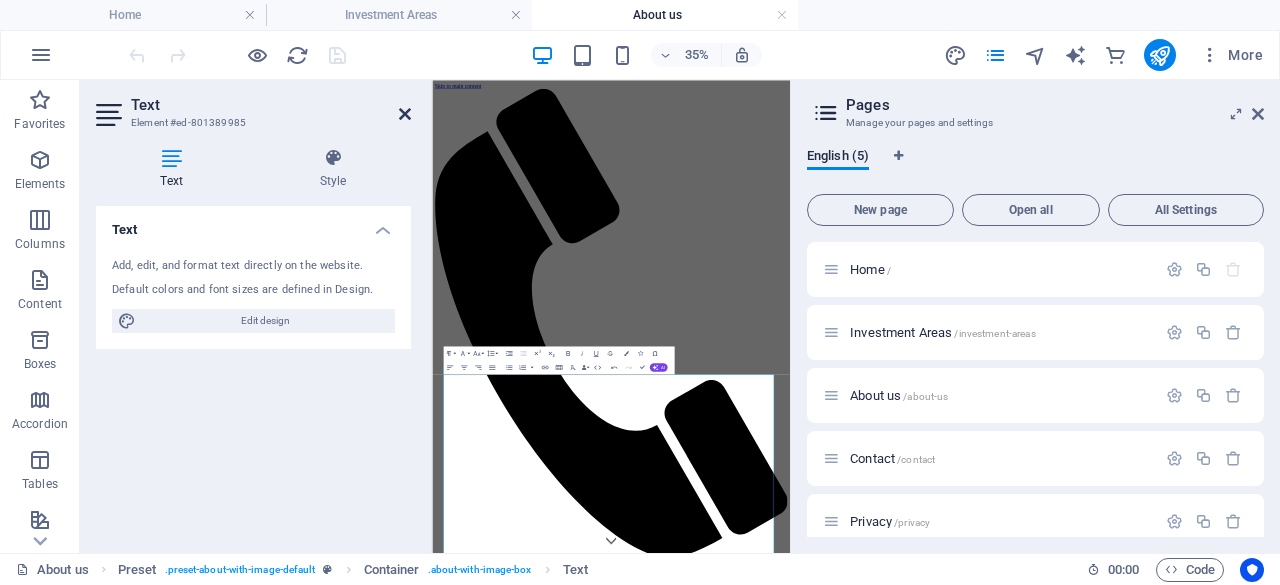 click at bounding box center [405, 114] 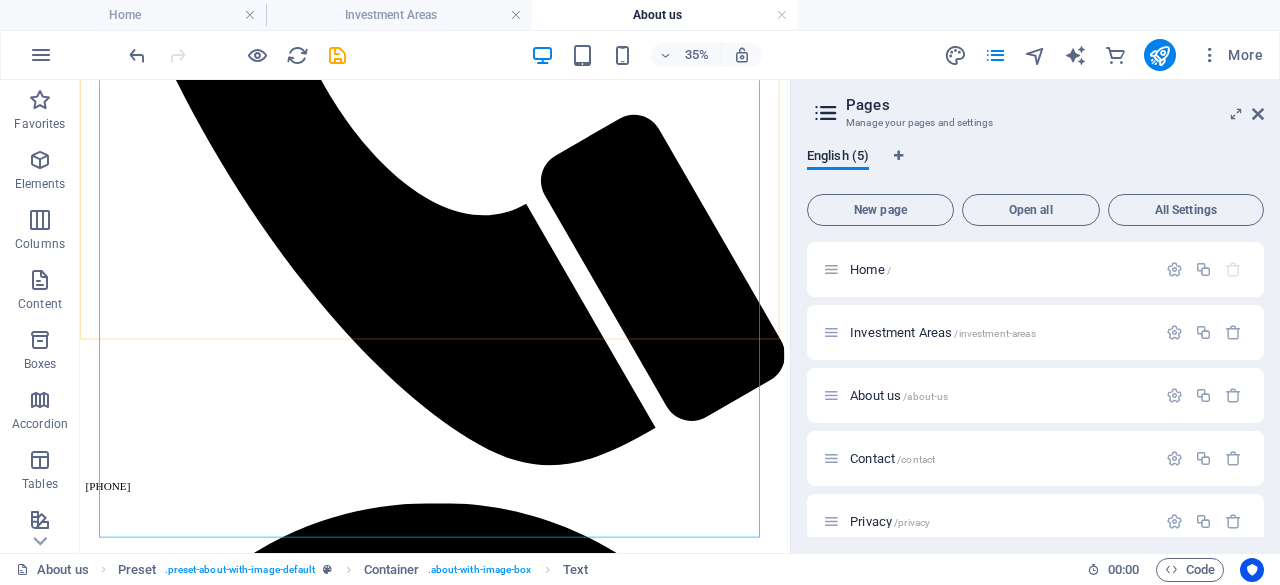 scroll, scrollTop: 630, scrollLeft: 0, axis: vertical 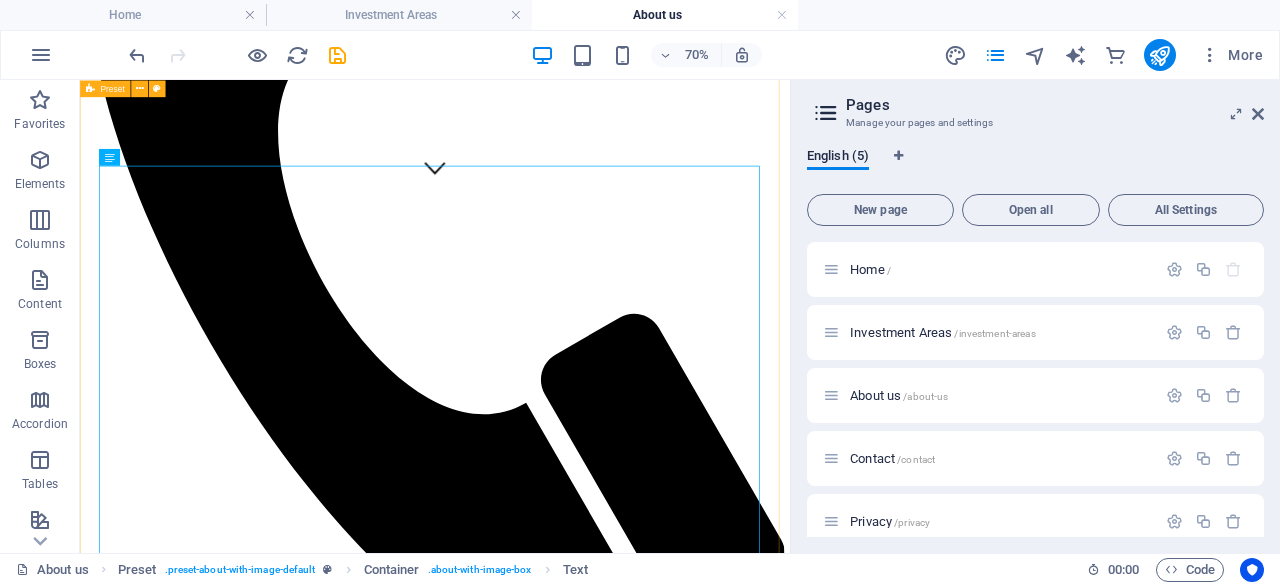 click on "We ARE YOUR ABSOLUTE FUND MANAGERS! The Foundation of Olivetree Equity Management [FIRST] [LAST] Chairman, Group CEO & Founder   [FIRST] [LAST] Olivetree Equity Management is an emerging and innovative global alternative asset manager that is thoroughly dedicated to fostering long-term investments. Our core mission is to drive the growth of successful and resilient enterprises across a wide array of industries. While our comprehensive investment strategy encompasses financial objectives, it extends far beyond the traditional aim of simply achieving higher returns. We place a significant emphasis on generating a broader impact that benefits society at large, ensuring that our efforts lead to meaningful transformations within the communities we operate in. Contact us now" at bounding box center (587, 3968) 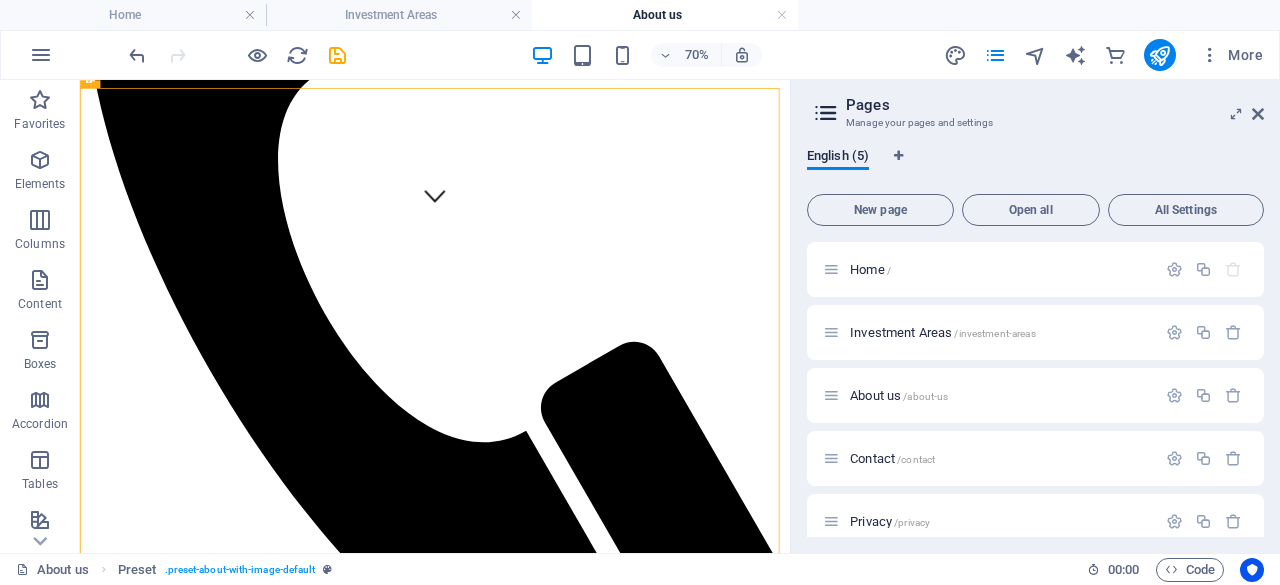 scroll, scrollTop: 478, scrollLeft: 0, axis: vertical 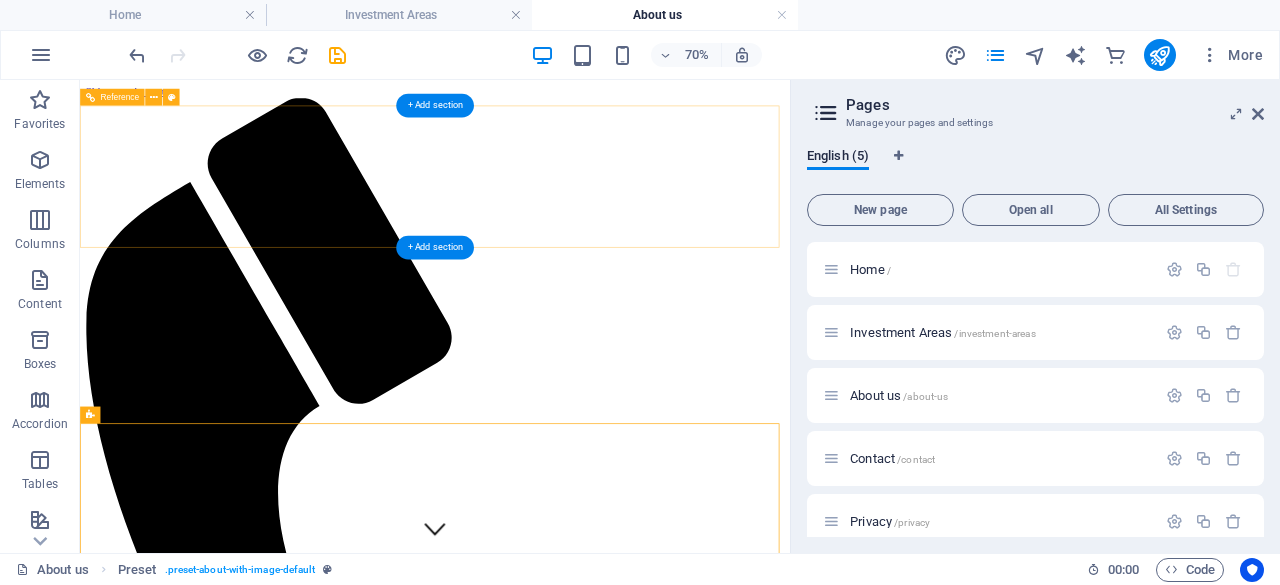 click on "Home Investment Areas About us Contact" at bounding box center (587, 3969) 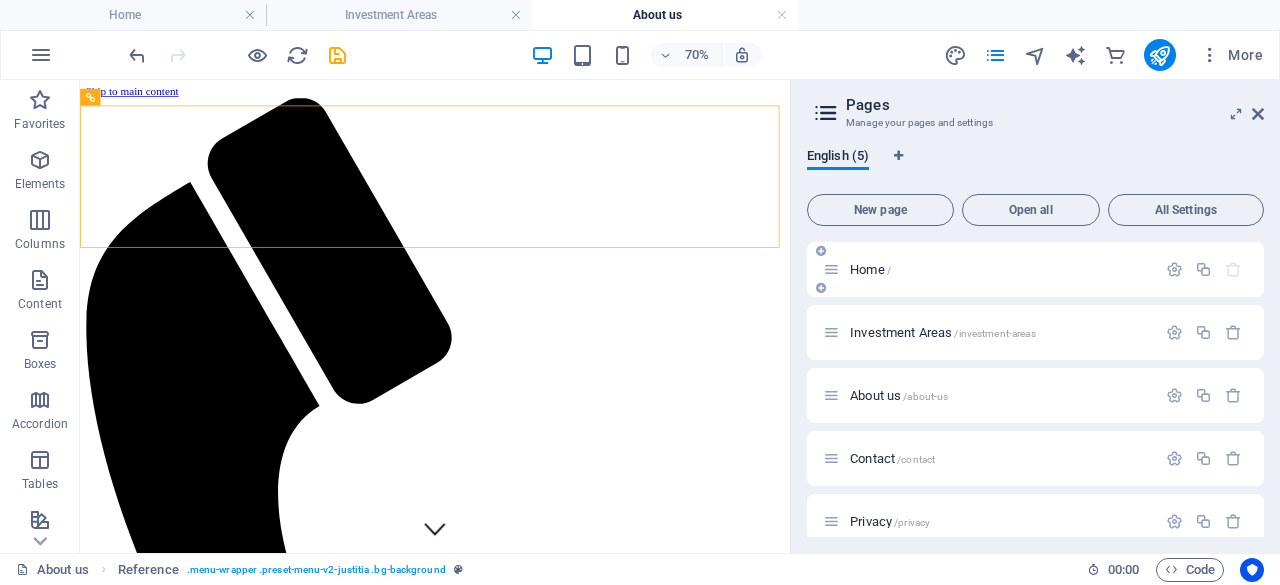 click on "Home /" at bounding box center (870, 269) 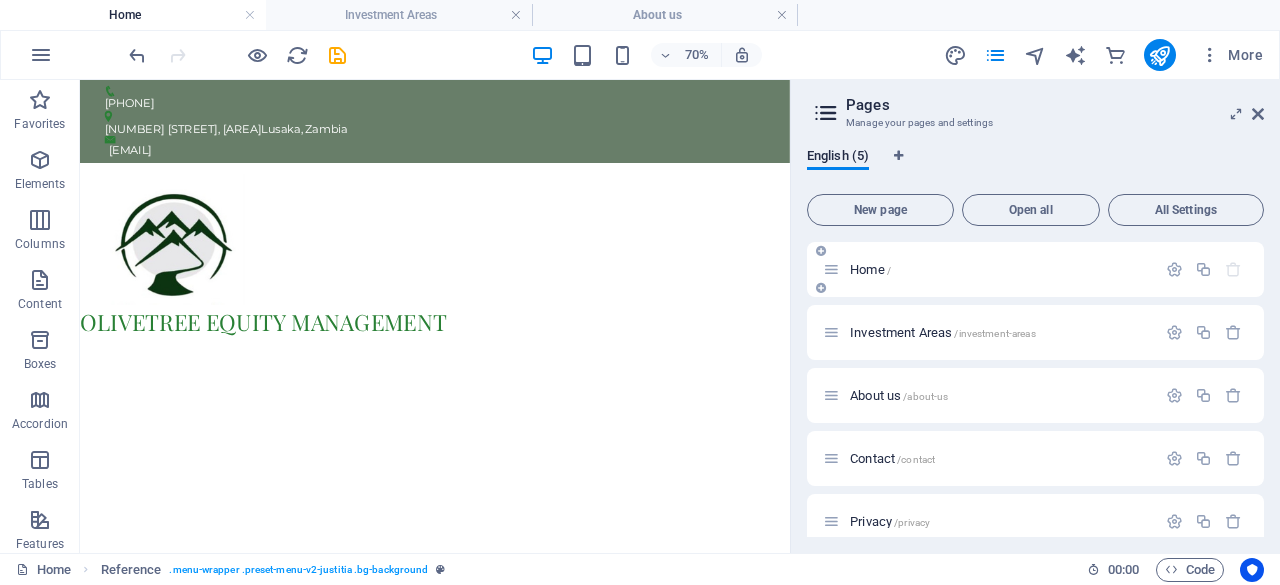scroll, scrollTop: 64, scrollLeft: 0, axis: vertical 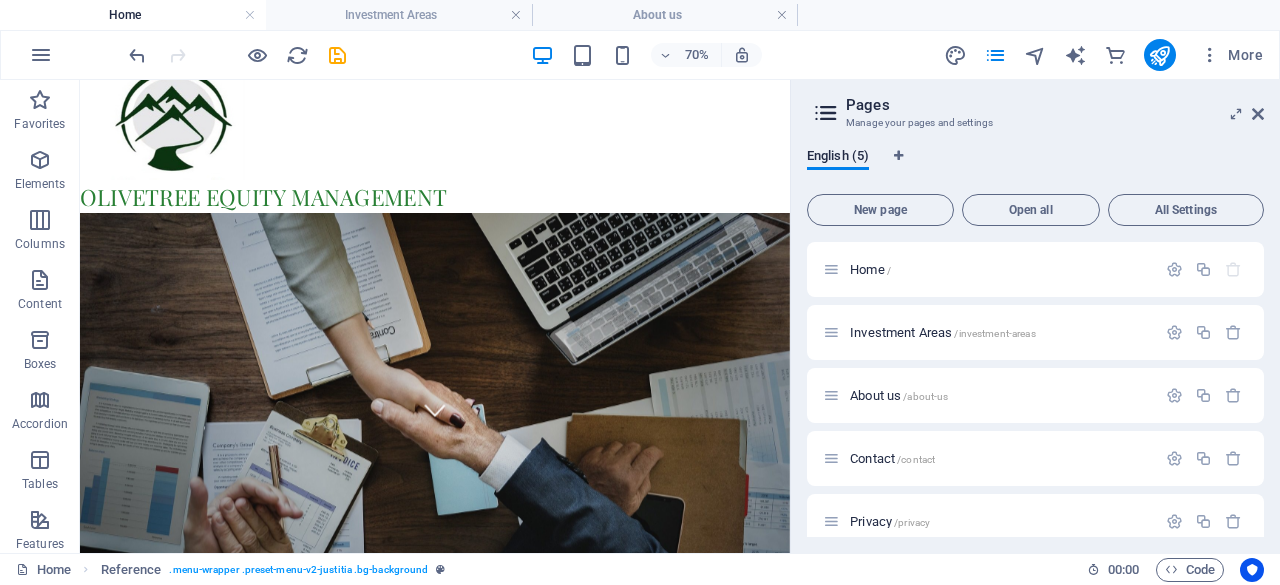 drag, startPoint x: 1083, startPoint y: 170, endPoint x: 873, endPoint y: 250, distance: 224.72205 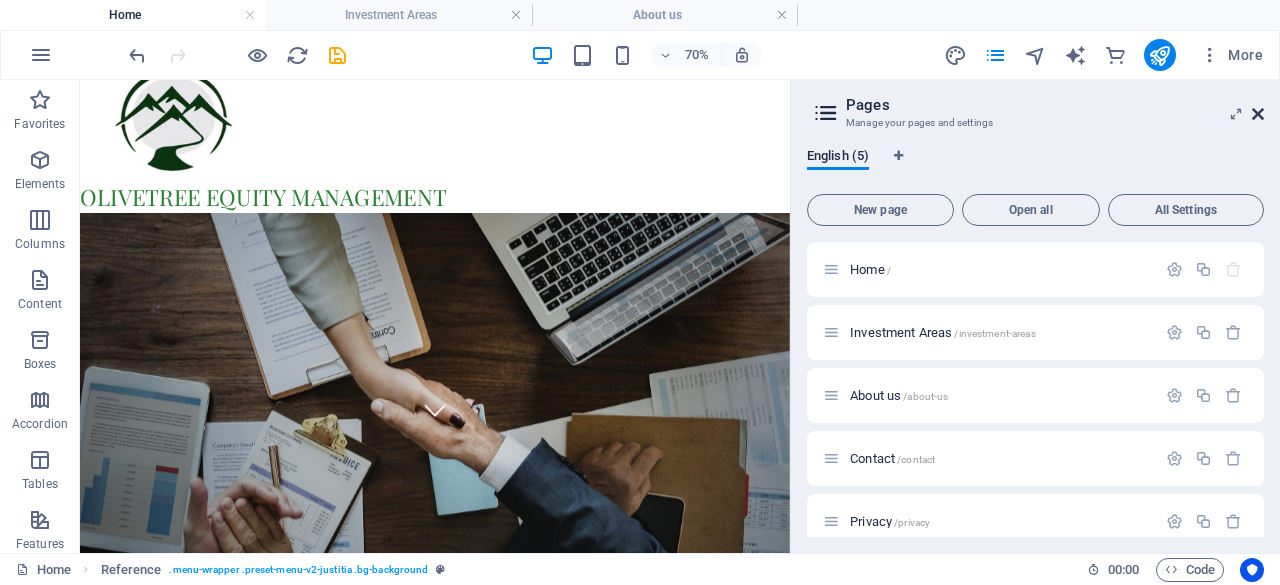 click at bounding box center (1258, 114) 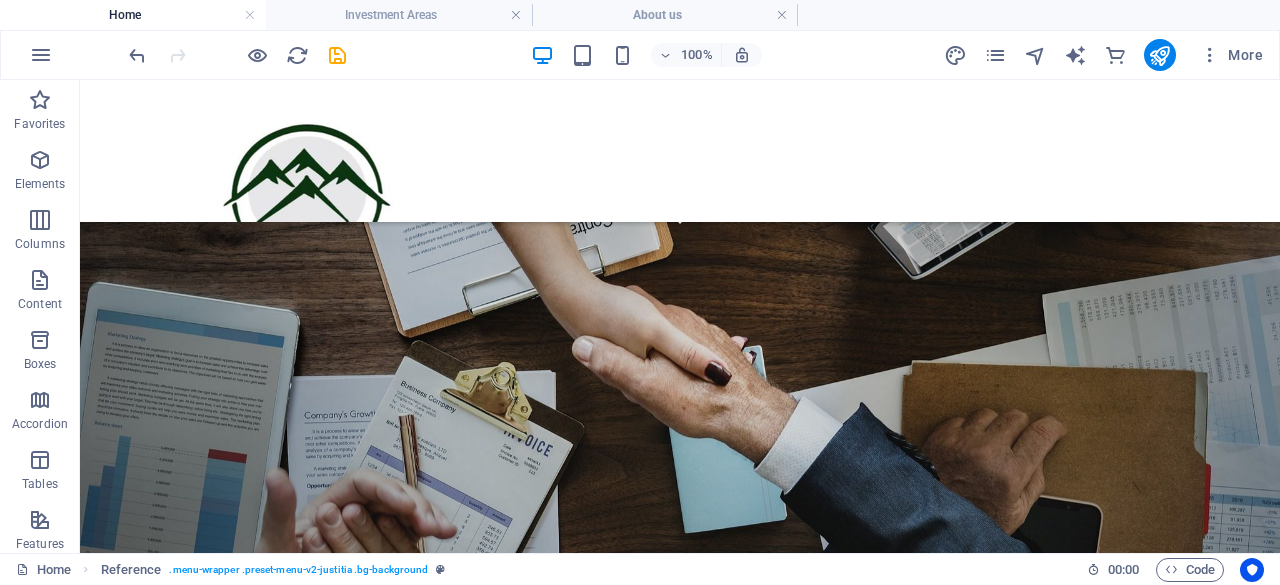 scroll, scrollTop: 326, scrollLeft: 0, axis: vertical 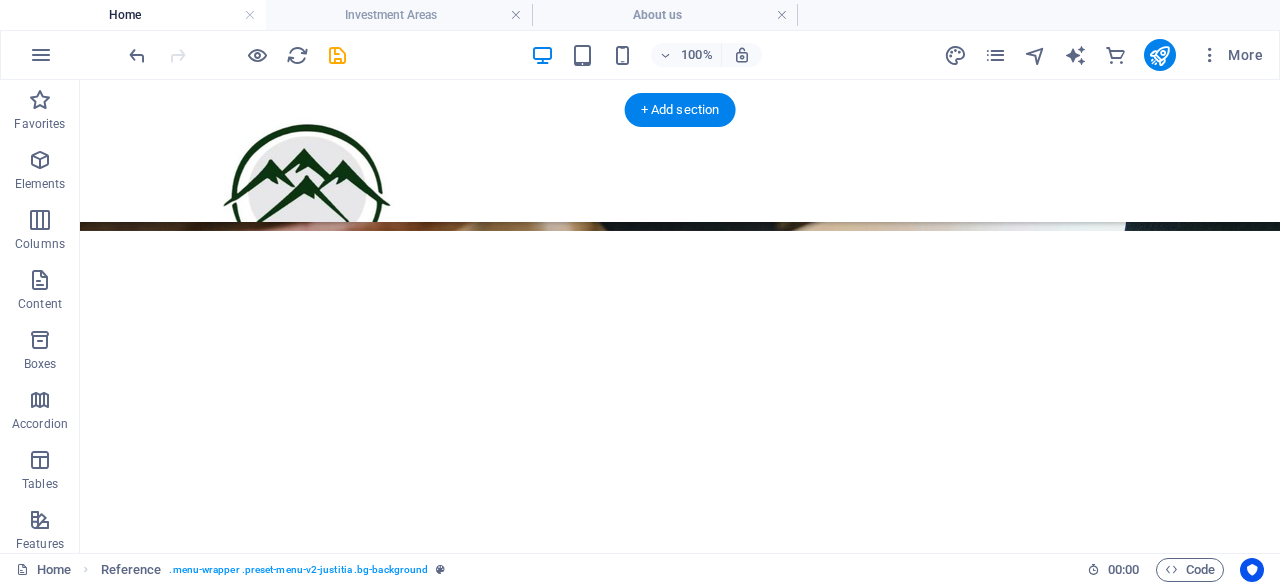 click at bounding box center (680, 2308) 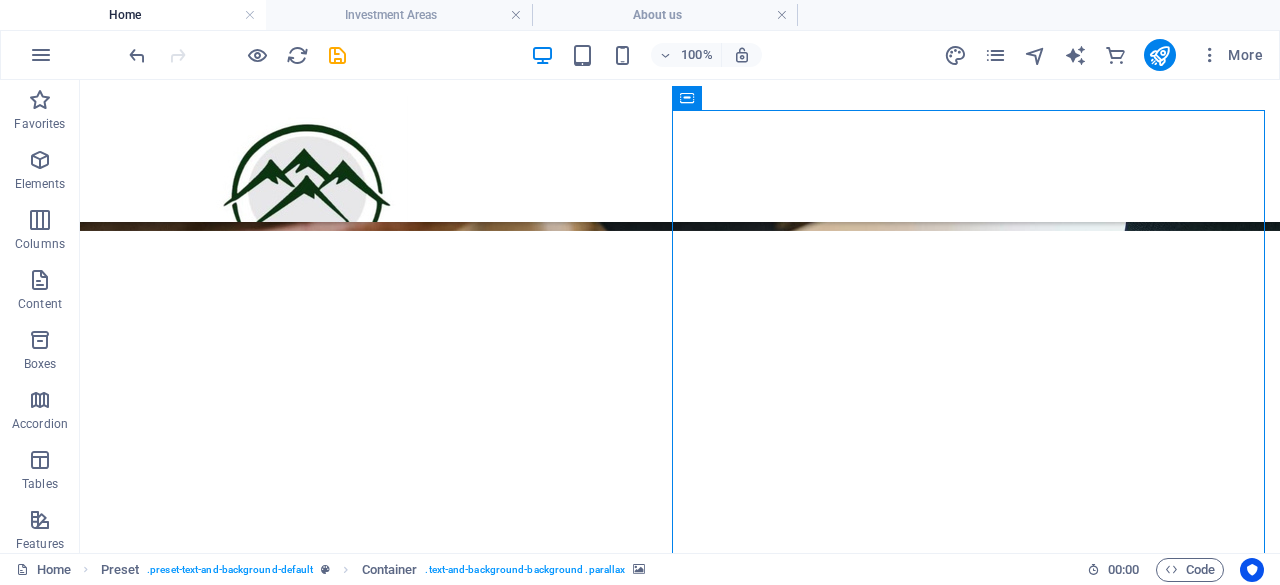 scroll, scrollTop: 1627, scrollLeft: 0, axis: vertical 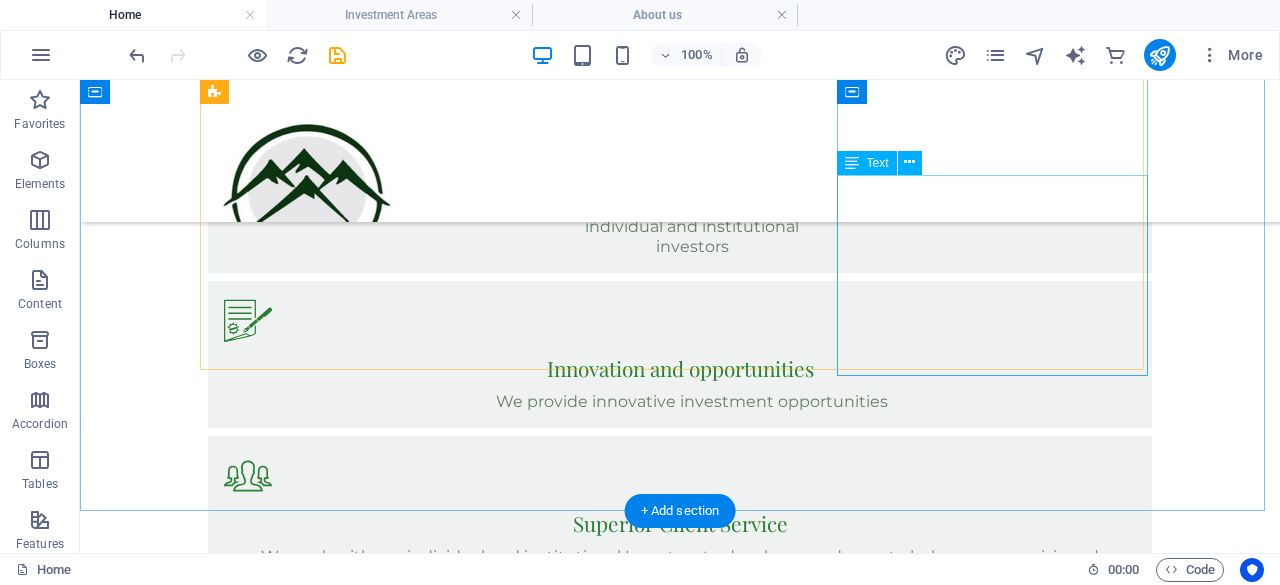 click on "We strategically invest across the entire real estate value chain and through various market cycles, allowing us to capitalize on diverse opportunities and maximize returns. Read more" at bounding box center [680, 4656] 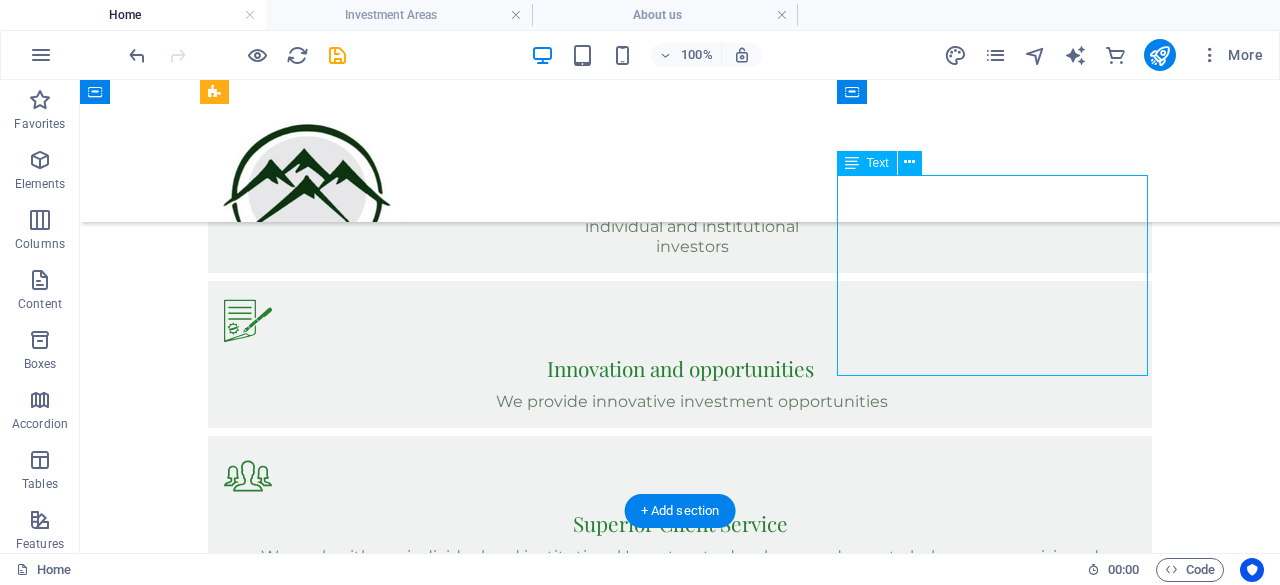 click on "We strategically invest across the entire real estate value chain and through various market cycles, allowing us to capitalize on diverse opportunities and maximize returns. Read more" at bounding box center [680, 4656] 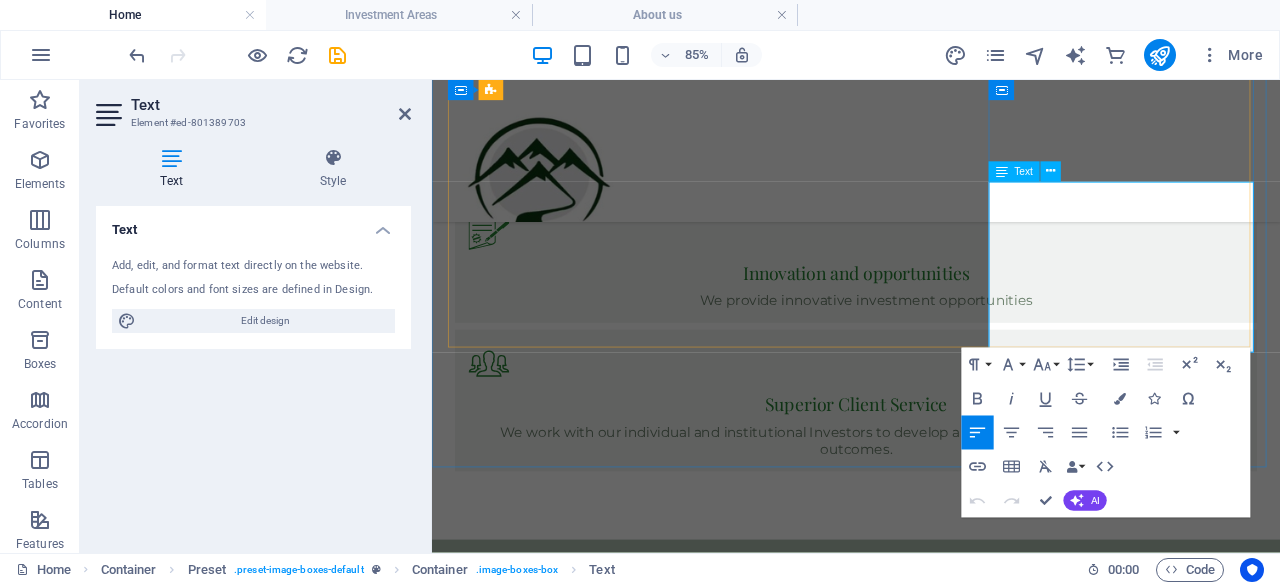 click on "Read more" at bounding box center (931, 4709) 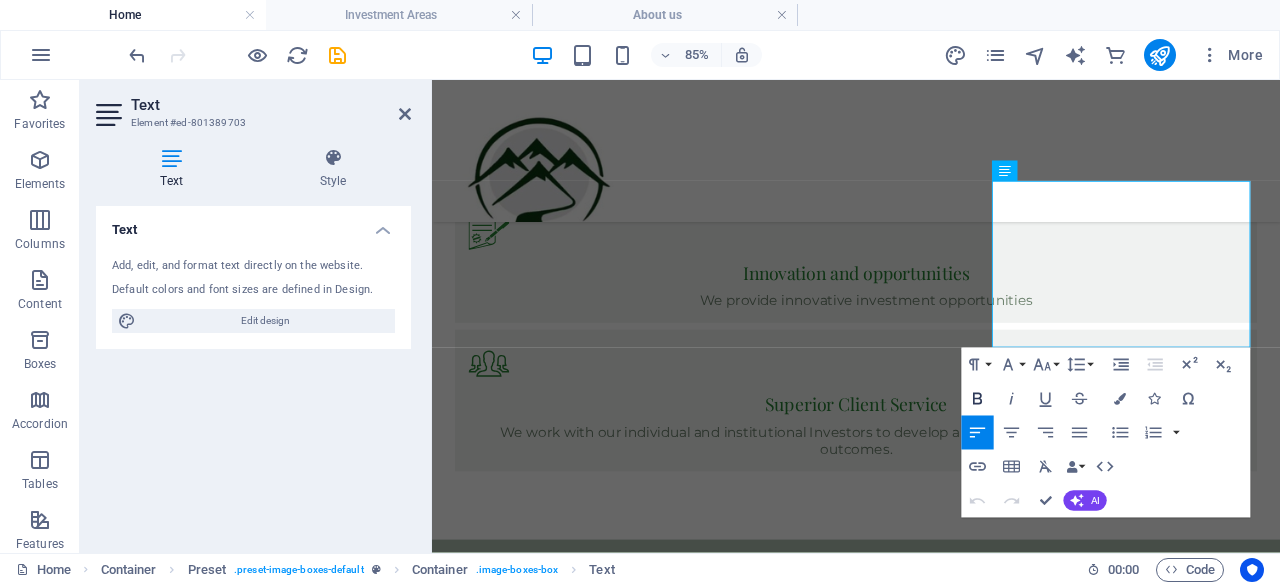 type 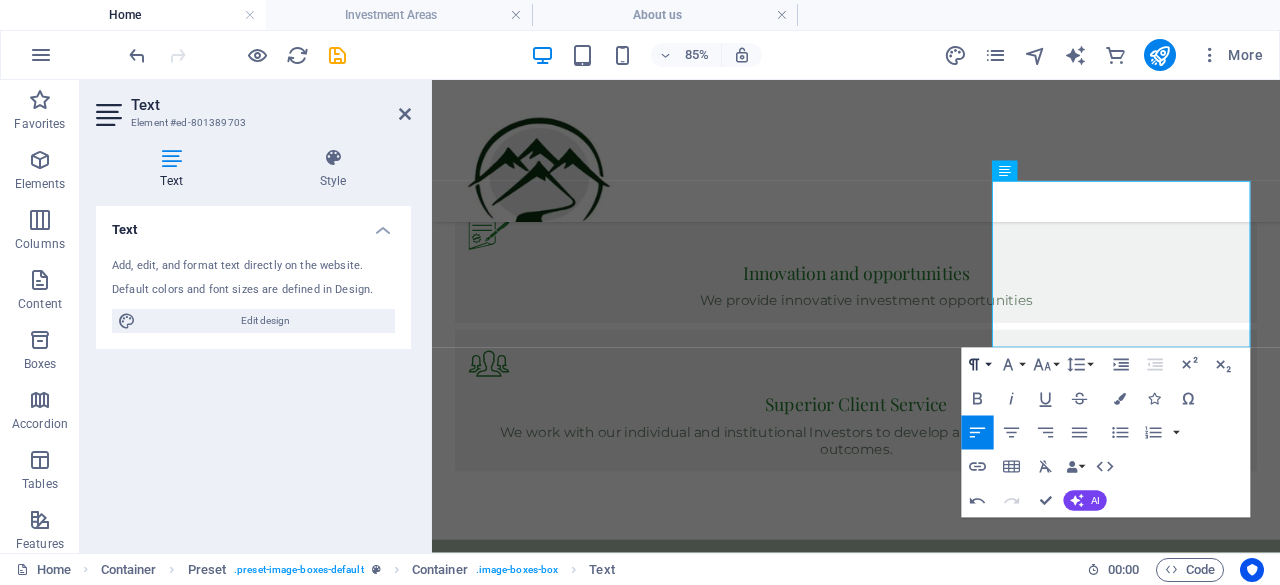 click on "Paragraph Format" at bounding box center (978, 365) 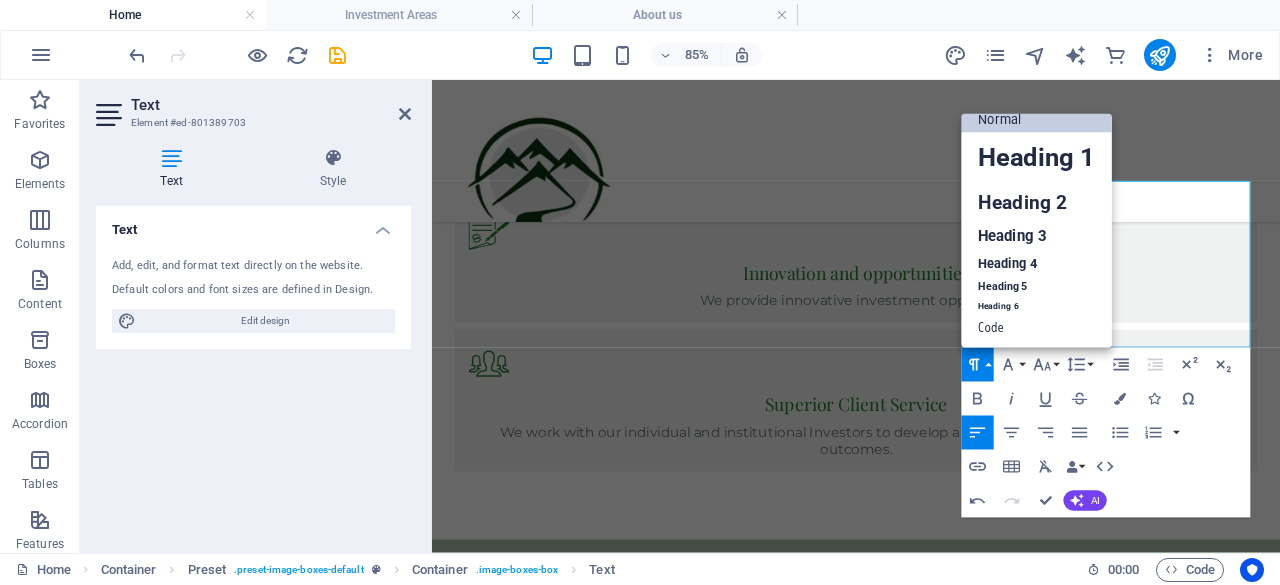 scroll, scrollTop: 16, scrollLeft: 0, axis: vertical 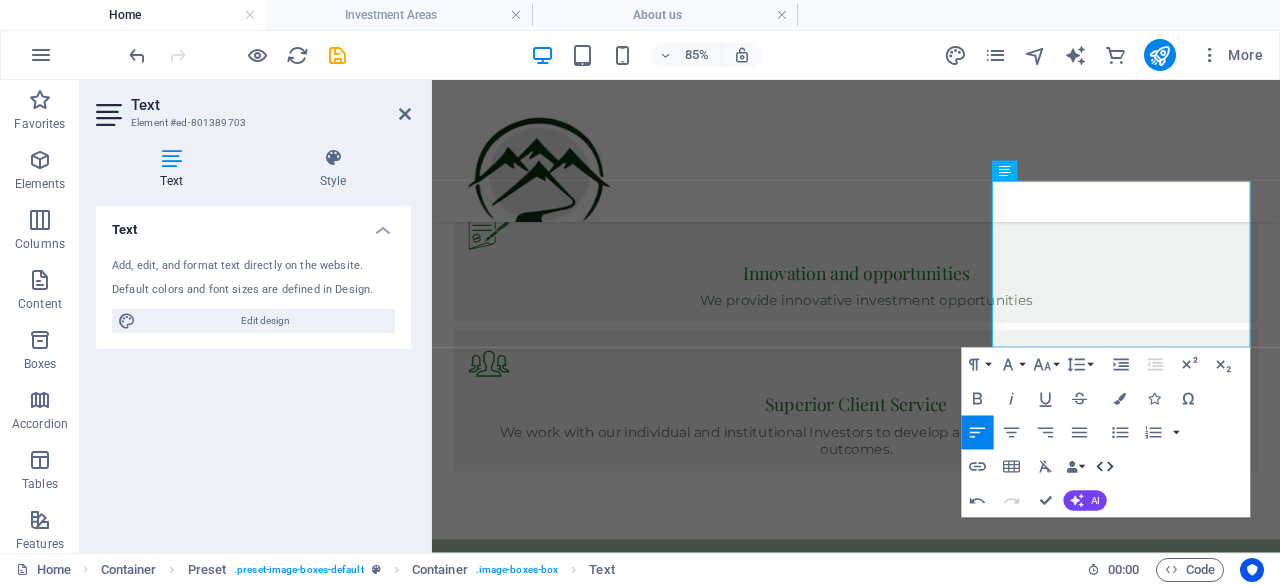 click 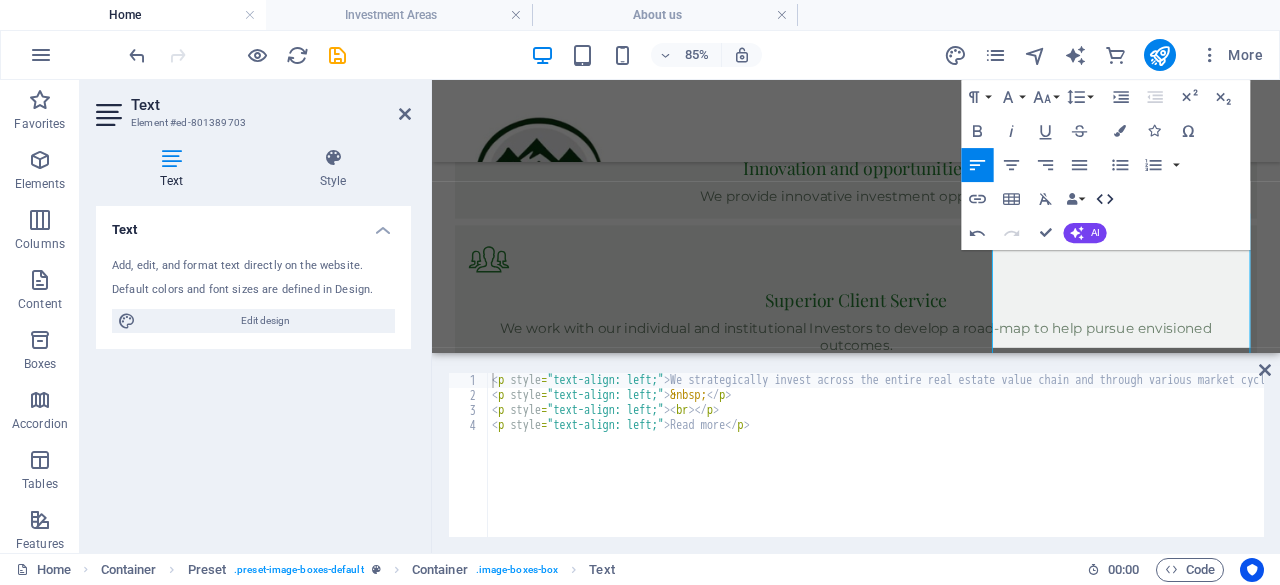 scroll, scrollTop: 2204, scrollLeft: 0, axis: vertical 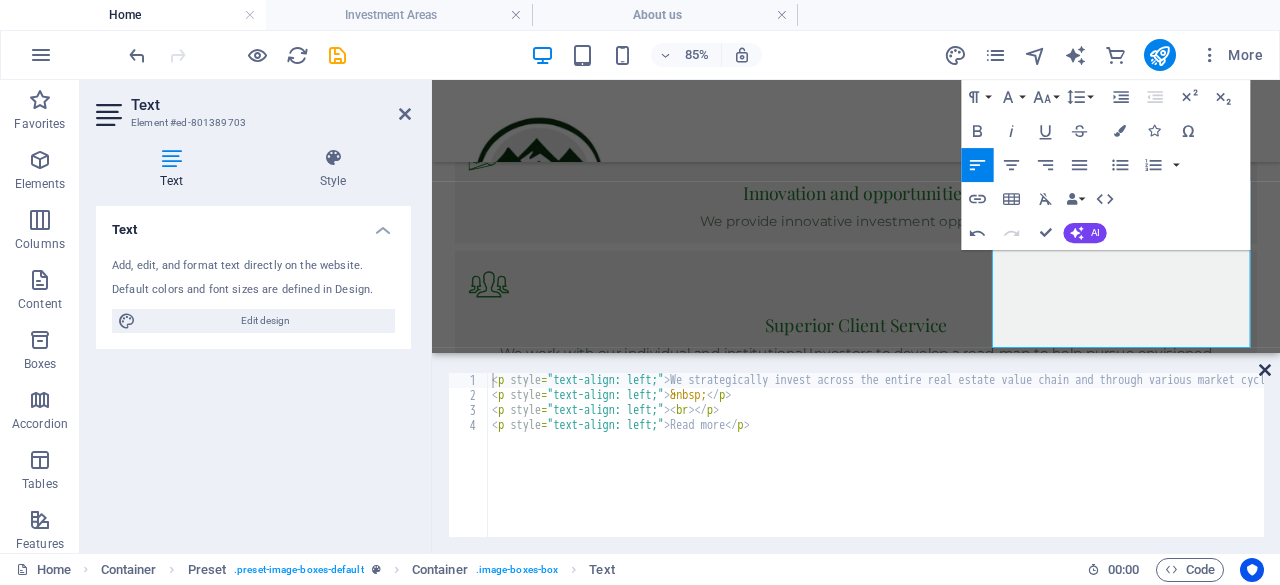 click at bounding box center [1265, 370] 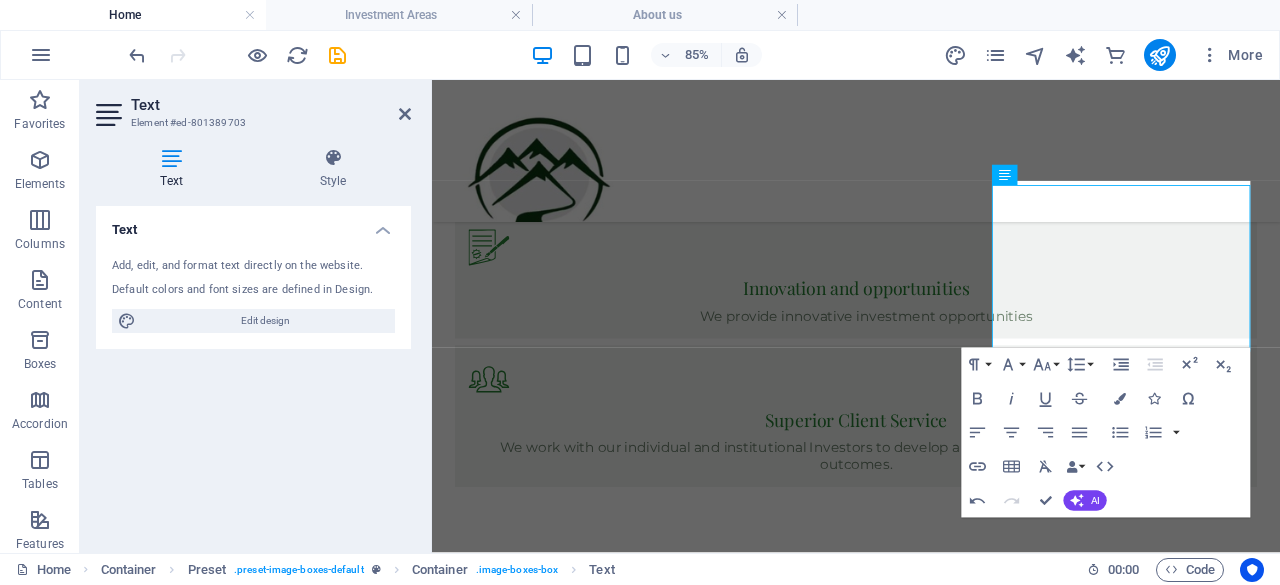 scroll, scrollTop: 2275, scrollLeft: 0, axis: vertical 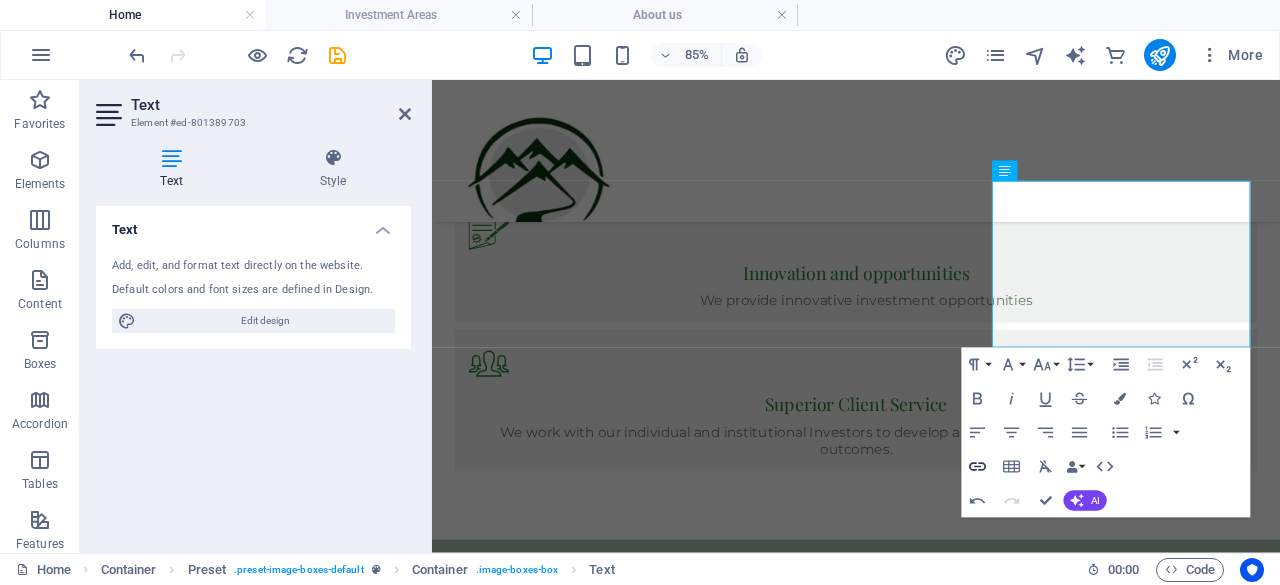 click 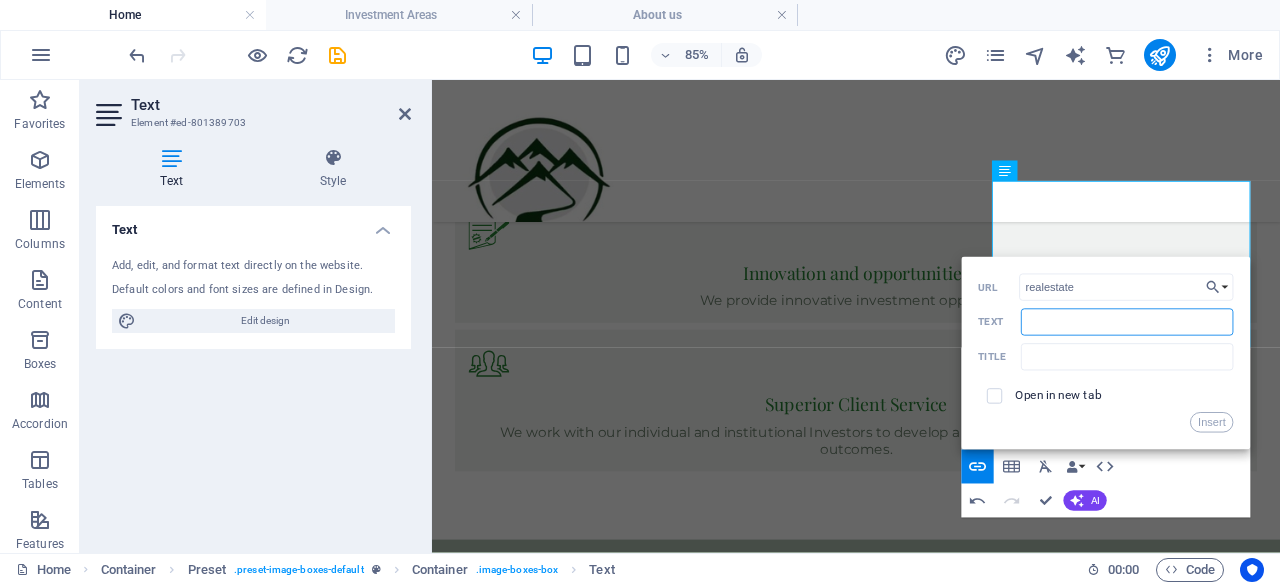click on "Text" at bounding box center [1127, 322] 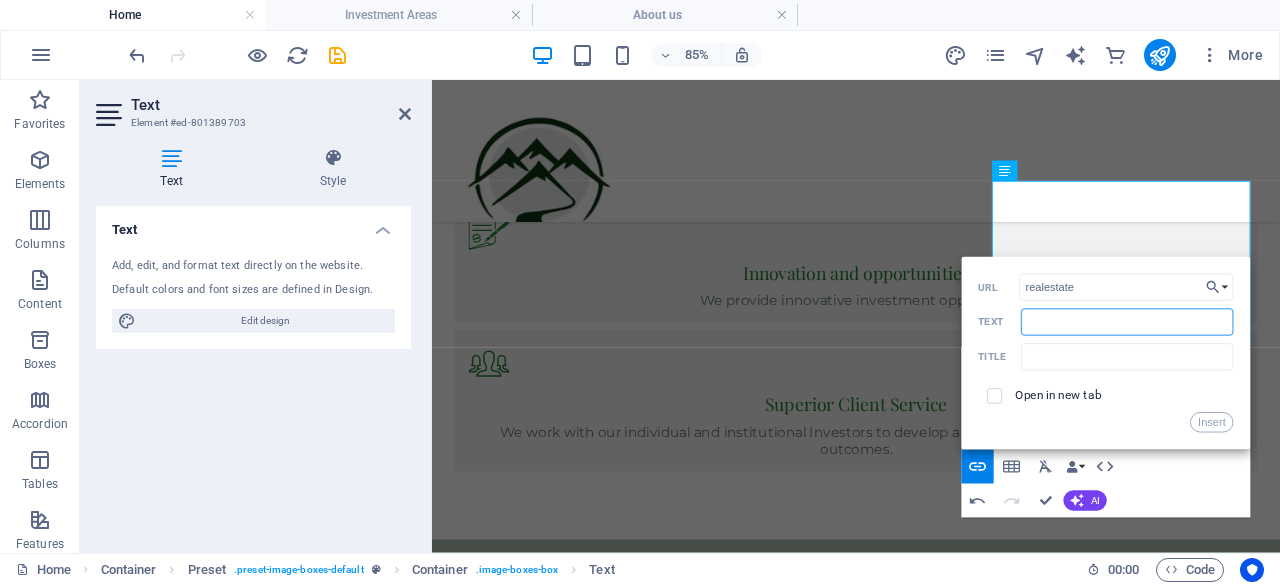 click on "Paragraph Format Normal Heading 1 Heading 2 Heading 3 Heading 4 Heading 5 Heading 6 Code Font Family Arial Georgia Impact Tahoma Times New Roman Verdana Montserrat Playfair Display Font Size 8 9 10 11 12 14 18 24 30 36 48 60 72 96 Line Height Default Single 1.15 1.5 Double Increase Indent Decrease Indent Superscript Subscript Bold Italic Underline Strikethrough Colors Icons Special Characters Align Left Align Center Align Right Align Justify Unordered List   Default Circle Disc Square    Ordered List   Default Lower Alpha Lower Greek Lower Roman Upper Alpha Upper Roman    Insert Link Insert Table Clear Formatting Data Bindings Company First name Last name Street ZIP code City Email Phone Mobile Fax Custom field 1 Custom field 2 Custom field 3 Custom field 4 Custom field 5 Custom field 6 HTML Undo Redo Confirm (Ctrl+⏎) AI Improve Make shorter Make longer Fix spelling &amp; grammar Translate to English Generate text Back Choose Link Home Investment Areas About us Contact Privacy Choose file ... realestate URL" at bounding box center [1106, 433] 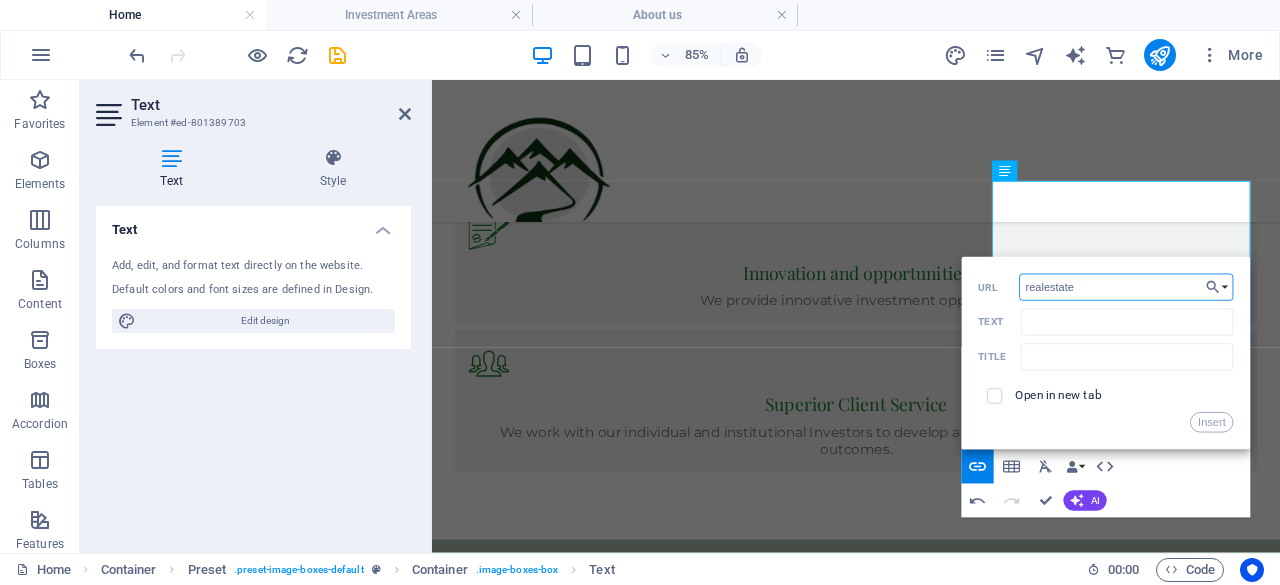 click on "realestate" at bounding box center (1127, 287) 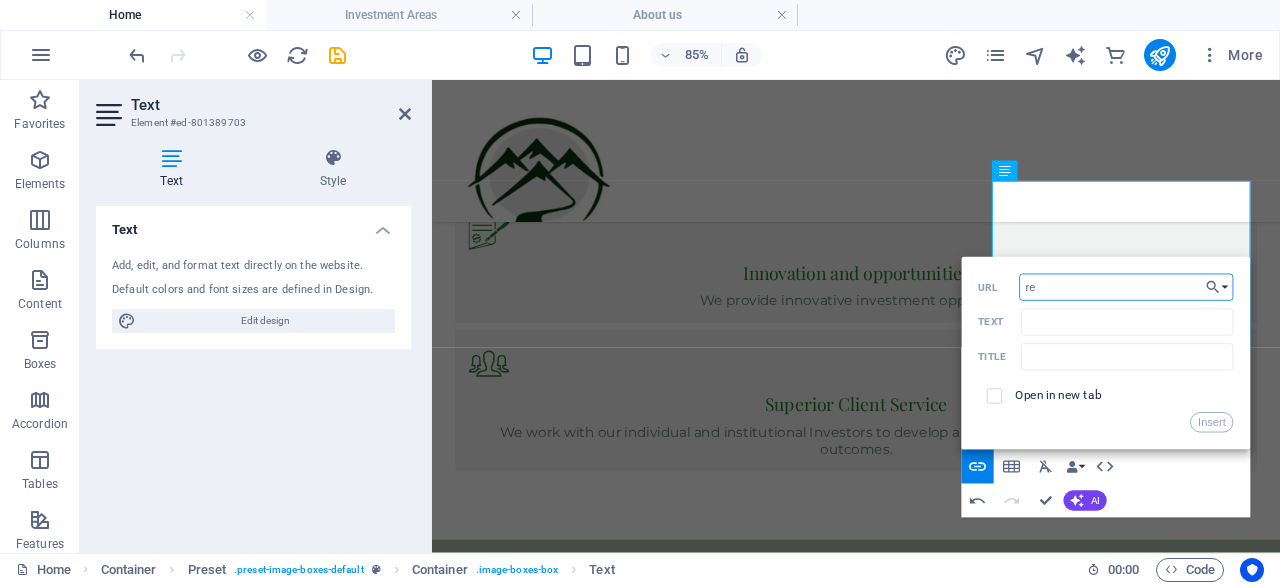 type on "r" 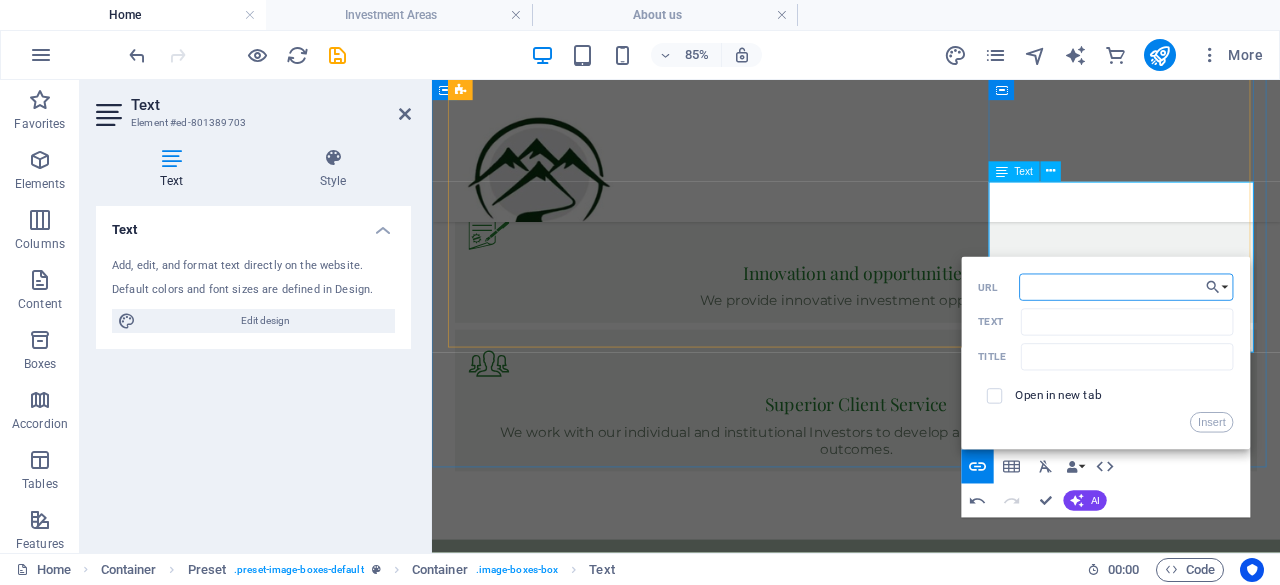 type 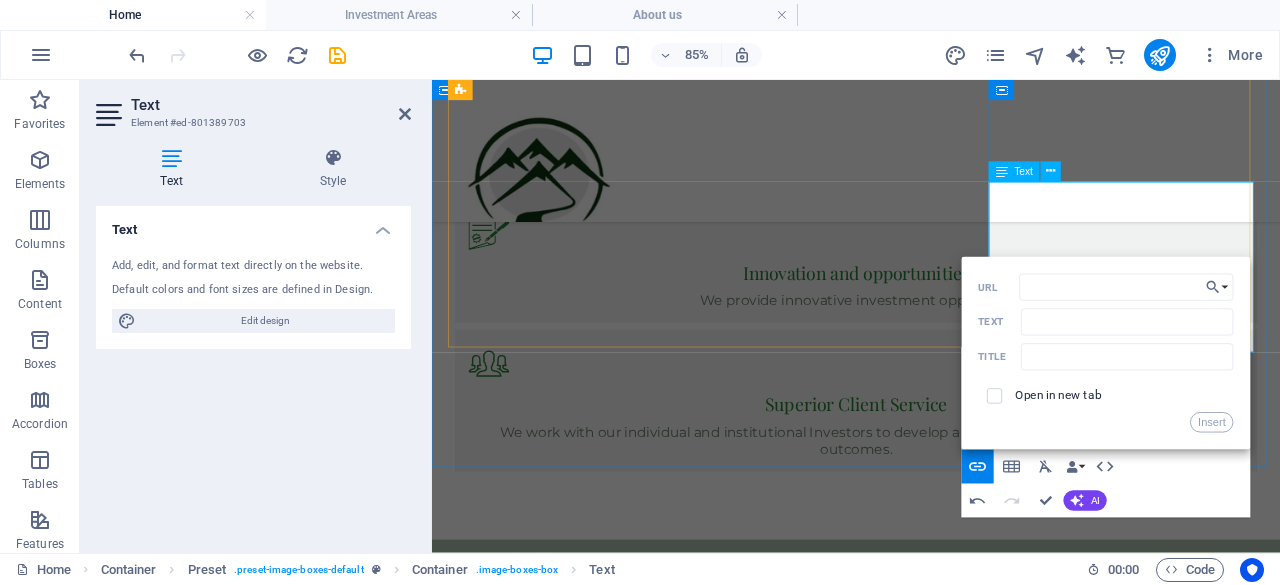 click on "We strategically invest across the entire real estate value chain and through various market cycles, allowing us to capitalize on diverse opportunities and maximize returns.   ​ ​ Read more" at bounding box center [931, 4696] 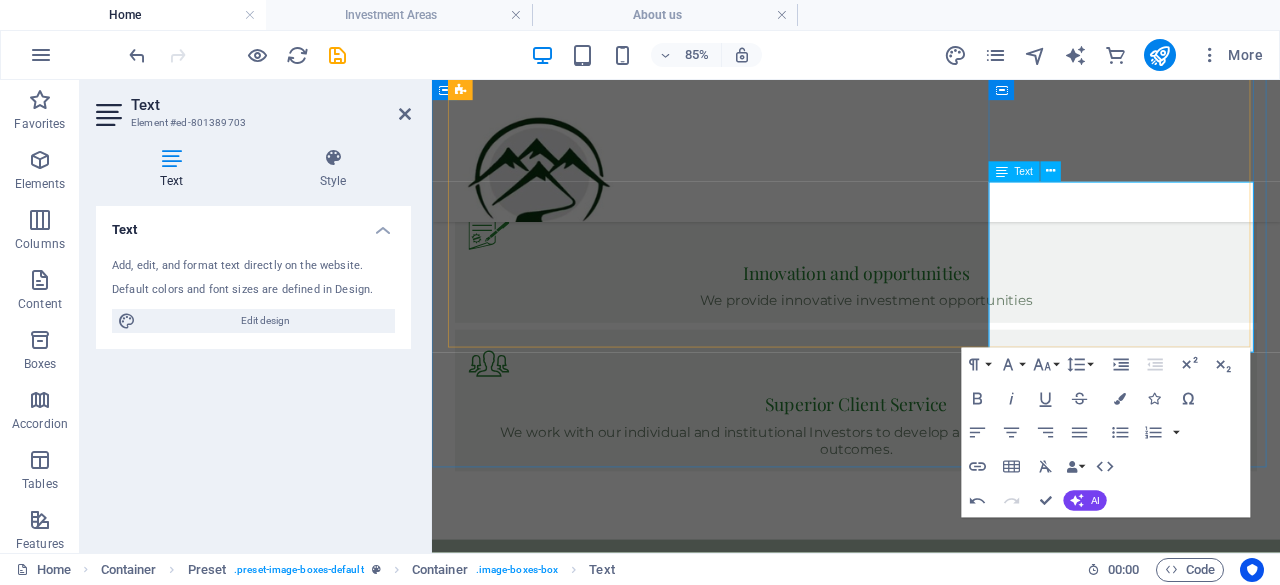 click on "We strategically invest across the entire real estate value chain and through various market cycles, allowing us to capitalize on diverse opportunities and maximize returns. Read more" at bounding box center [931, 4696] 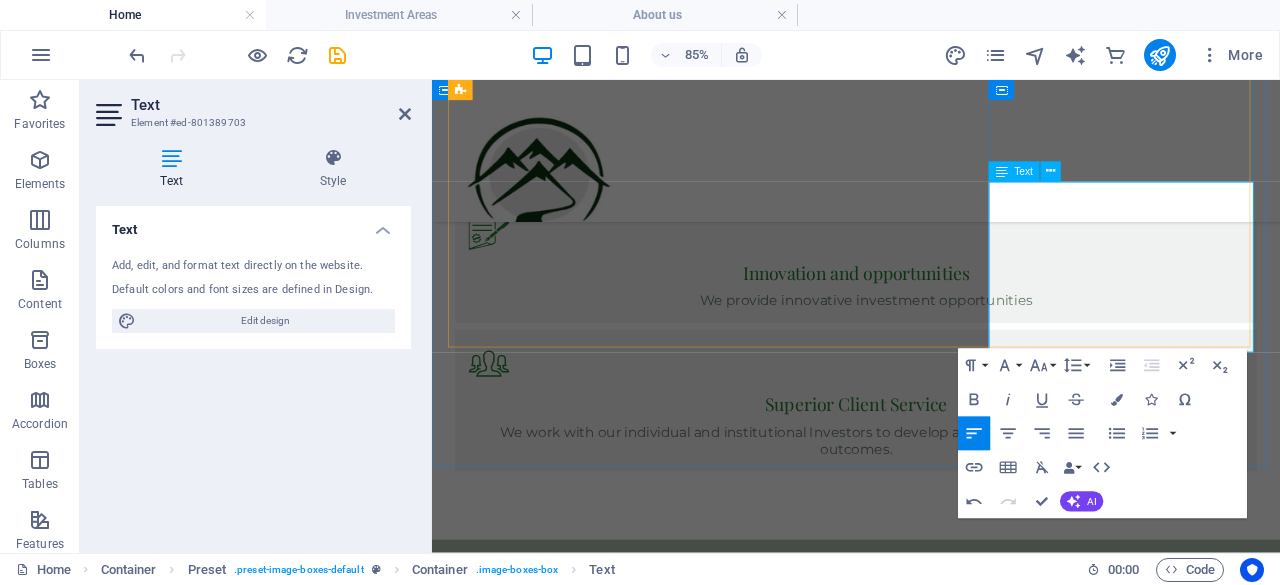 click on "We strategically invest across the entire real estate value chain and through various market cycles, allowing us to capitalize on diverse opportunities and maximize returns." at bounding box center (931, 4657) 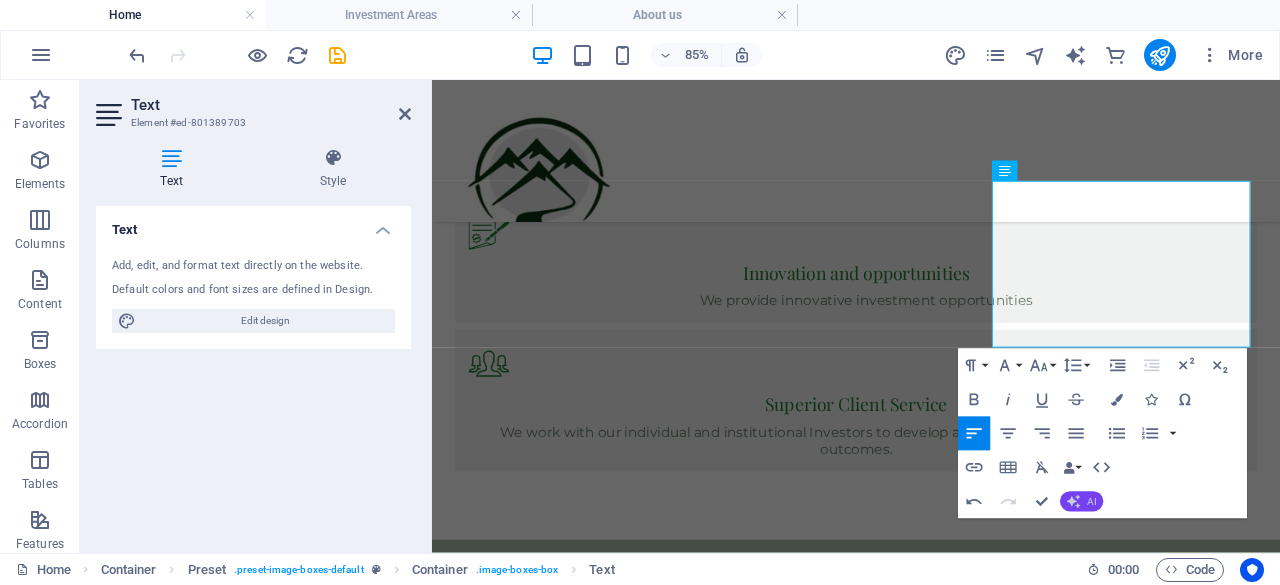 click on "AI" at bounding box center [1092, 501] 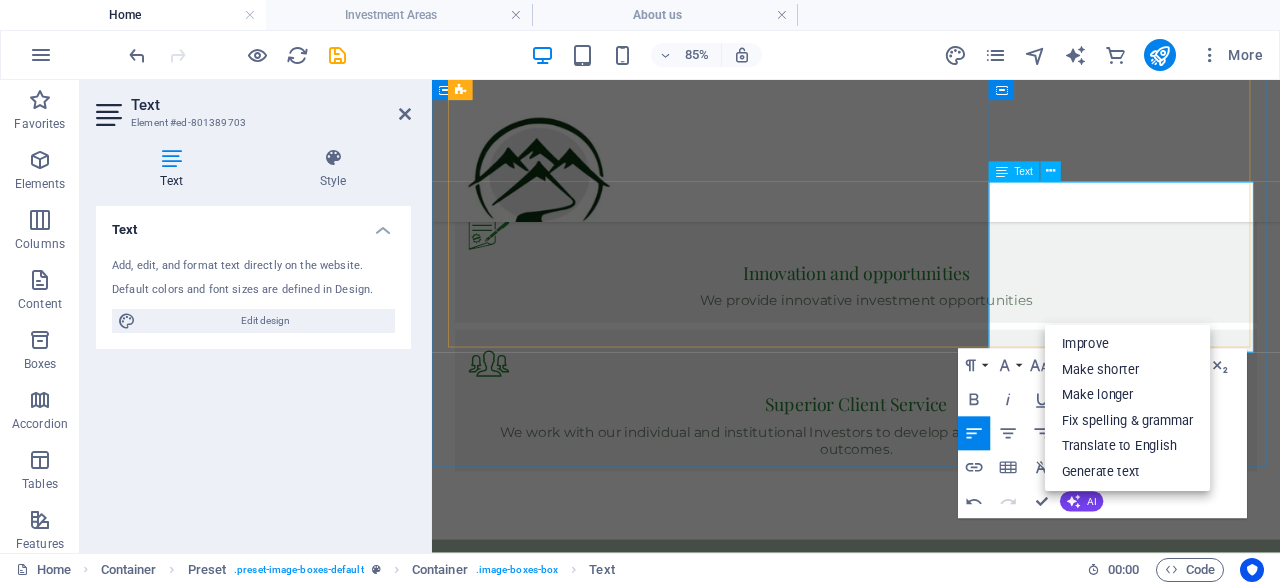 click on "We strategically invest across the entire real estate value chain and through various market cycles, allowing us to capitalize on diverse opportunities and maximize returns." at bounding box center [931, 4657] 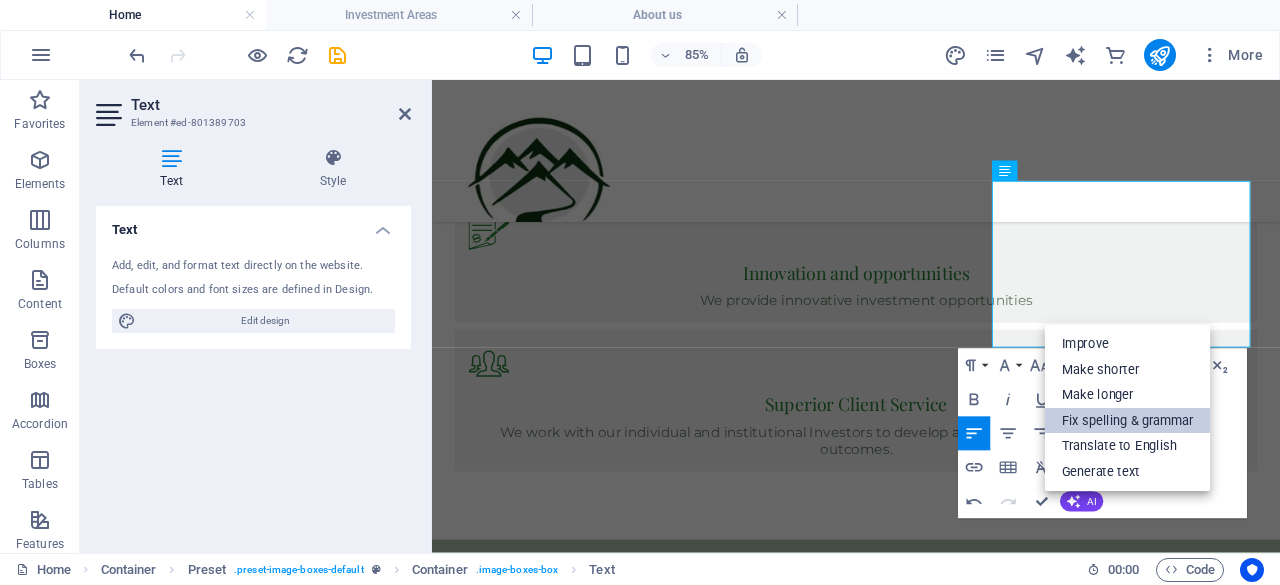 click on "Fix spelling & grammar" at bounding box center [1128, 421] 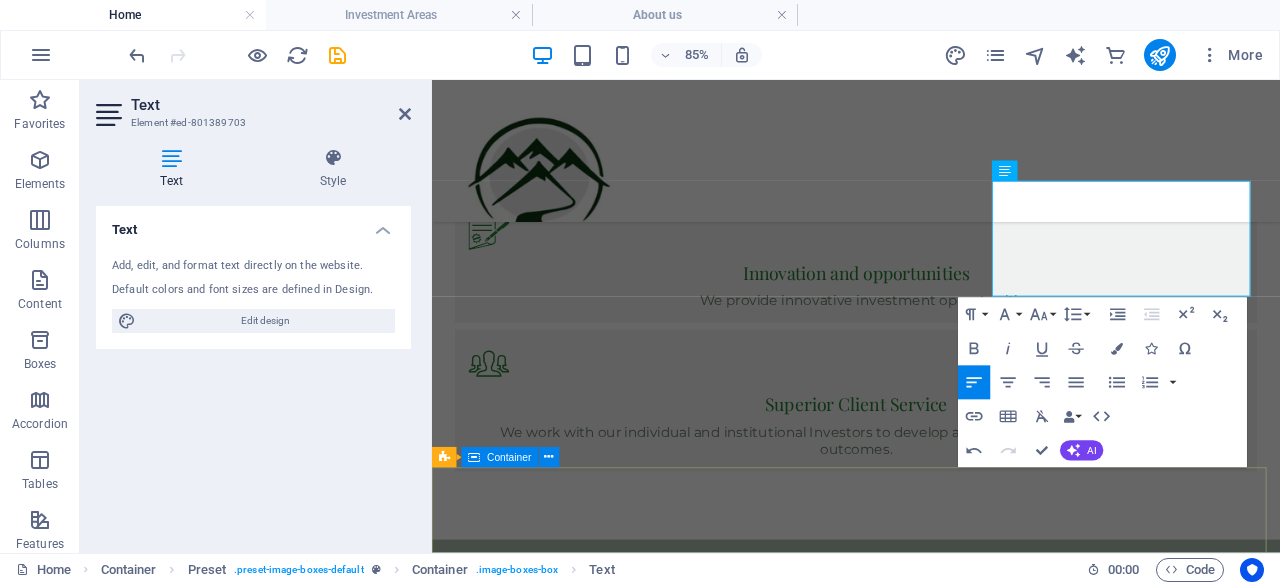 click on "Explore our site Home About us Contact Privacy Service Offerings Securities Private Equity Real Estate Financial Advisory and Credit Mergers and Acquisitions Keep in touch [NUMBER] [STREET], [CITY], [STATE]     [PHONE] [EMAIL] Mon-Fri: 8am- 5pm" at bounding box center [931, 5116] 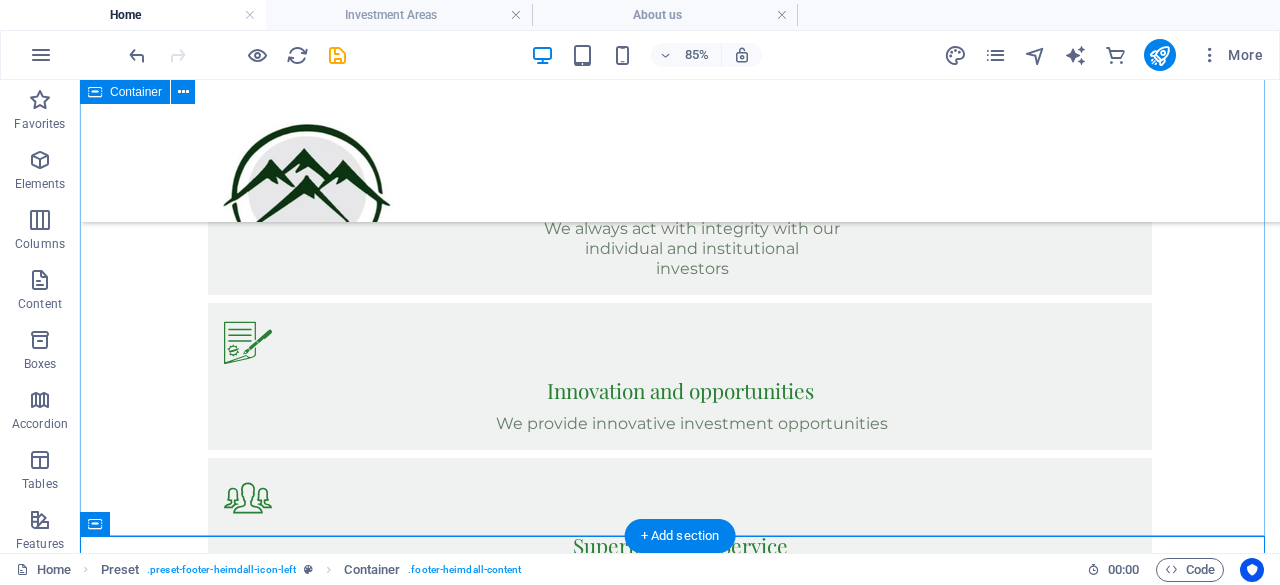 scroll, scrollTop: 2130, scrollLeft: 0, axis: vertical 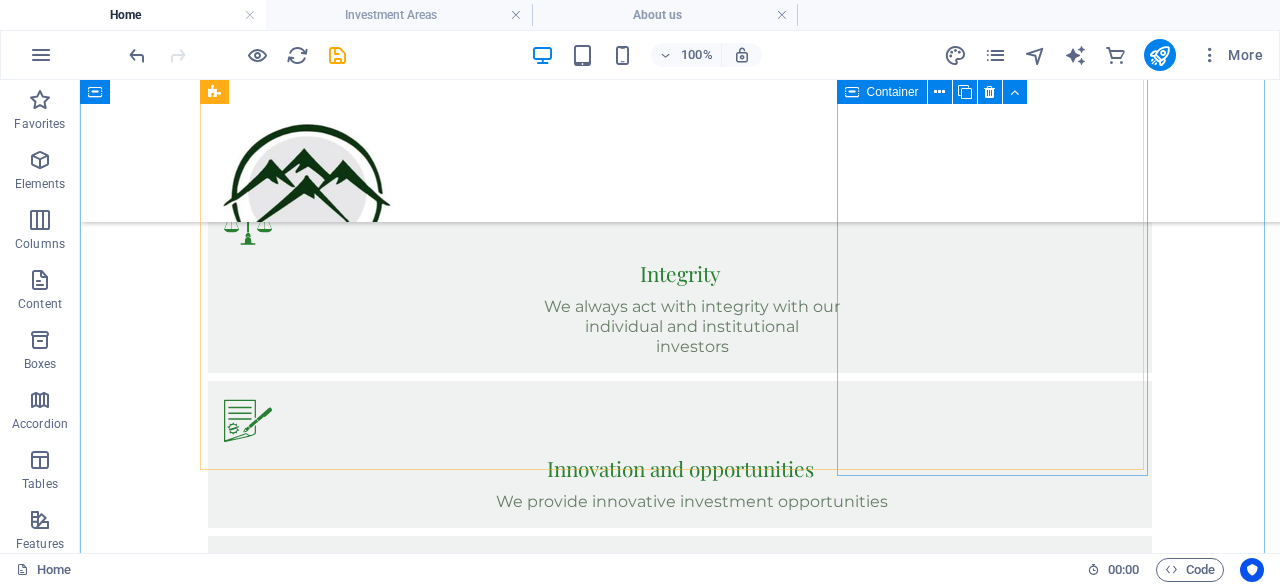 click on "Real Estate We strategically invest across the entire real estate value chain and through various market cycles, allowing us to capitalize on diverse opportunities and maximize returns." at bounding box center [680, 4379] 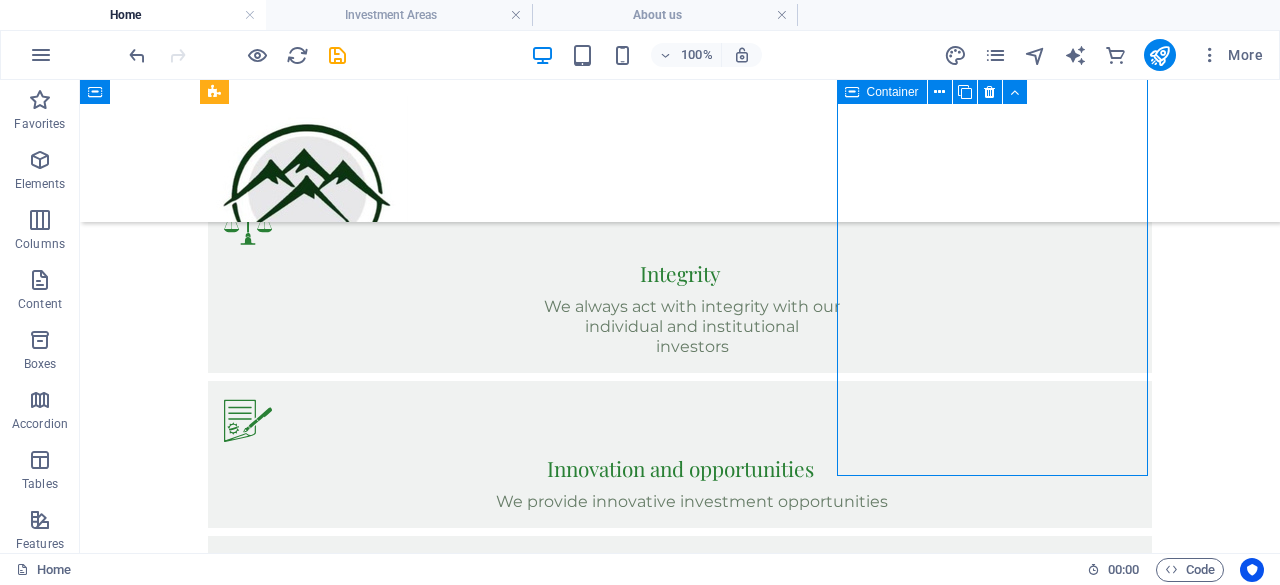 click on "Real Estate We strategically invest across the entire real estate value chain and through various market cycles, allowing us to capitalize on diverse opportunities and maximize returns." at bounding box center (680, 4379) 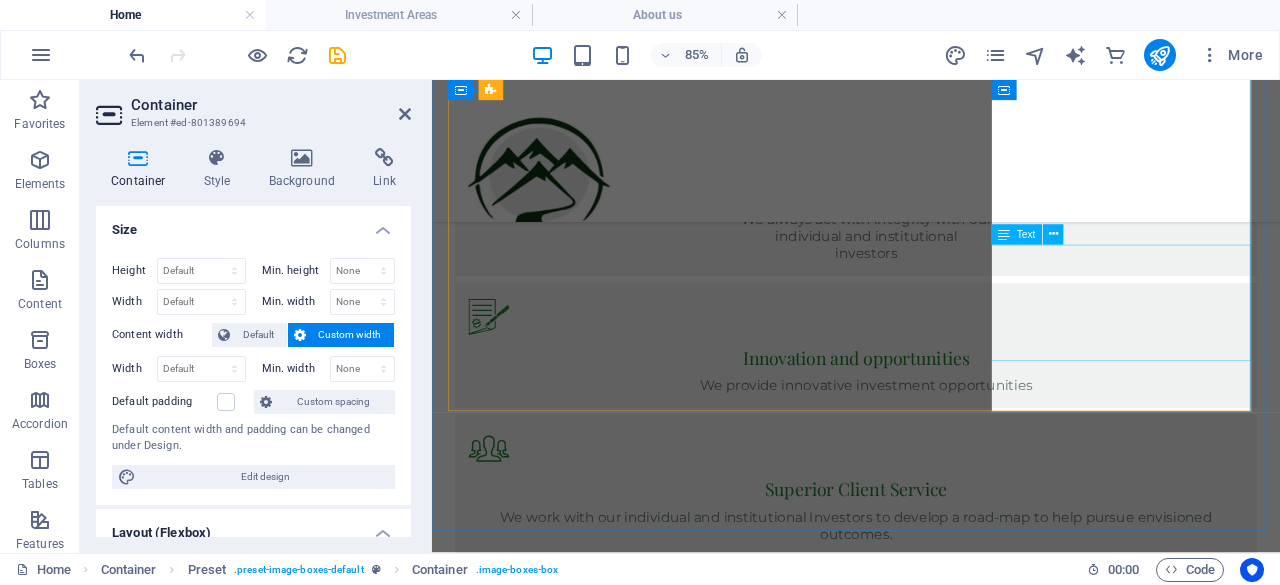 scroll, scrollTop: 2200, scrollLeft: 0, axis: vertical 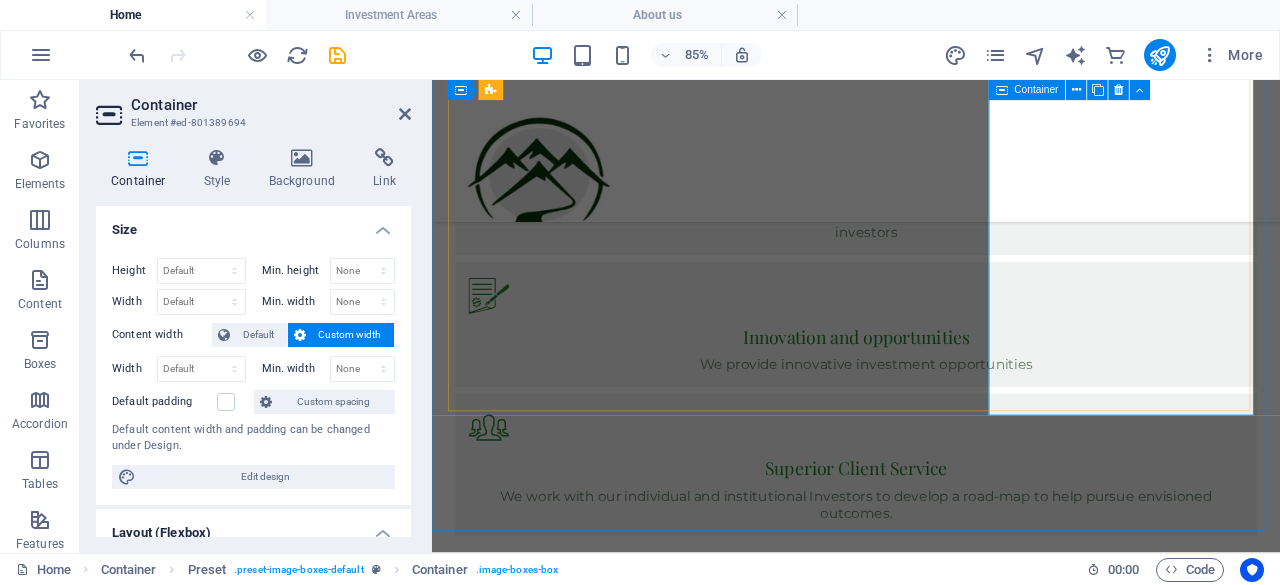 click on "Real Estate We strategically invest across the entire real estate value chain and through various market cycles, allowing us to capitalize on diverse opportunities and maximize returns." at bounding box center [931, 4394] 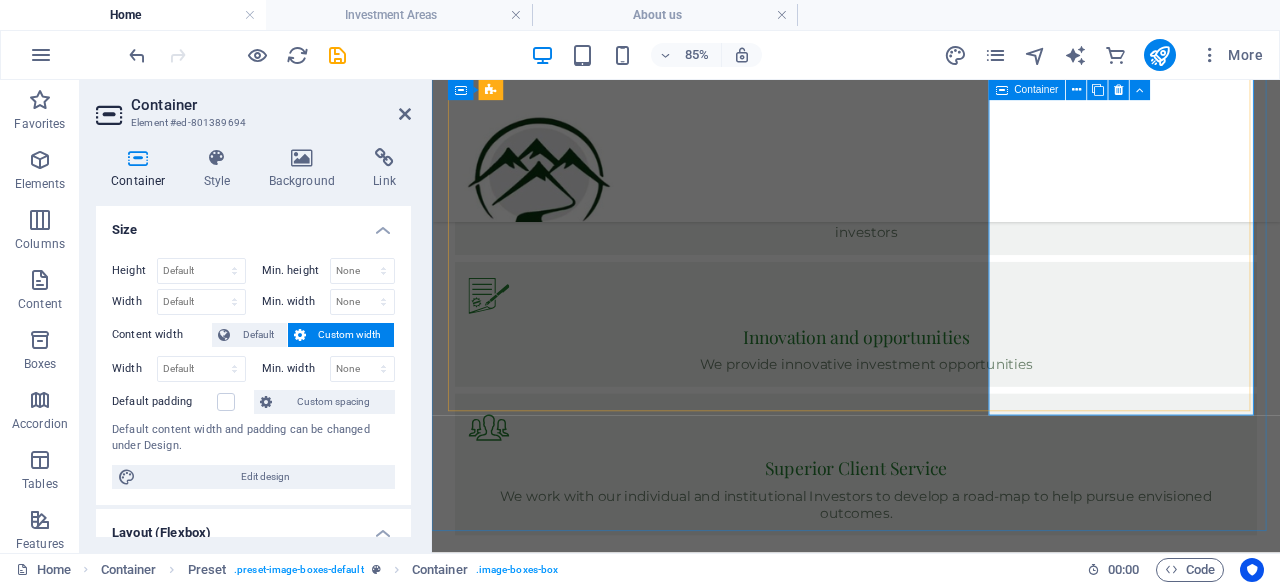 click on "Real Estate We strategically invest across the entire real estate value chain and through various market cycles, allowing us to capitalize on diverse opportunities and maximize returns." at bounding box center (931, 4394) 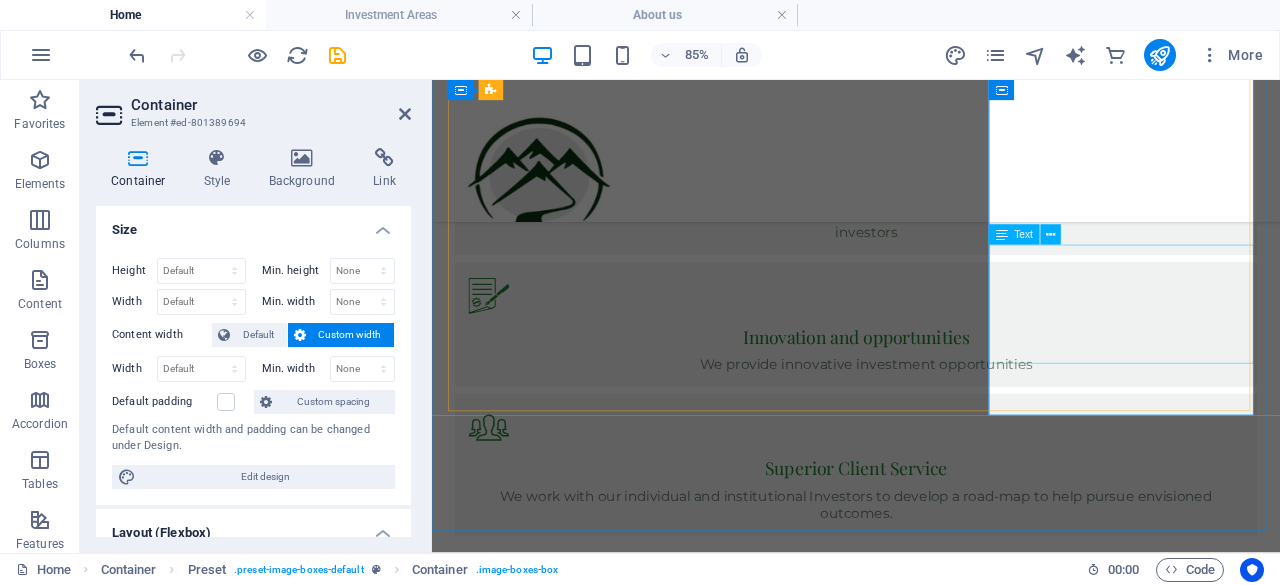 click on "We strategically invest across the entire real estate value chain and through various market cycles, allowing us to capitalize on diverse opportunities and maximize returns." at bounding box center (931, 4741) 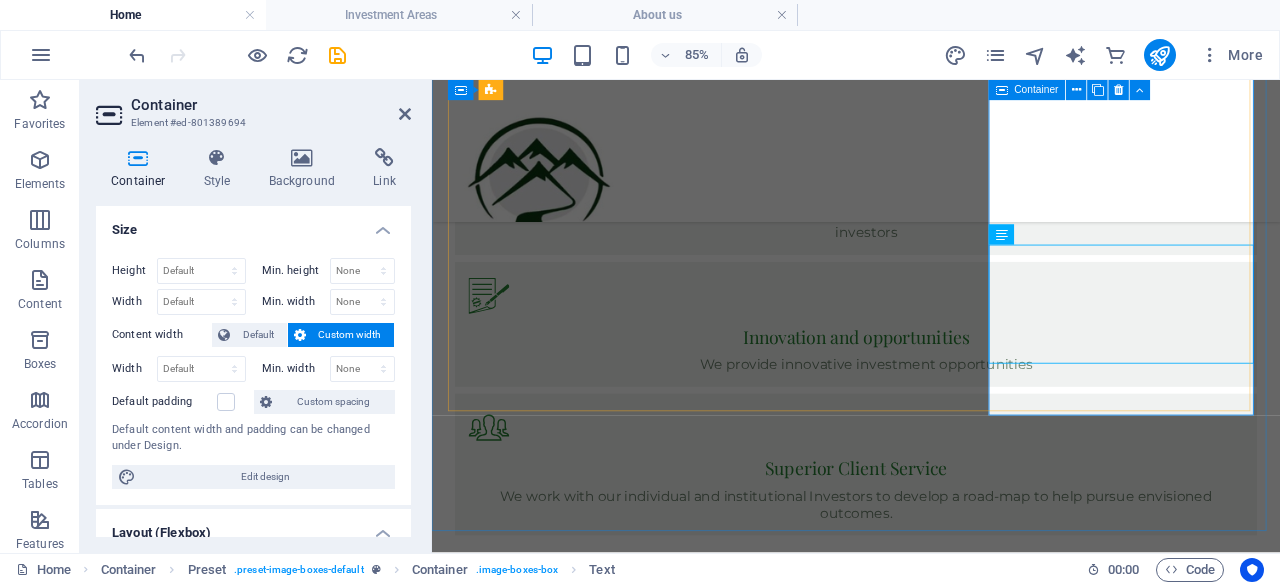 click on "Real Estate We strategically invest across the entire real estate value chain and through various market cycles, allowing us to capitalize on diverse opportunities and maximize returns." at bounding box center [931, 4394] 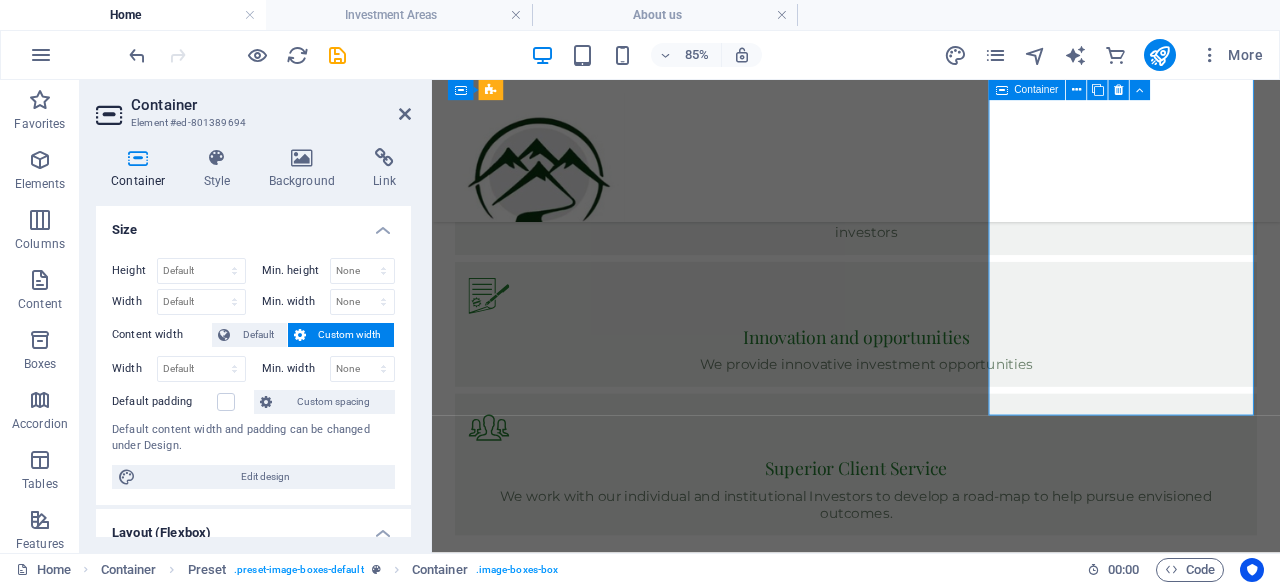 click on "Real Estate We strategically invest across the entire real estate value chain and through various market cycles, allowing us to capitalize on diverse opportunities and maximize returns." at bounding box center (931, 4394) 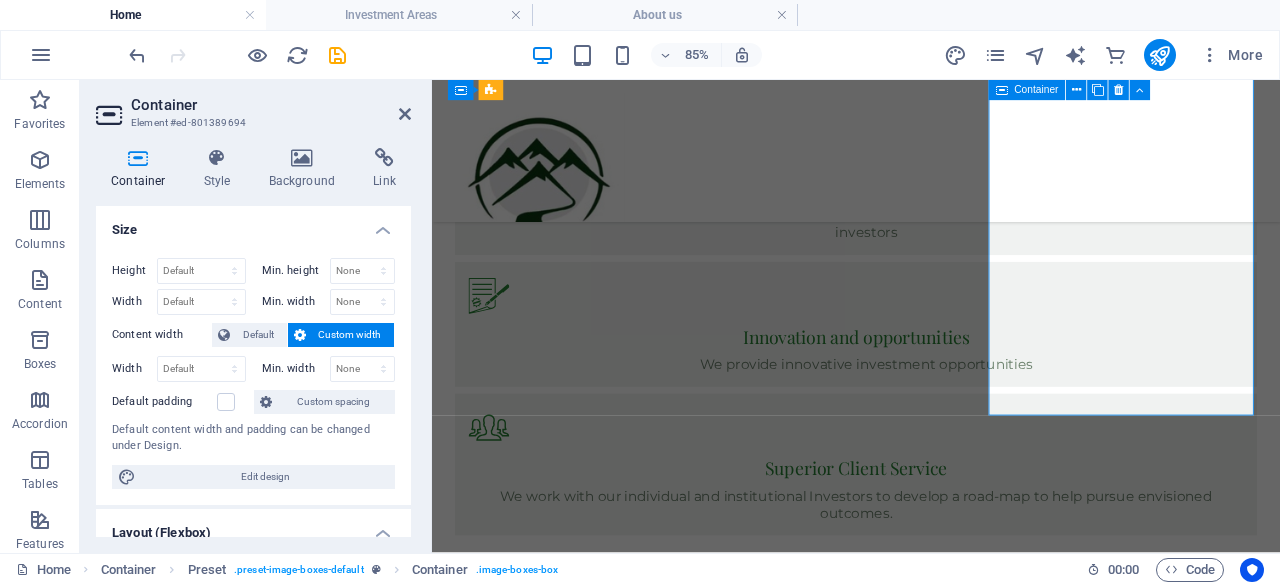 click on "Real Estate We strategically invest across the entire real estate value chain and through various market cycles, allowing us to capitalize on diverse opportunities and maximize returns." at bounding box center [931, 4394] 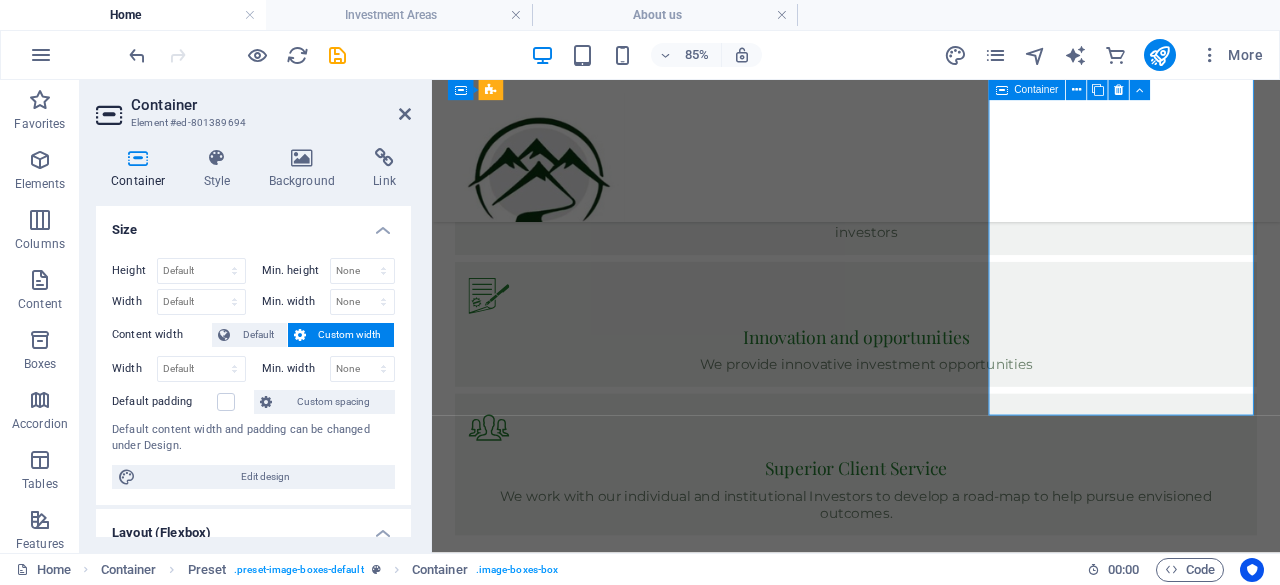 click on "Real Estate We strategically invest across the entire real estate value chain and through various market cycles, allowing us to capitalize on diverse opportunities and maximize returns." at bounding box center (931, 4394) 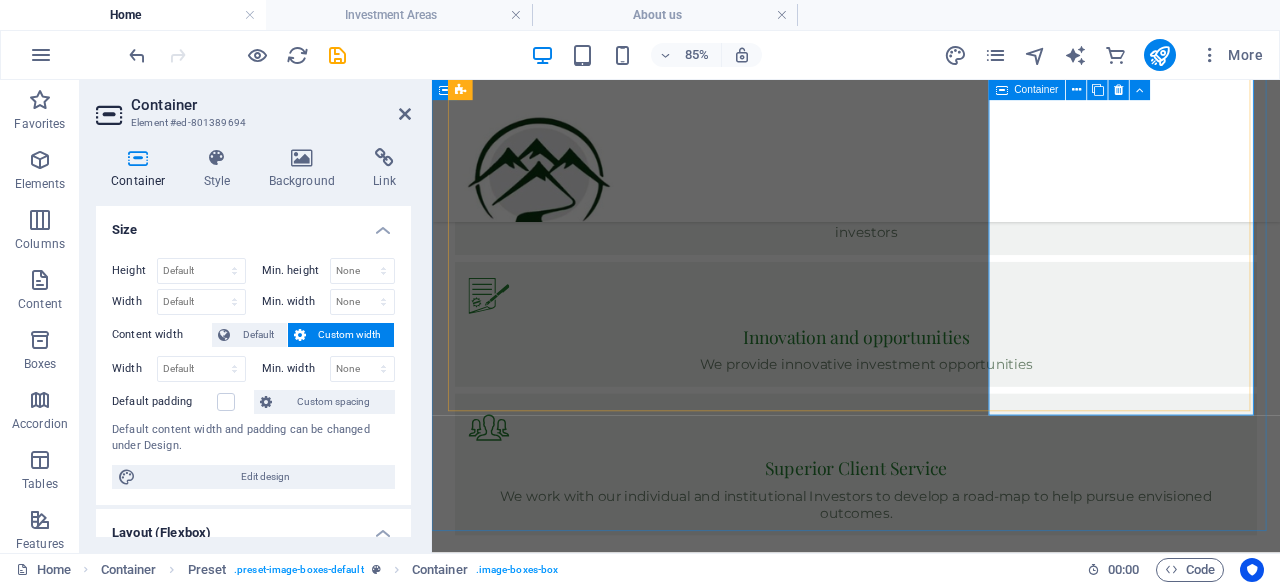 click on "Real Estate We strategically invest across the entire real estate value chain and through various market cycles, allowing us to capitalize on diverse opportunities and maximize returns." at bounding box center [931, 4394] 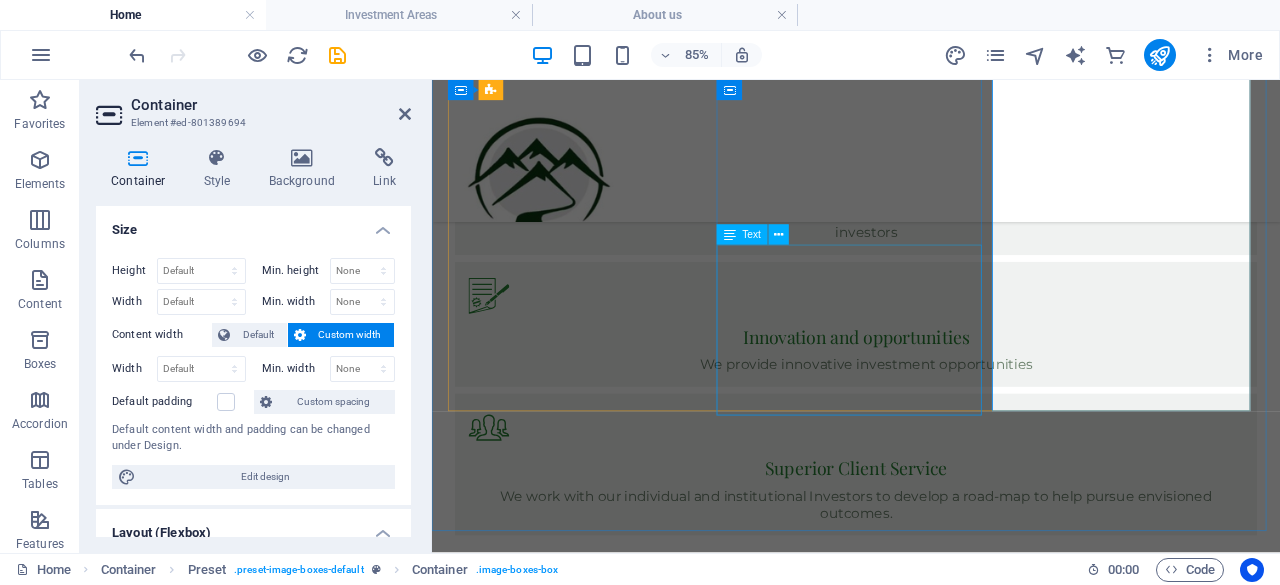 click on "O.E.M invests in alternative investment strategies for sophisticated individuals, and institutional investors, seeking attractive absolute returns to meet our clients’ investment goals.  Read more" at bounding box center [931, 3981] 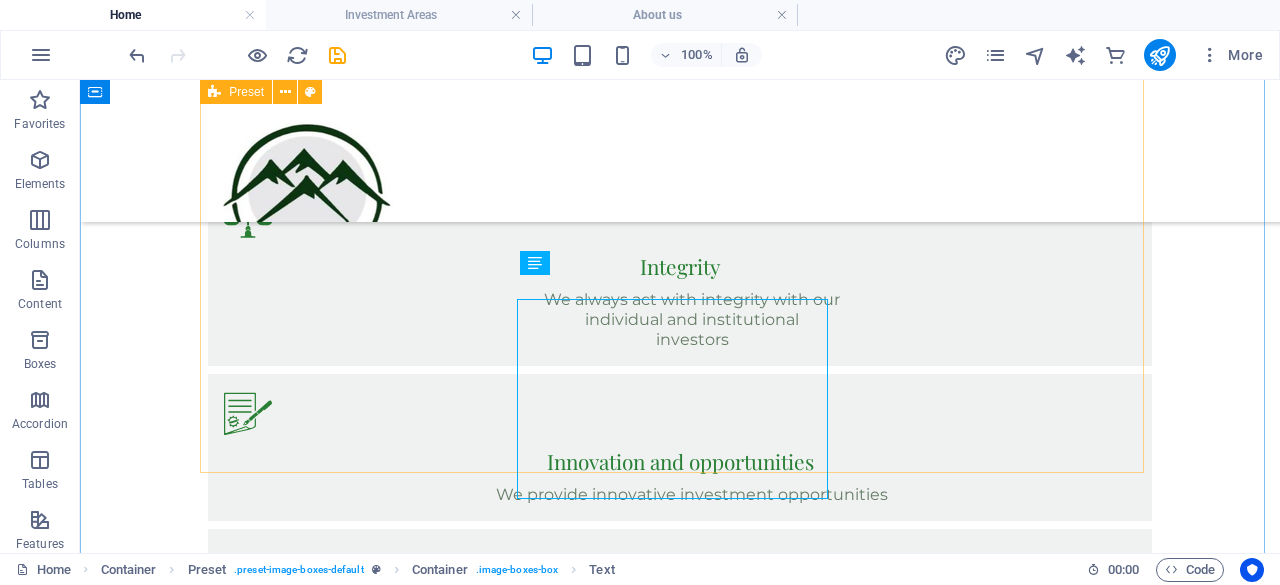 scroll, scrollTop: 2055, scrollLeft: 0, axis: vertical 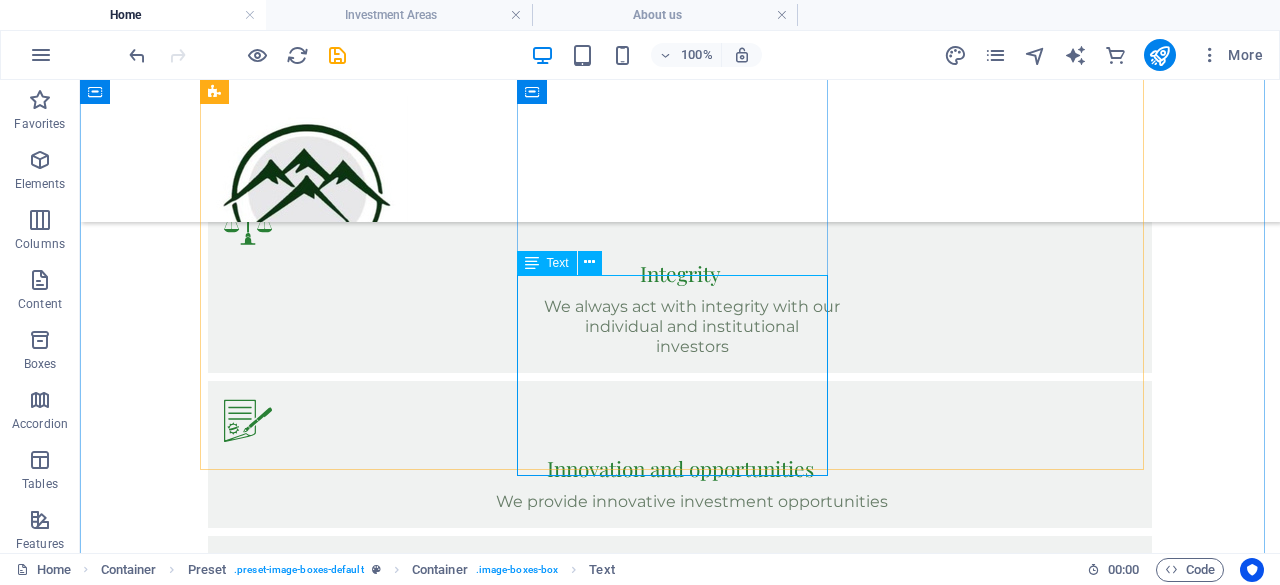 click on "O.E.M invests in alternative investment strategies for sophisticated individuals, and institutional investors, seeking attractive absolute returns to meet our clients’ investment goals.  Read more" at bounding box center [680, 3966] 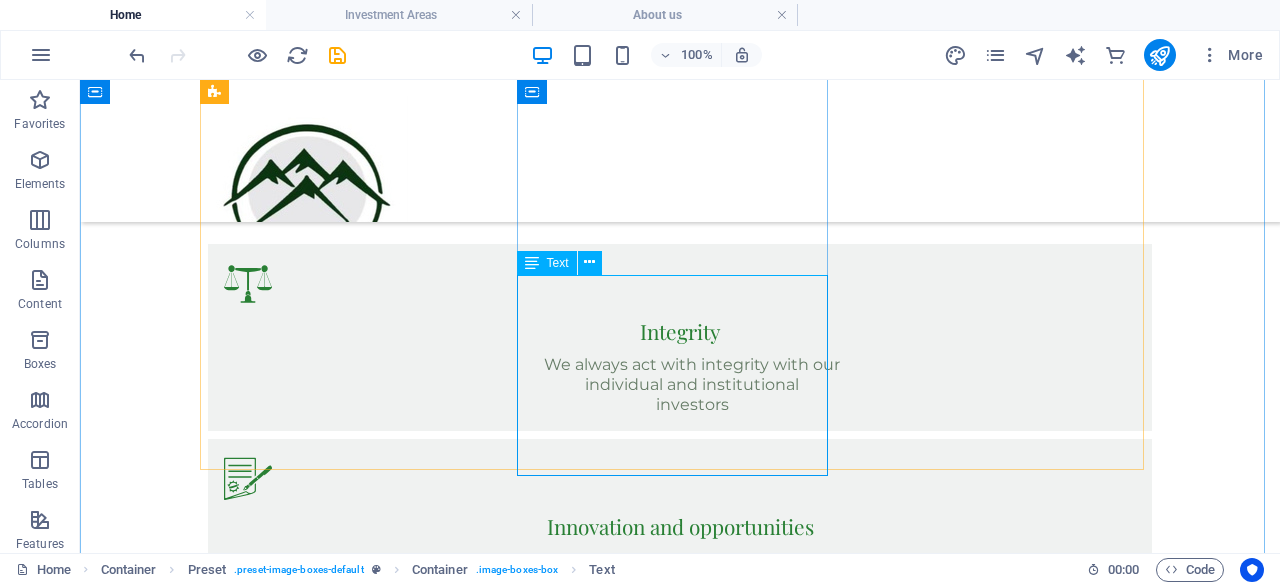 scroll, scrollTop: 2175, scrollLeft: 0, axis: vertical 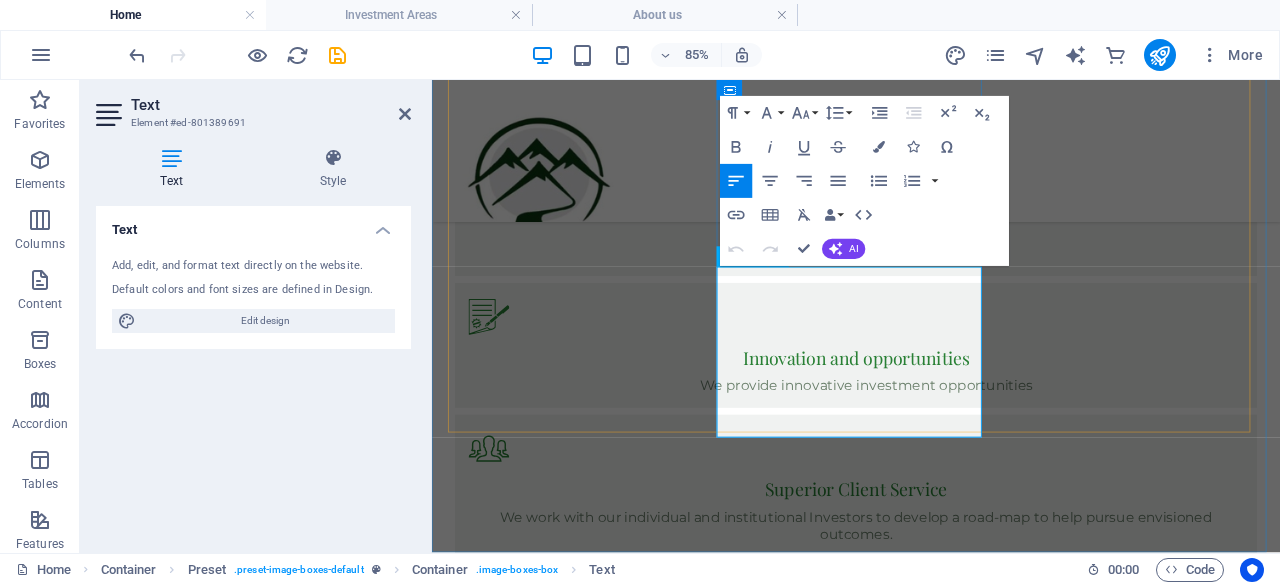 click on "Read more" at bounding box center (509, 4027) 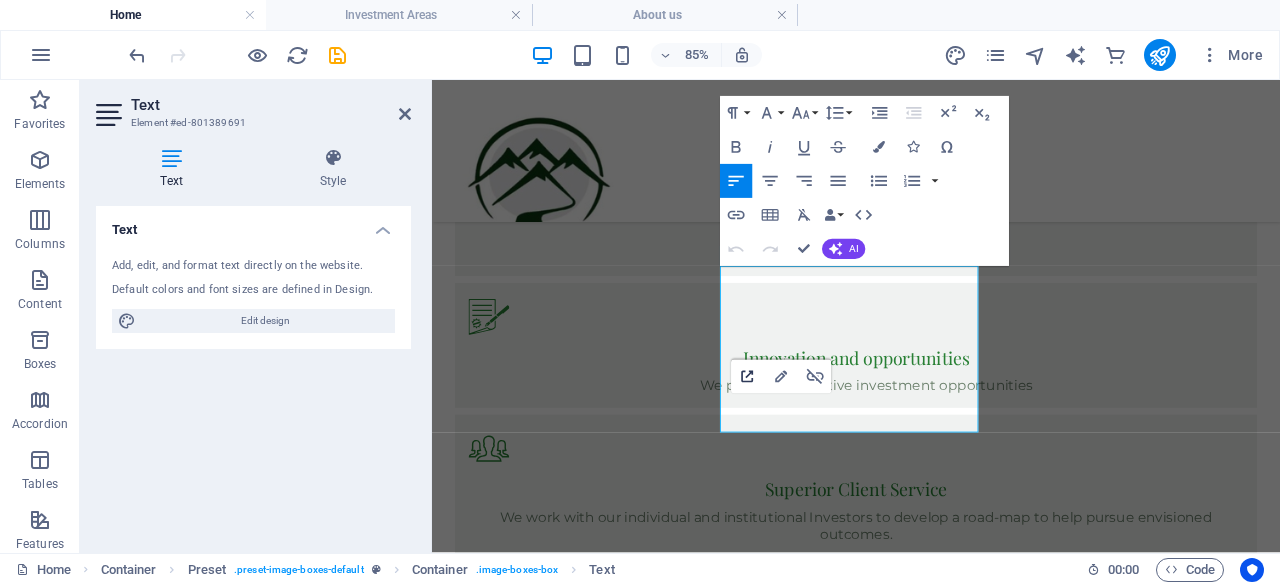 click 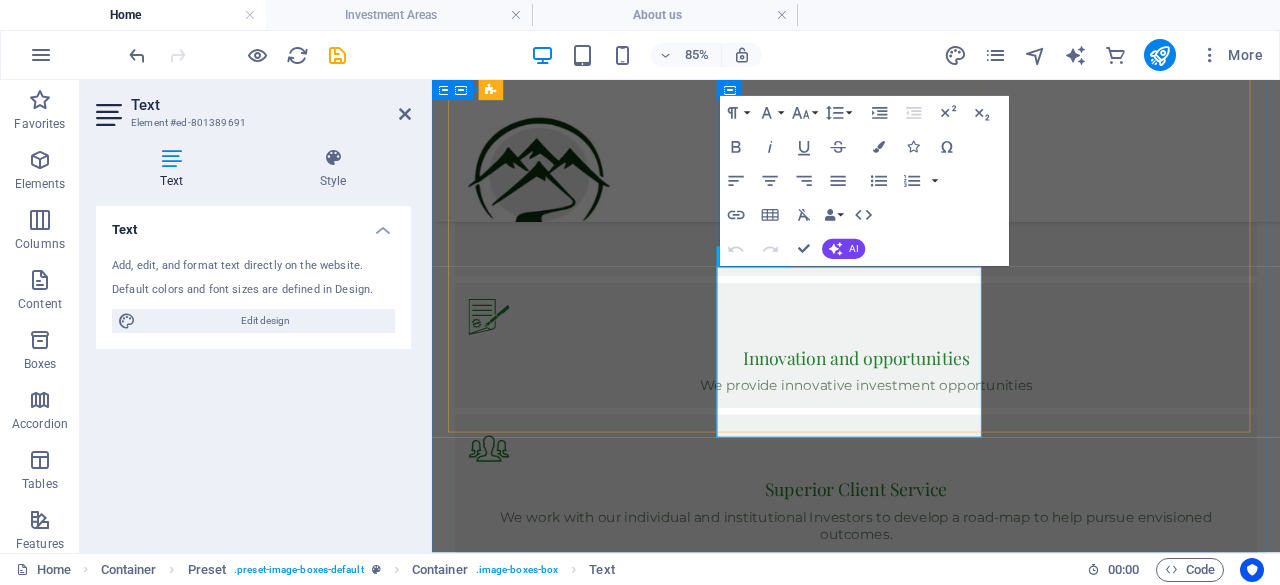 click on "Read more" at bounding box center [509, 4027] 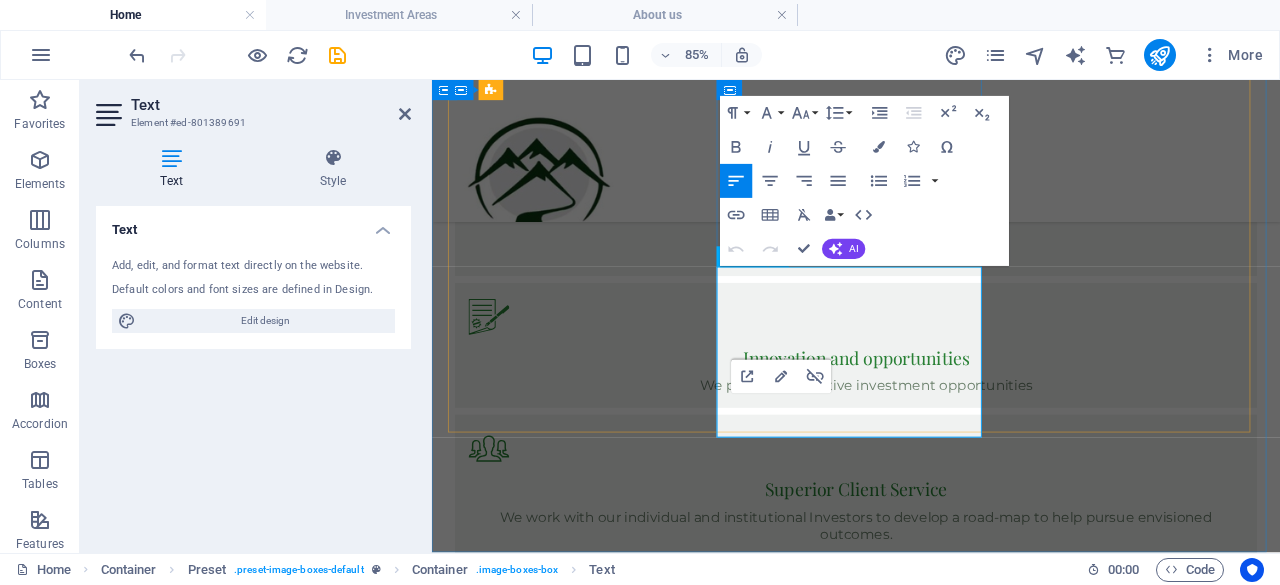 click on "Read more" at bounding box center [931, 4028] 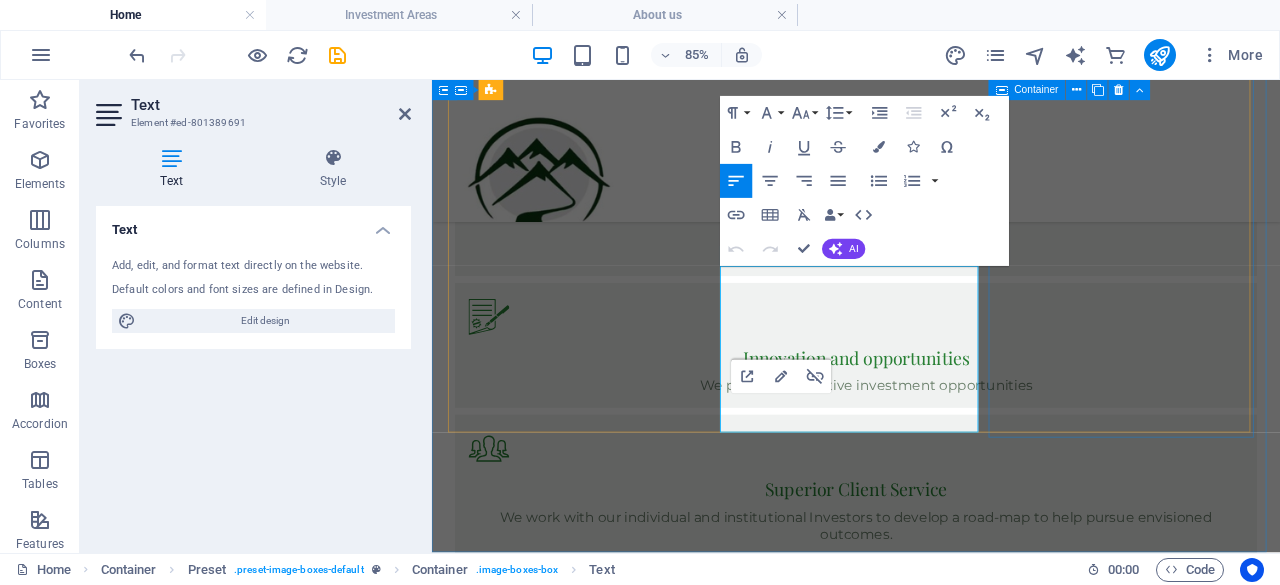 click on "Real Estate We strategically invest across the entire real estate value chain and through various market cycles, allowing us to capitalize on diverse opportunities and maximize returns." at bounding box center [931, 4419] 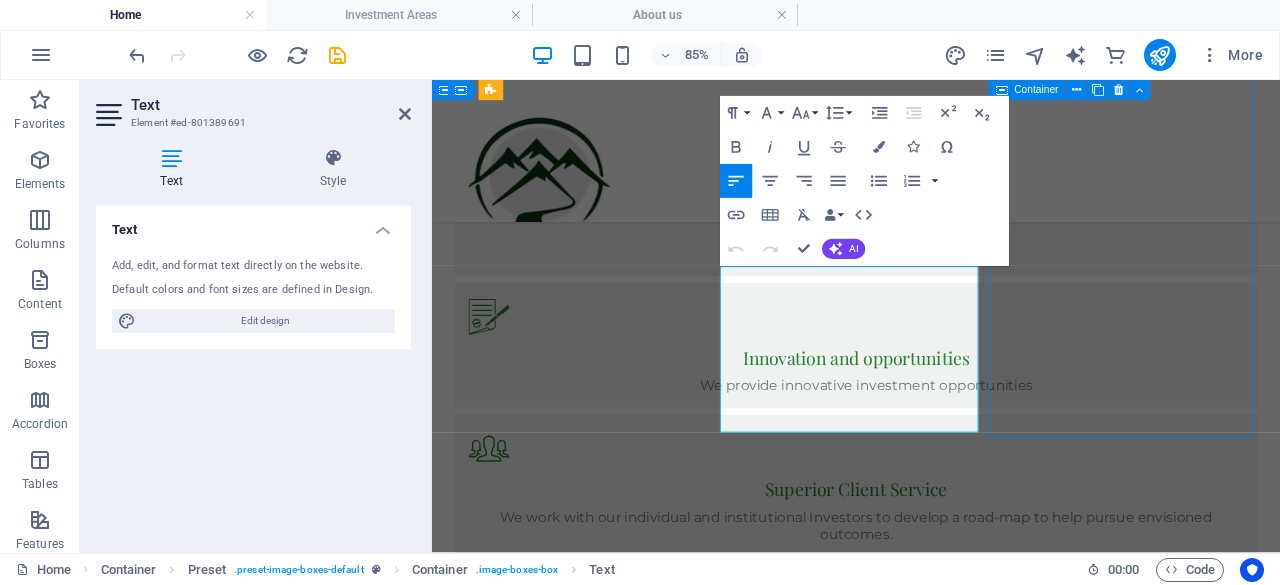 click on "Real Estate We strategically invest across the entire real estate value chain and through various market cycles, allowing us to capitalize on diverse opportunities and maximize returns." at bounding box center [931, 4419] 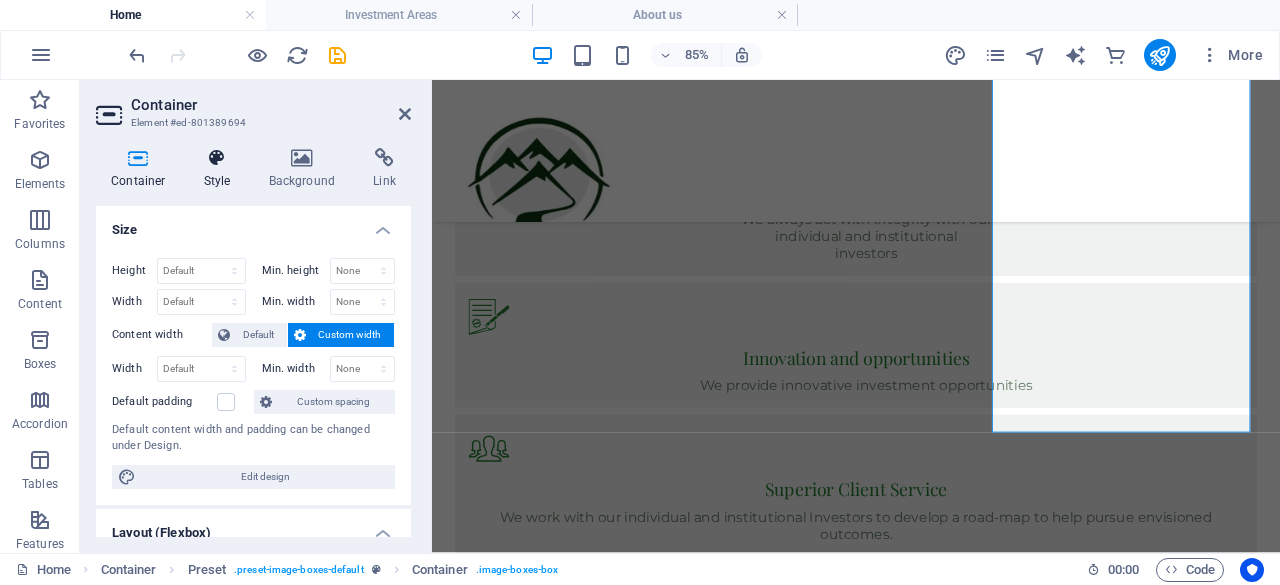 click at bounding box center (217, 158) 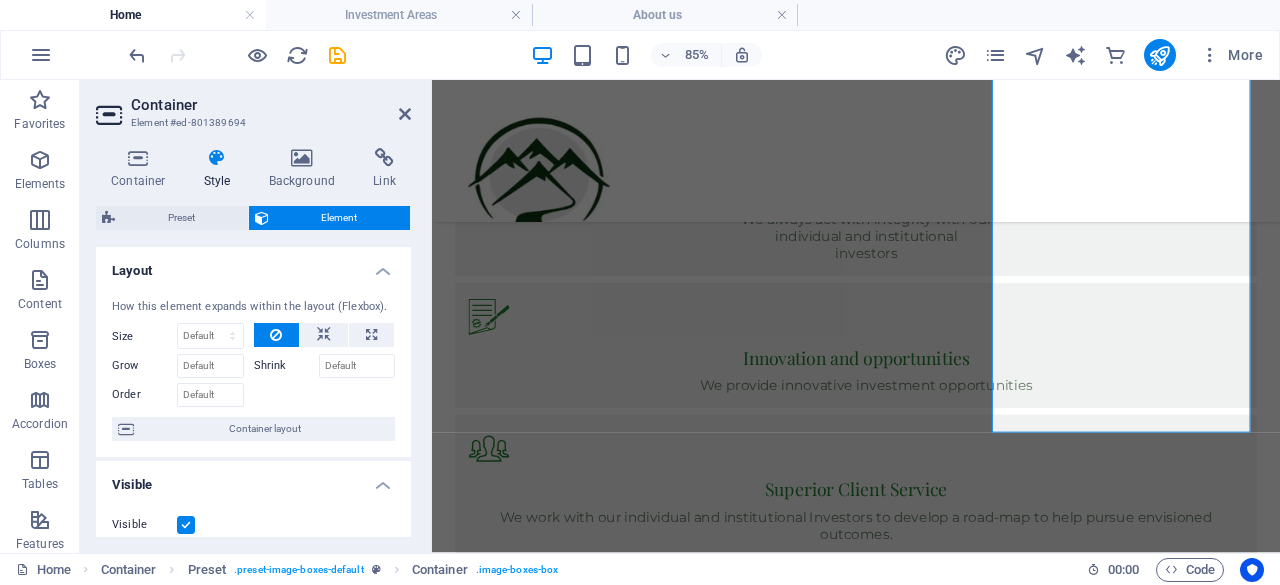 click on "How this element expands within the layout (Flexbox). Size Default auto px % 1/1 1/2 1/3 1/4 1/5 1/6 1/7 1/8 1/9 1/10 Grow Shrink Order Container layout" at bounding box center (253, 370) 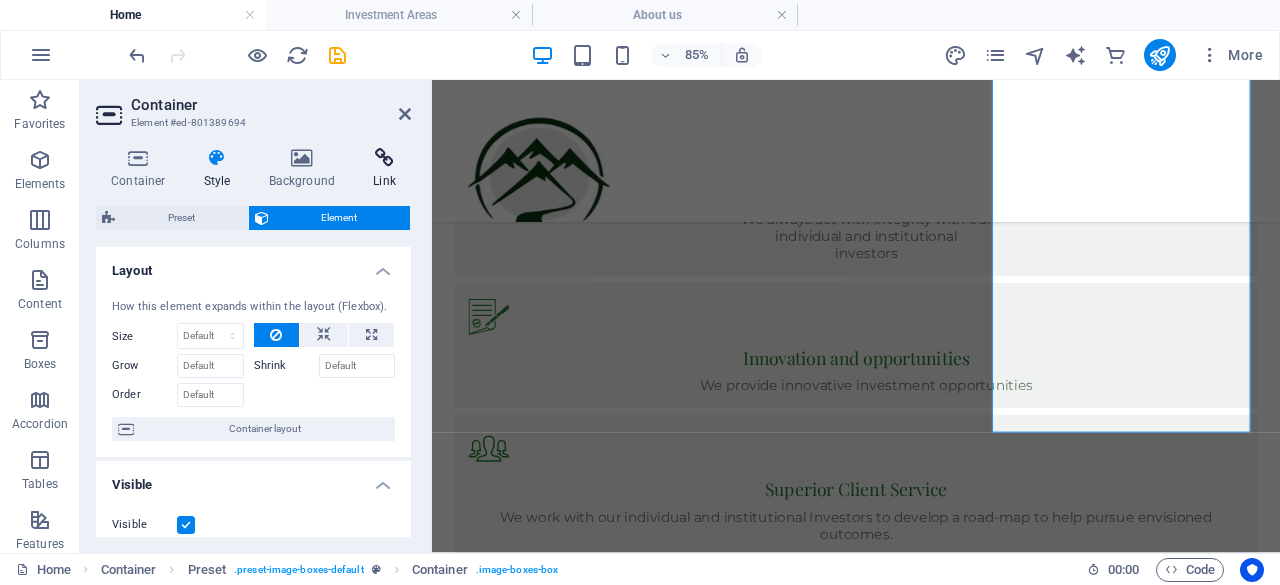 click at bounding box center [384, 158] 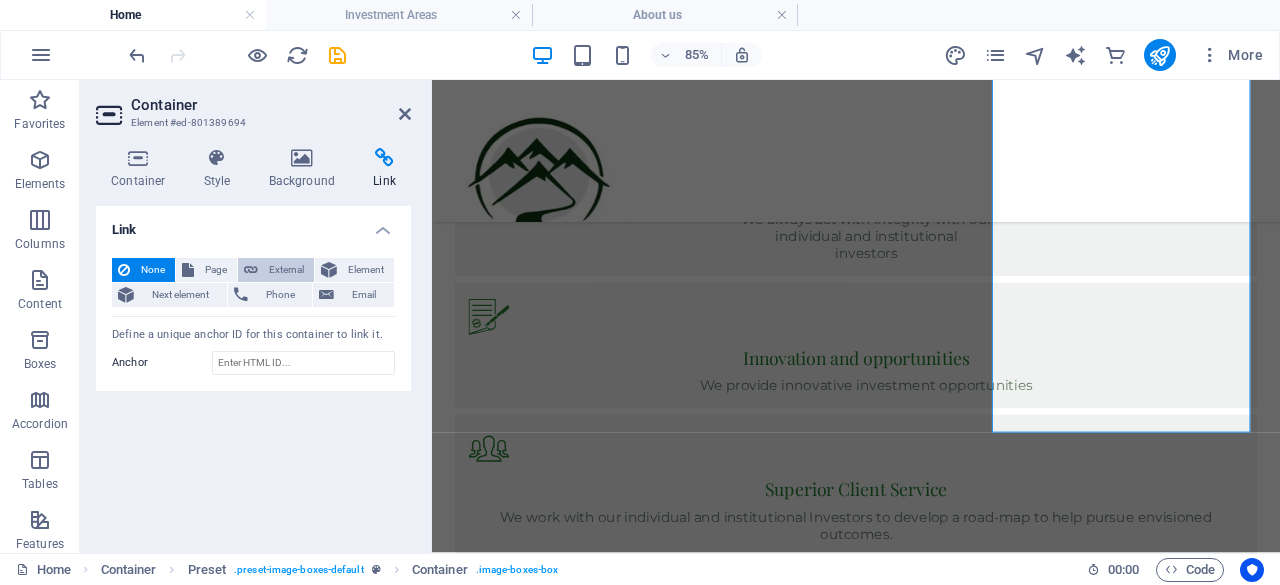 click on "External" at bounding box center (286, 270) 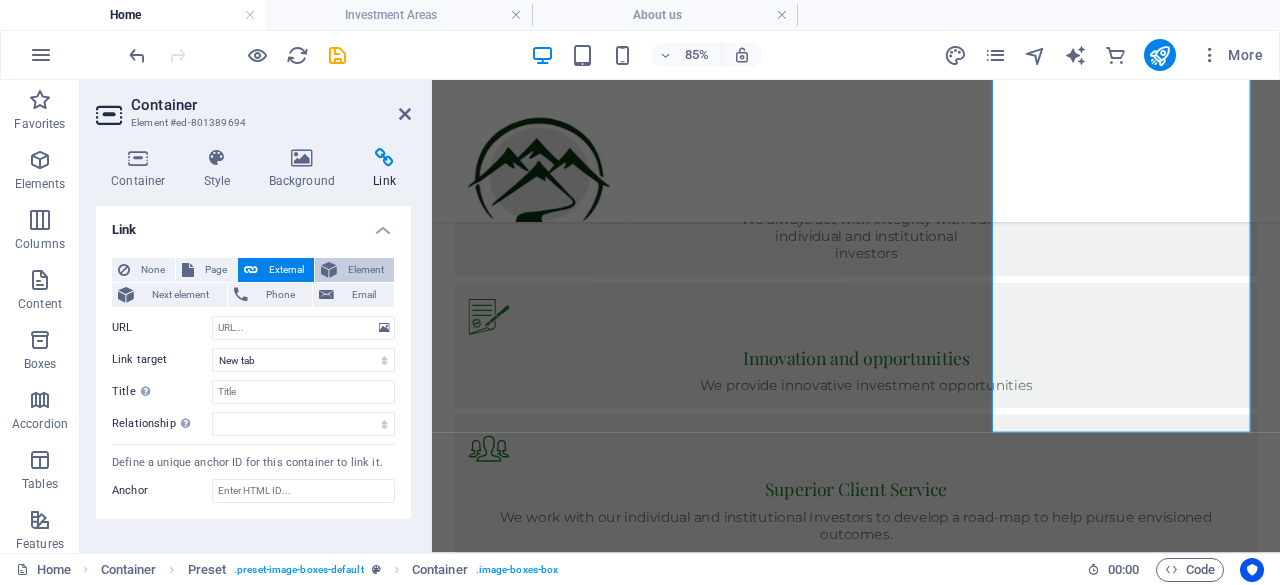 click on "Element" at bounding box center [354, 270] 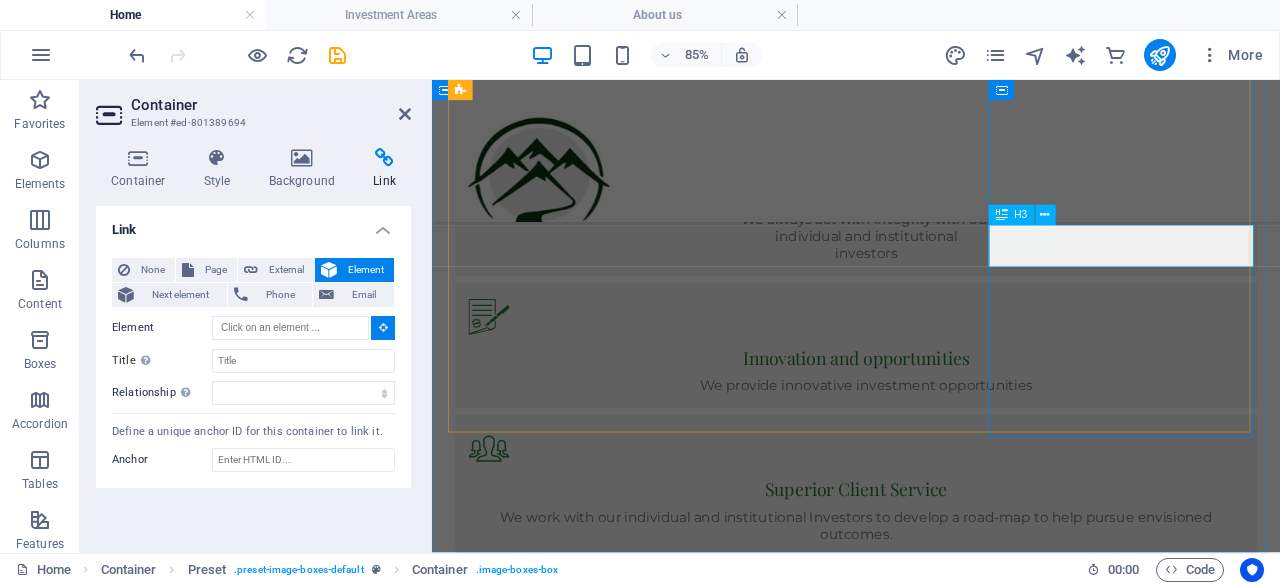 click on "Real Estate" at bounding box center (931, 4713) 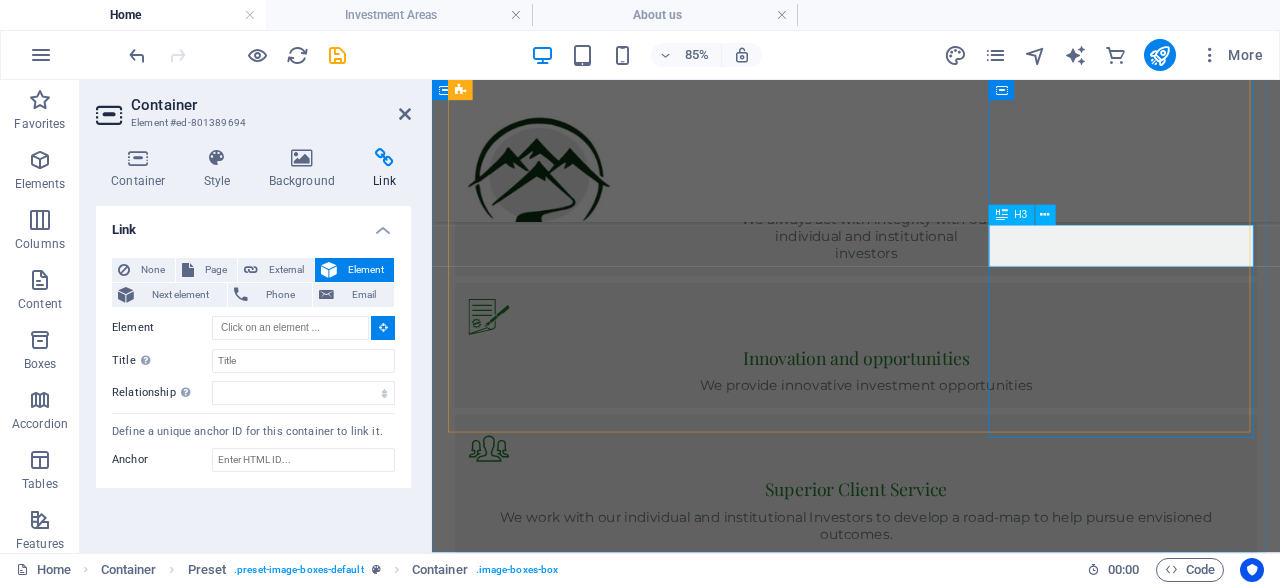 type on "#ed-801389700" 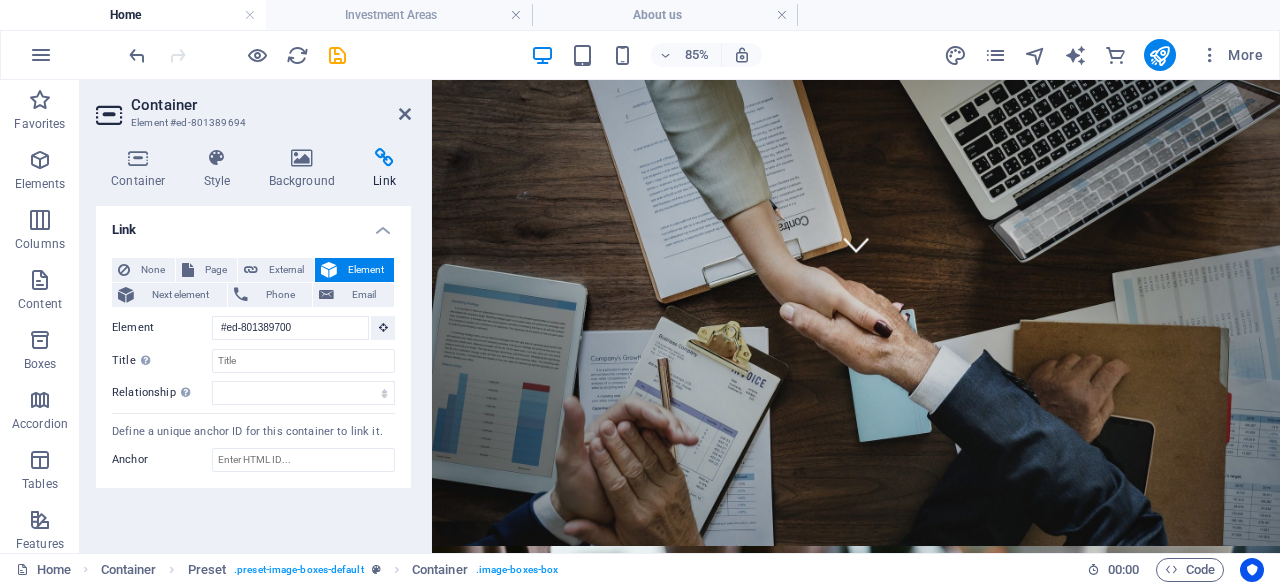 scroll, scrollTop: 340, scrollLeft: 0, axis: vertical 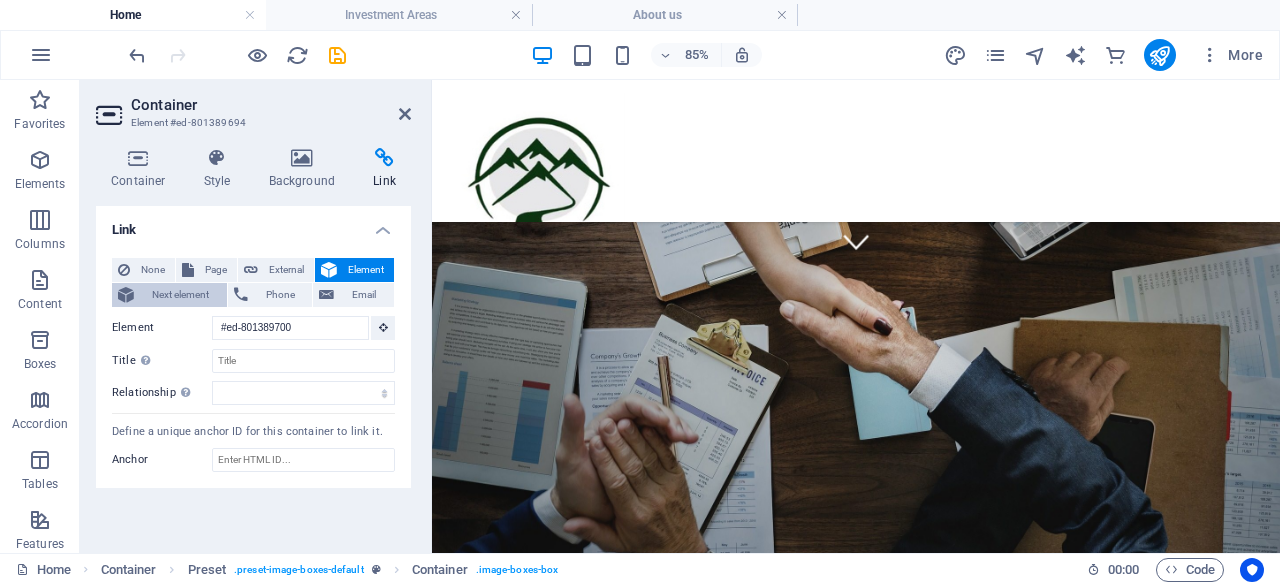 click on "Next element" at bounding box center [180, 295] 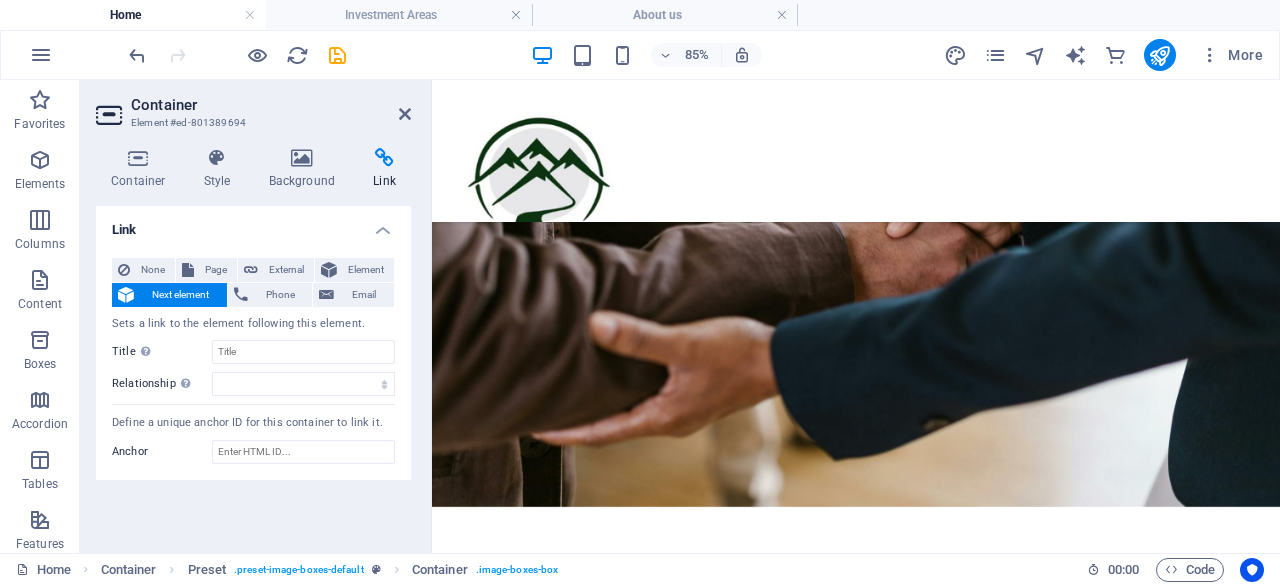 scroll, scrollTop: 2089, scrollLeft: 0, axis: vertical 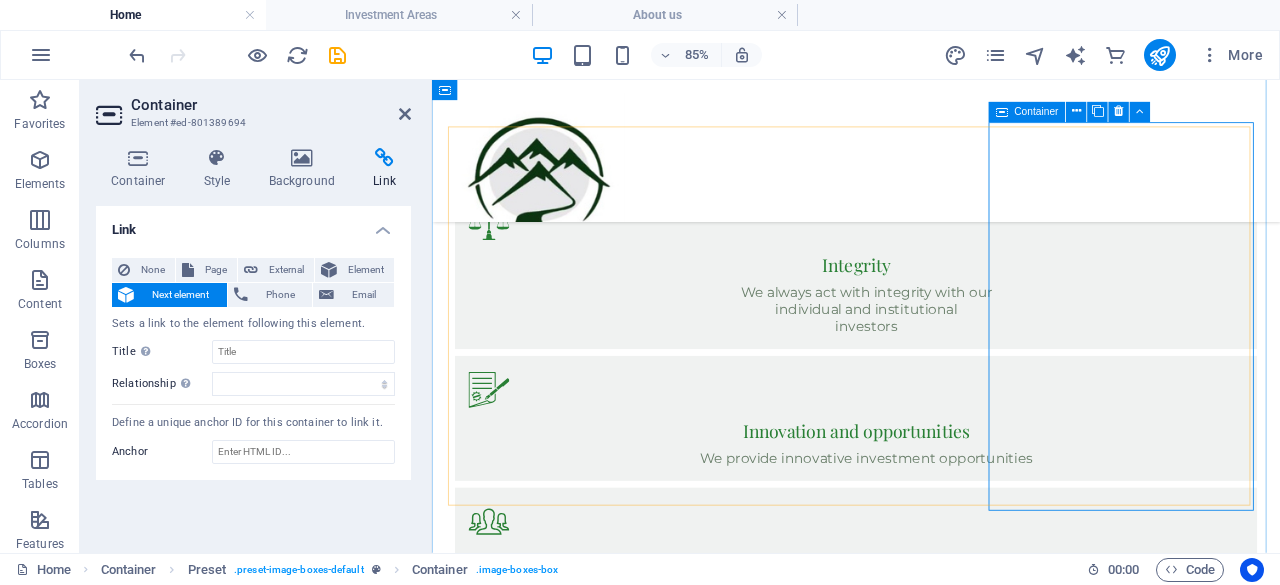 click on "Real Estate We strategically invest across the entire real estate value chain and through various market cycles, allowing us to capitalize on diverse opportunities and maximize returns." at bounding box center (931, 4505) 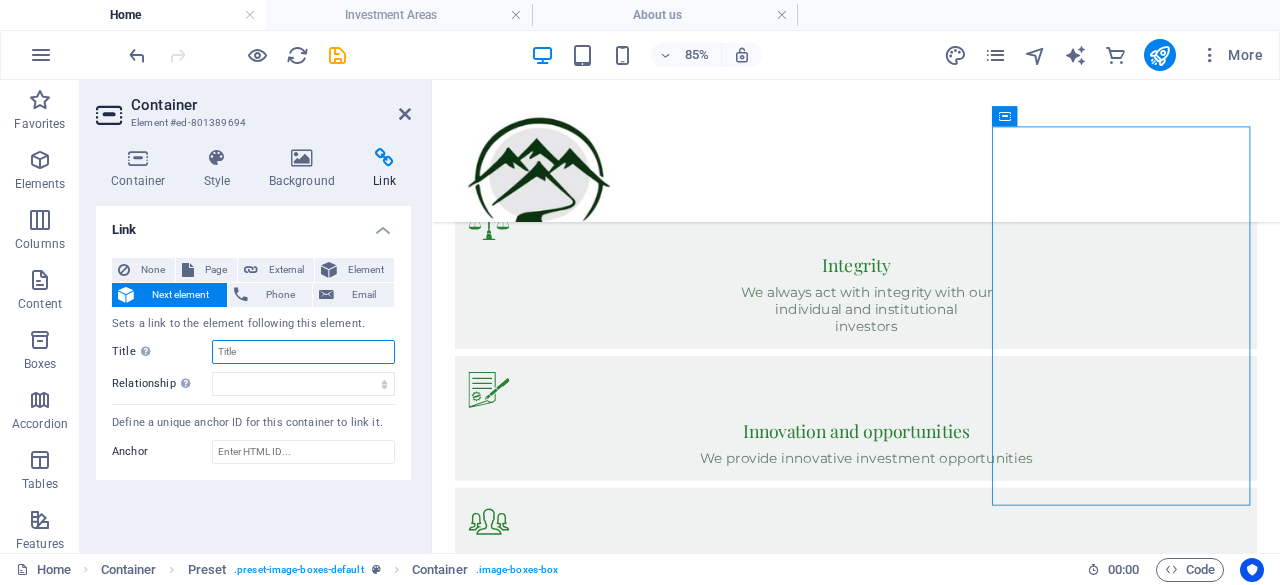 click on "Title Additional link description, should not be the same as the link text. The title is most often shown as a tooltip text when the mouse moves over the element. Leave empty if uncertain." at bounding box center (303, 352) 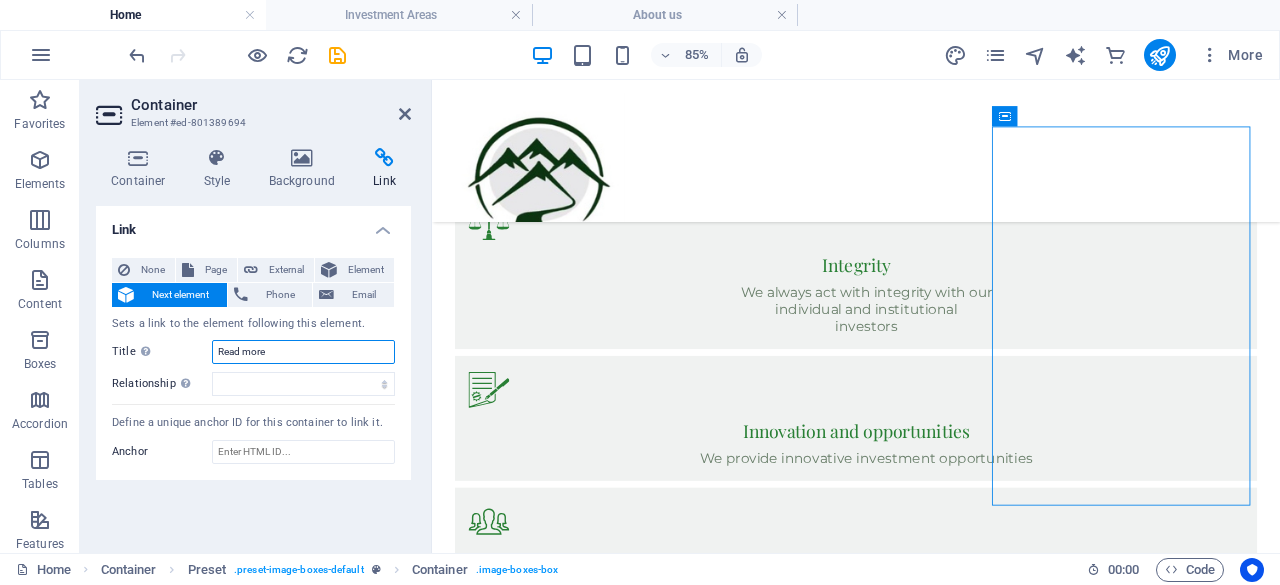 click on "Read more" at bounding box center [303, 352] 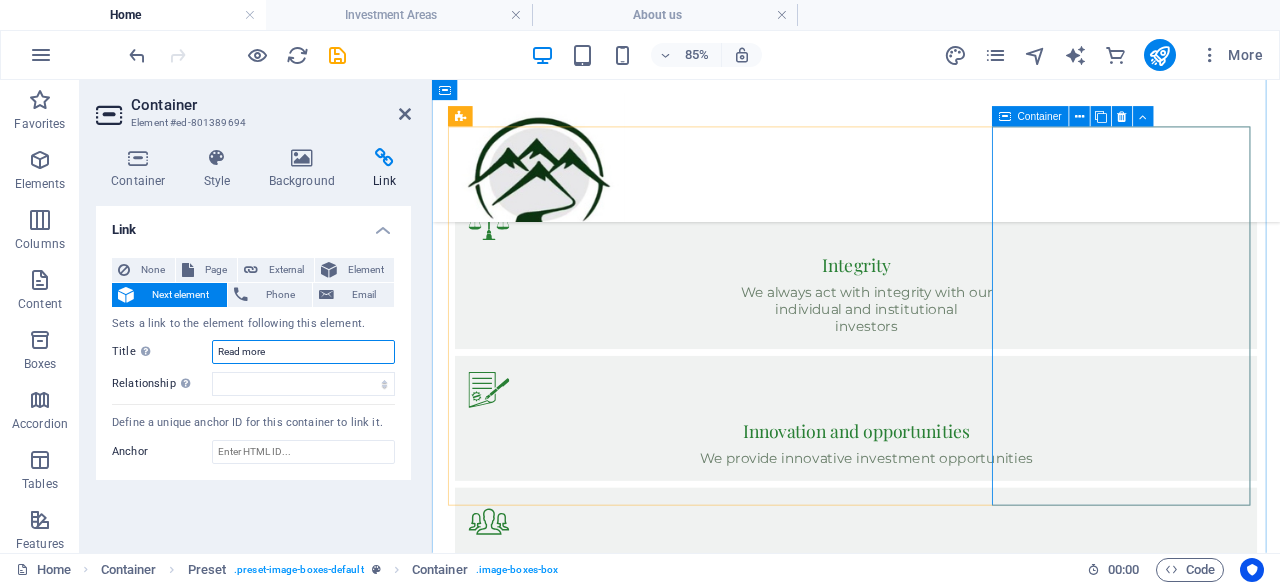 type on "Read more" 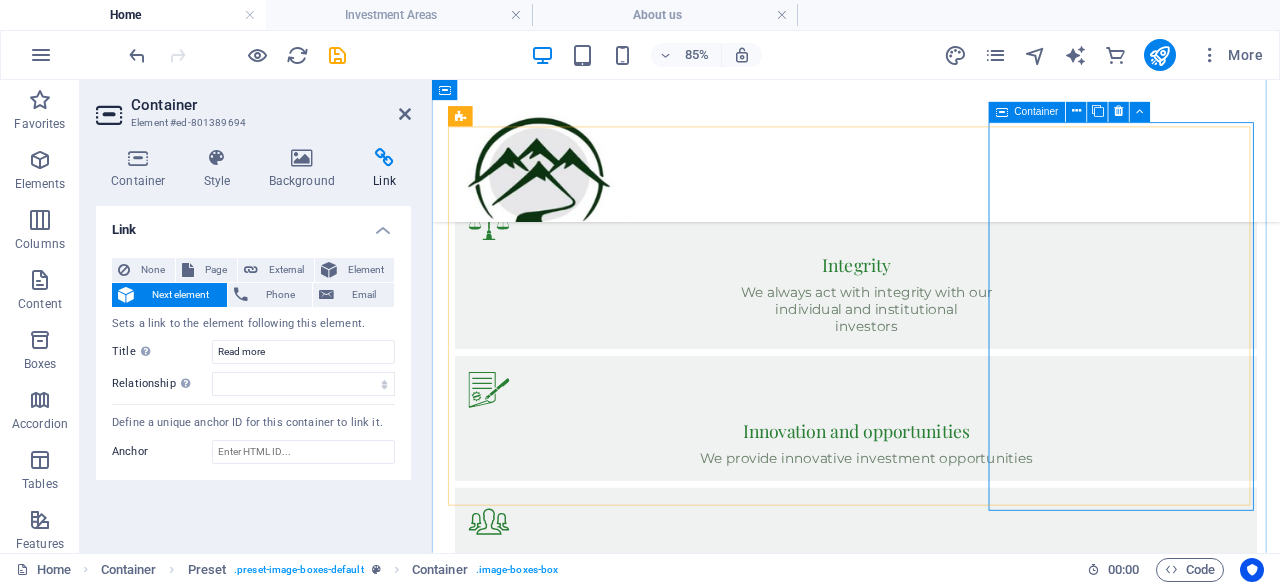 click on "Real Estate We strategically invest across the entire real estate value chain and through various market cycles, allowing us to capitalize on diverse opportunities and maximize returns." at bounding box center (931, 4505) 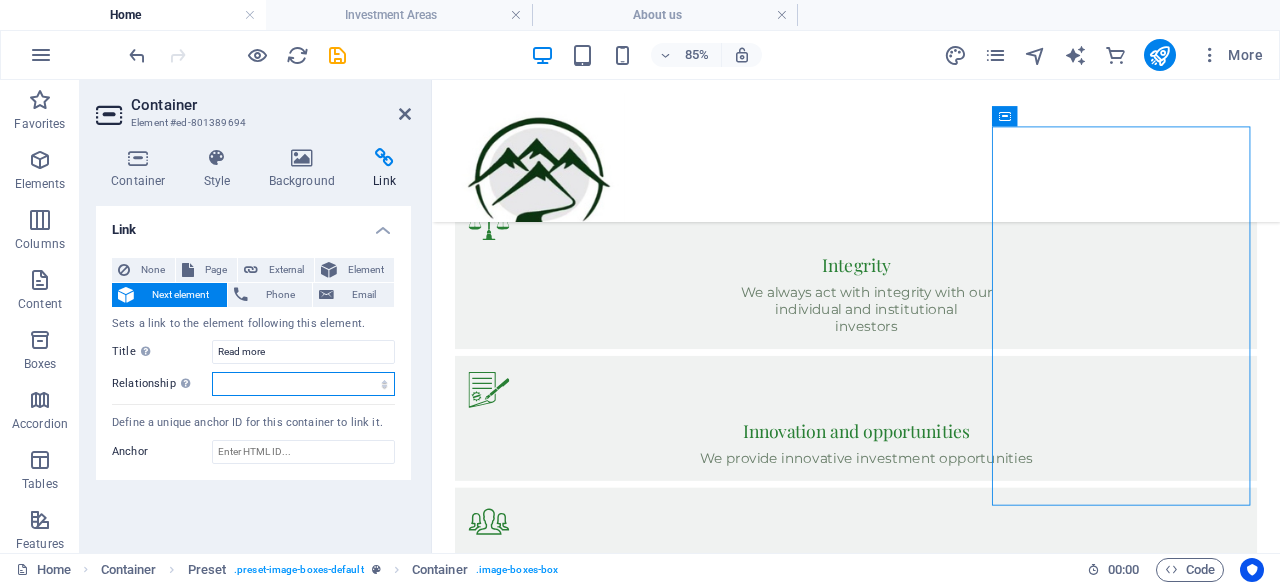 click on "alternate author bookmark external help license next nofollow noreferrer noopener prev search tag" at bounding box center (303, 384) 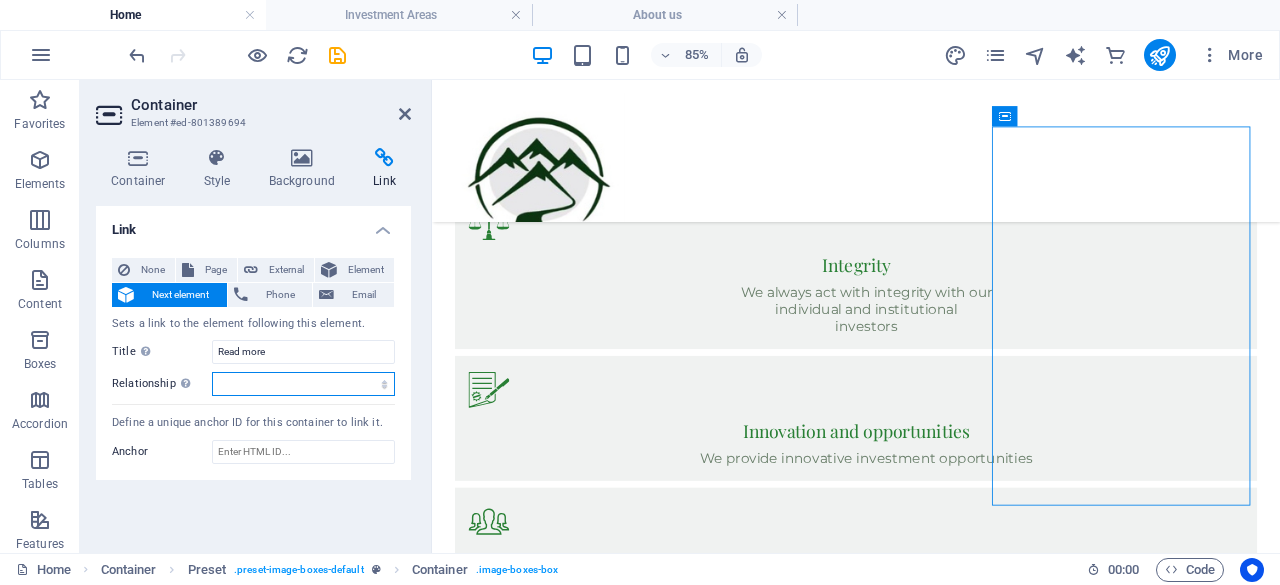 select on "search" 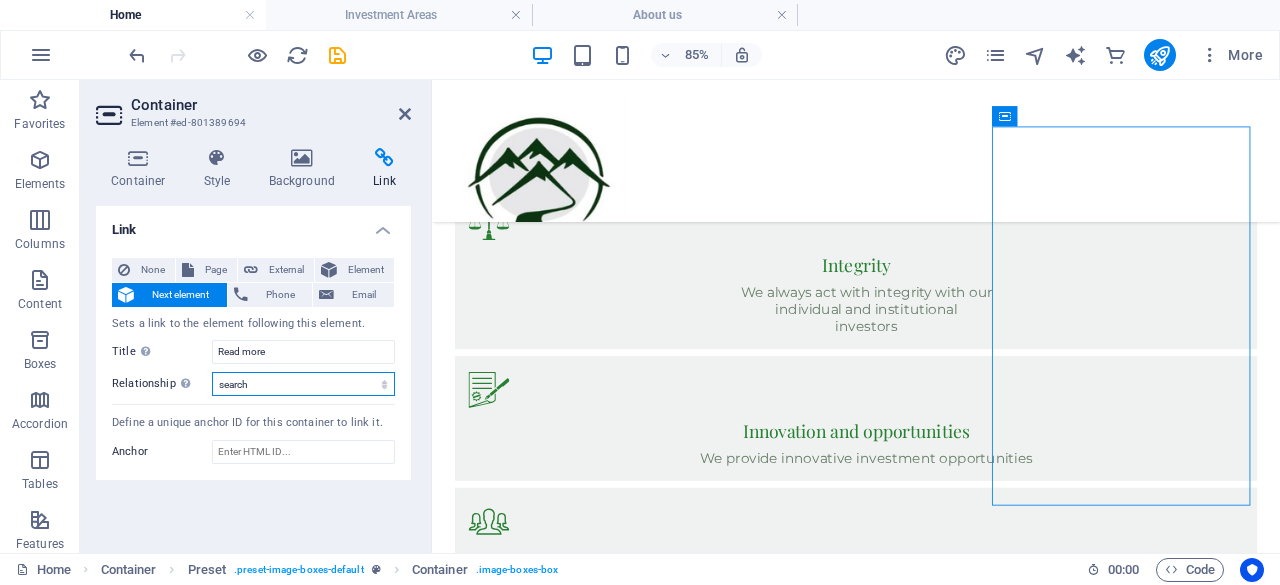 click on "alternate author bookmark external help license next nofollow noreferrer noopener prev search tag" at bounding box center (303, 384) 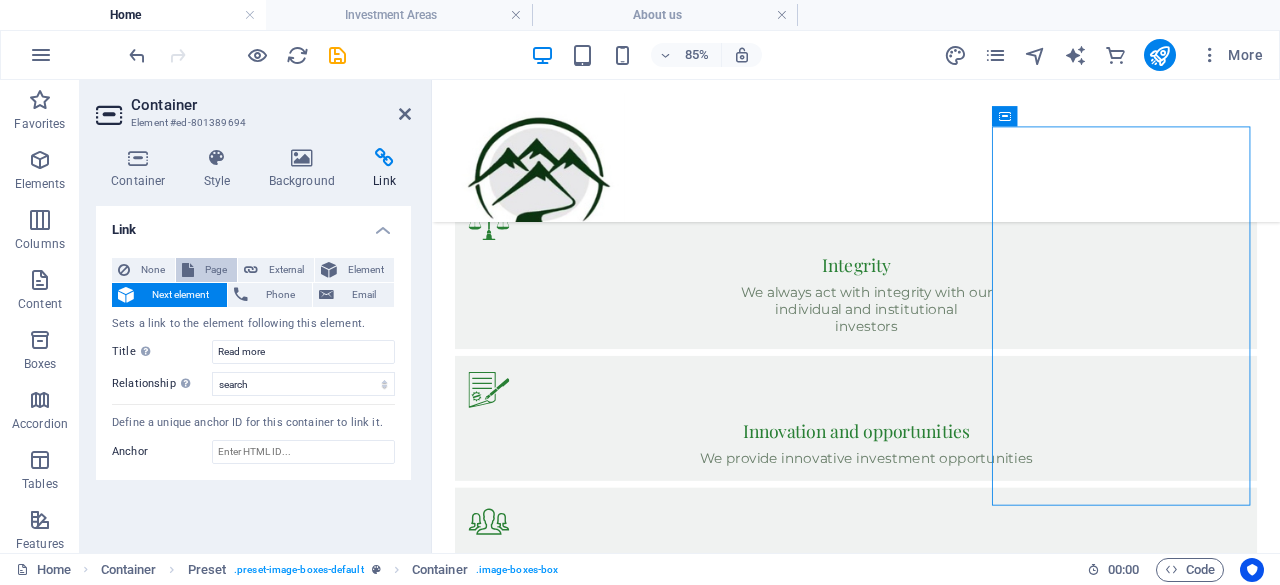 click on "Page" at bounding box center (206, 270) 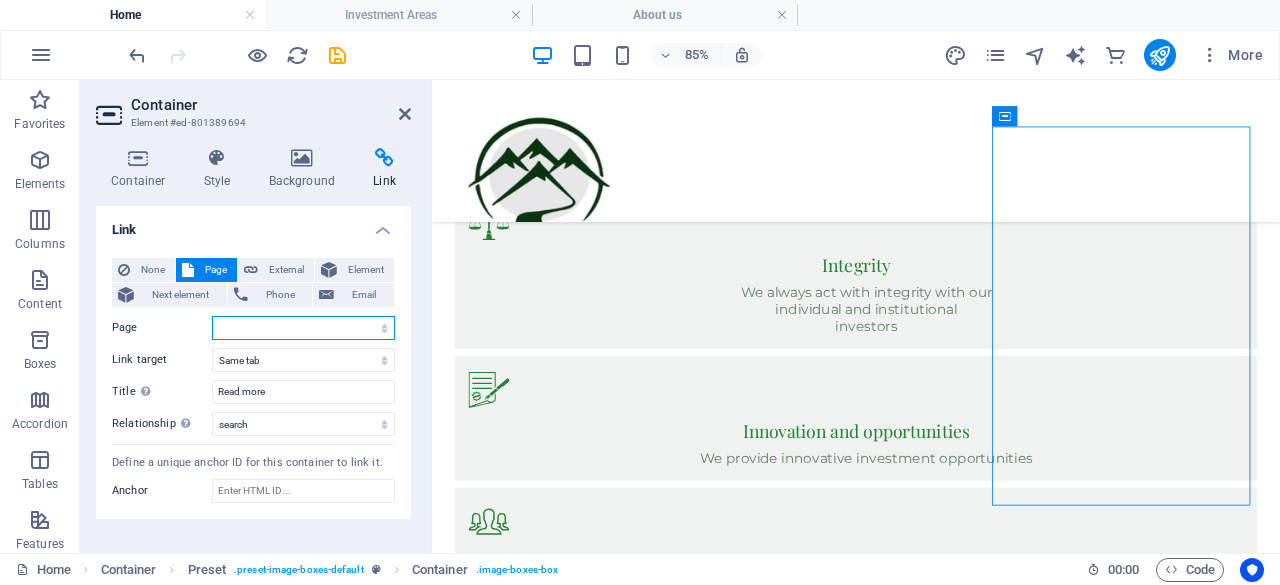 click on "Home Investment Areas About us Contact Privacy" at bounding box center [303, 328] 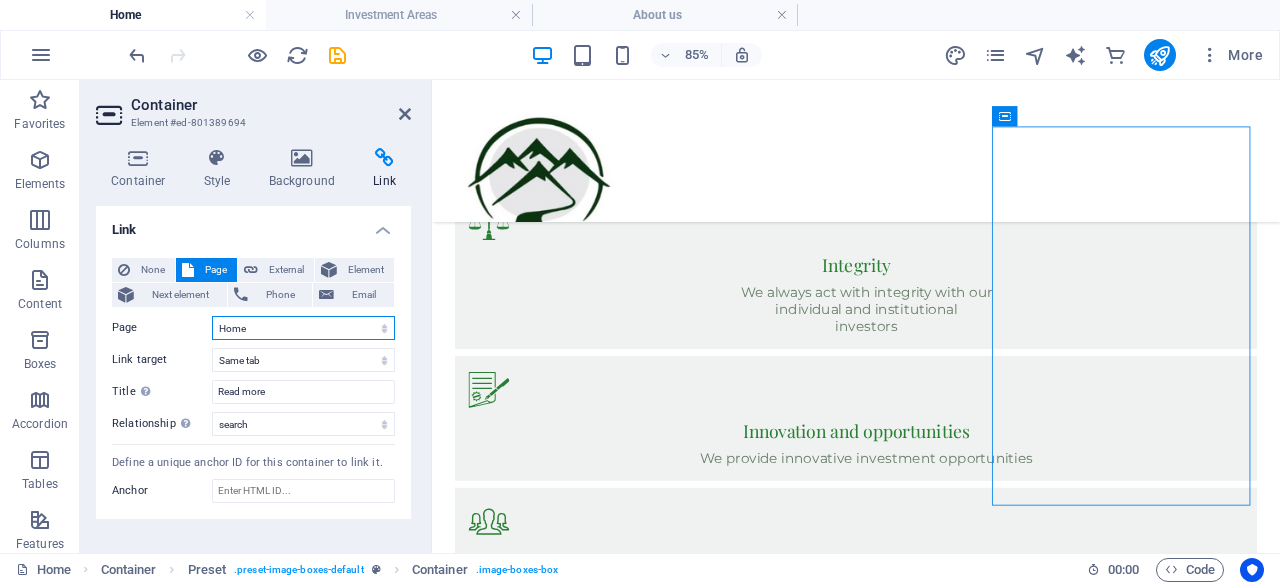 click on "Home Investment Areas About us Contact Privacy" at bounding box center [303, 328] 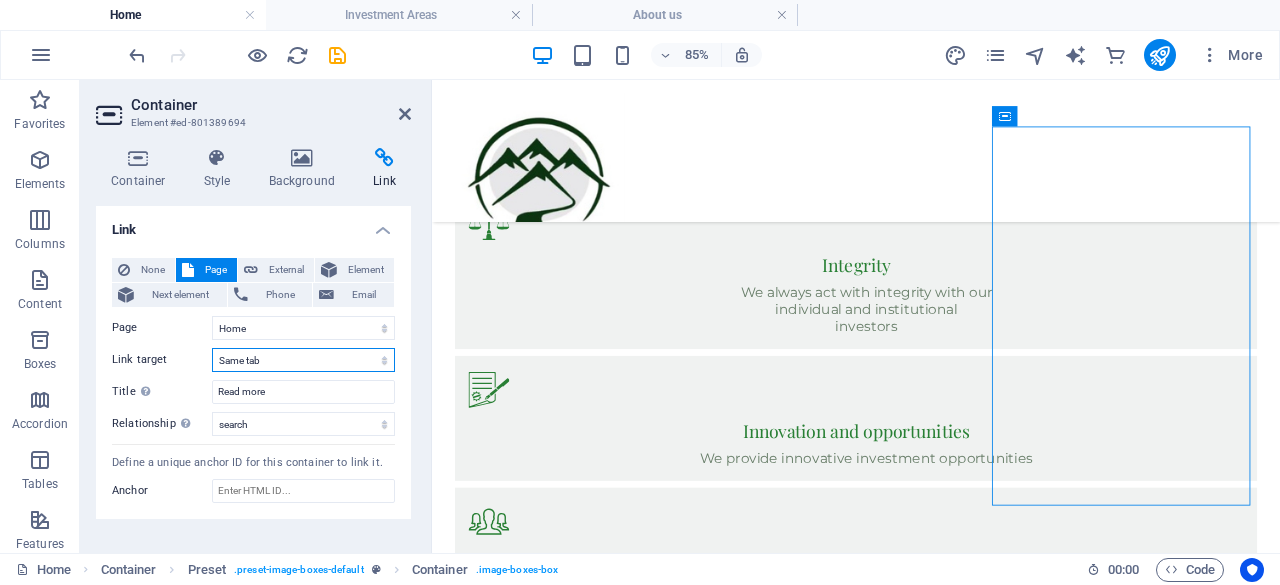 click on "New tab Same tab Overlay" at bounding box center [303, 360] 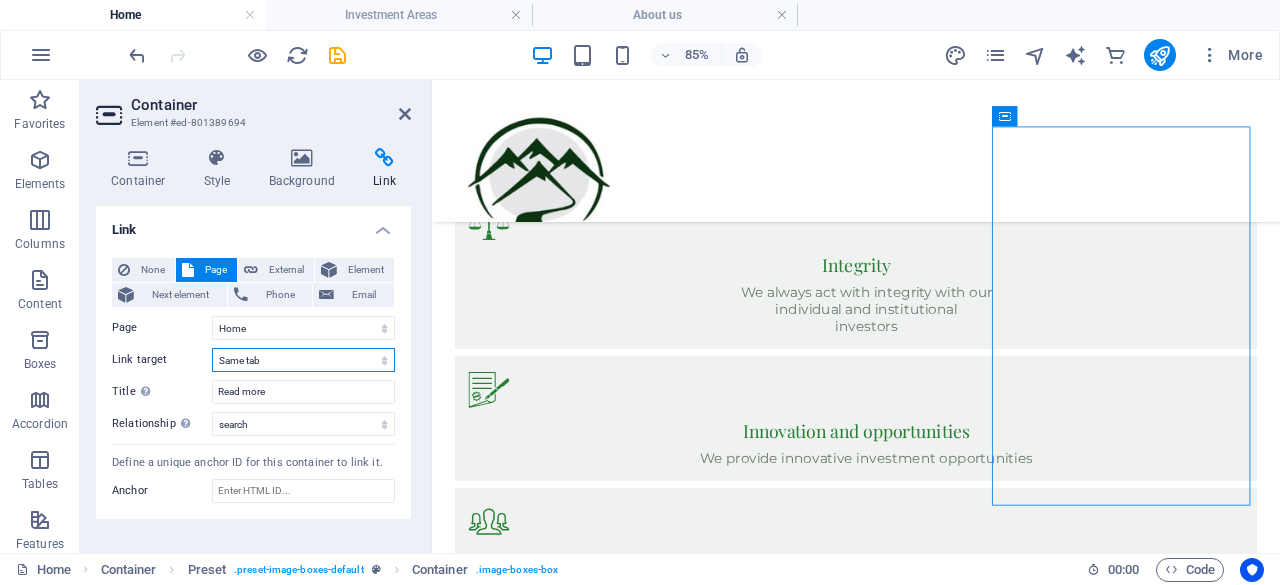 click on "New tab Same tab Overlay" at bounding box center [303, 360] 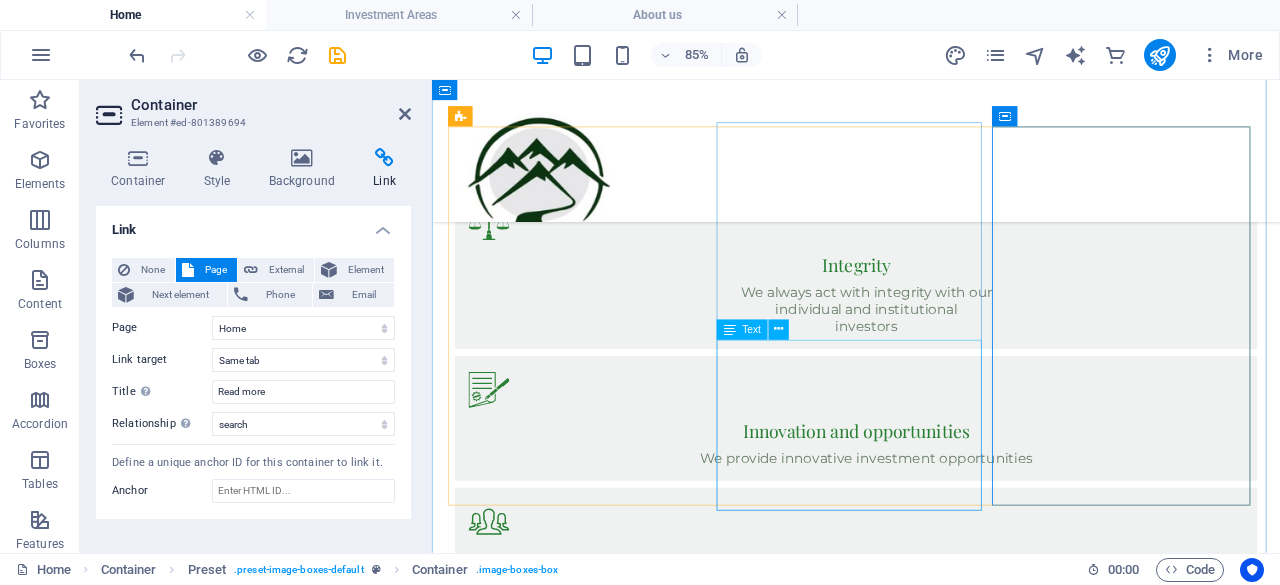 click on "O.E.M invests in alternative investment strategies for sophisticated individuals, and institutional investors, seeking attractive absolute returns to meet our clients’ investment goals.  Read more" at bounding box center (931, 4092) 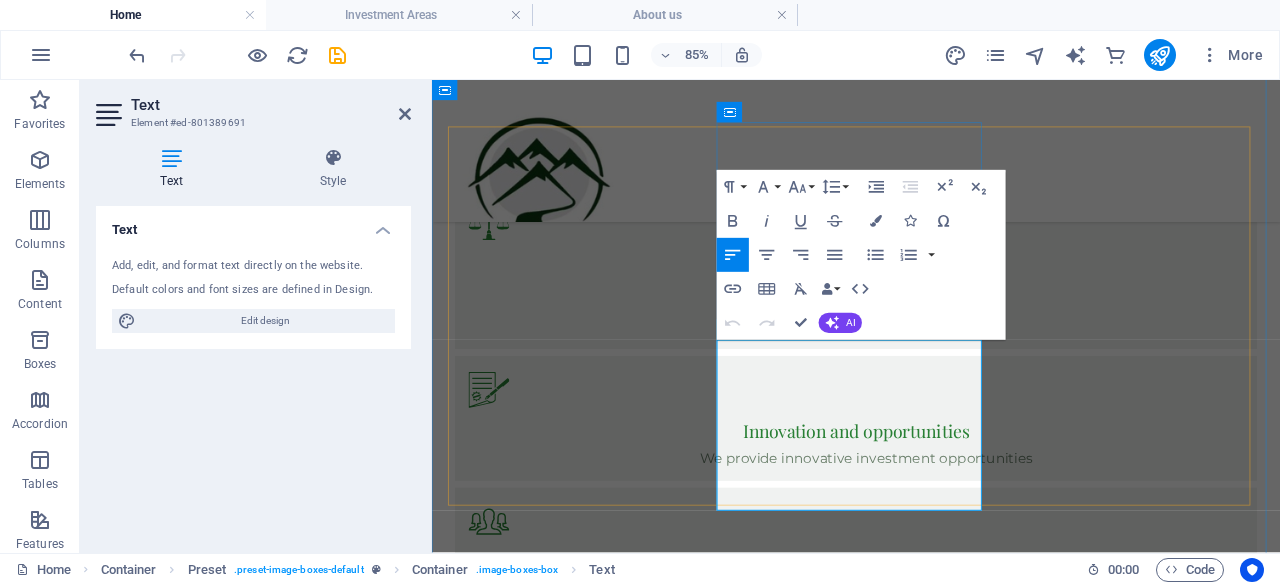 click on "Read more" at bounding box center [509, 4113] 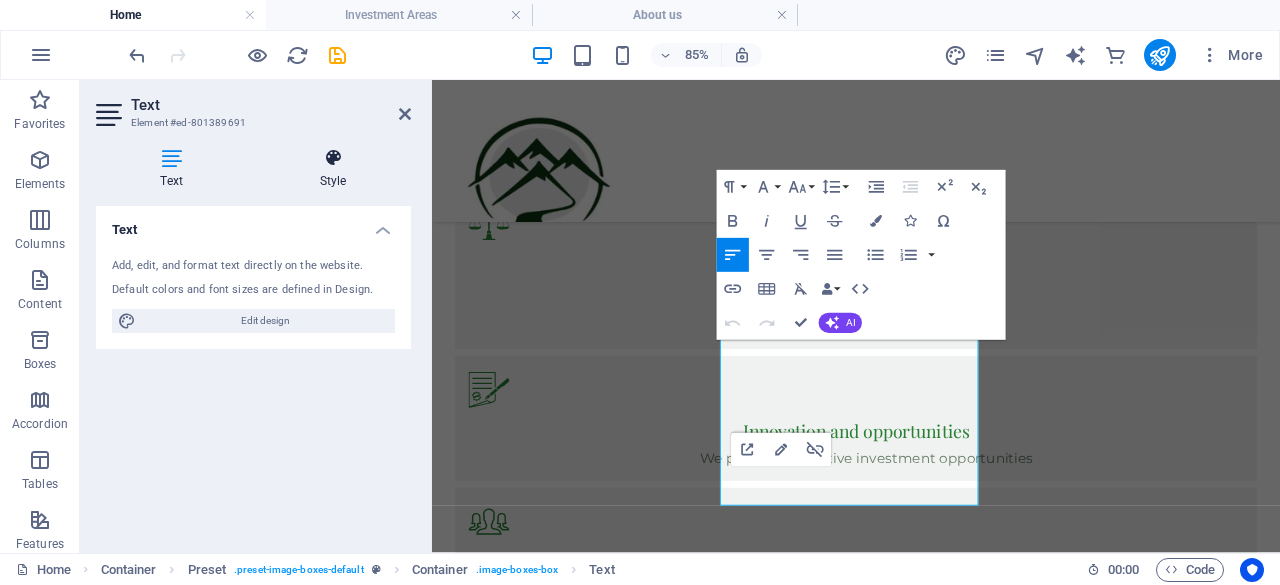 click at bounding box center [333, 158] 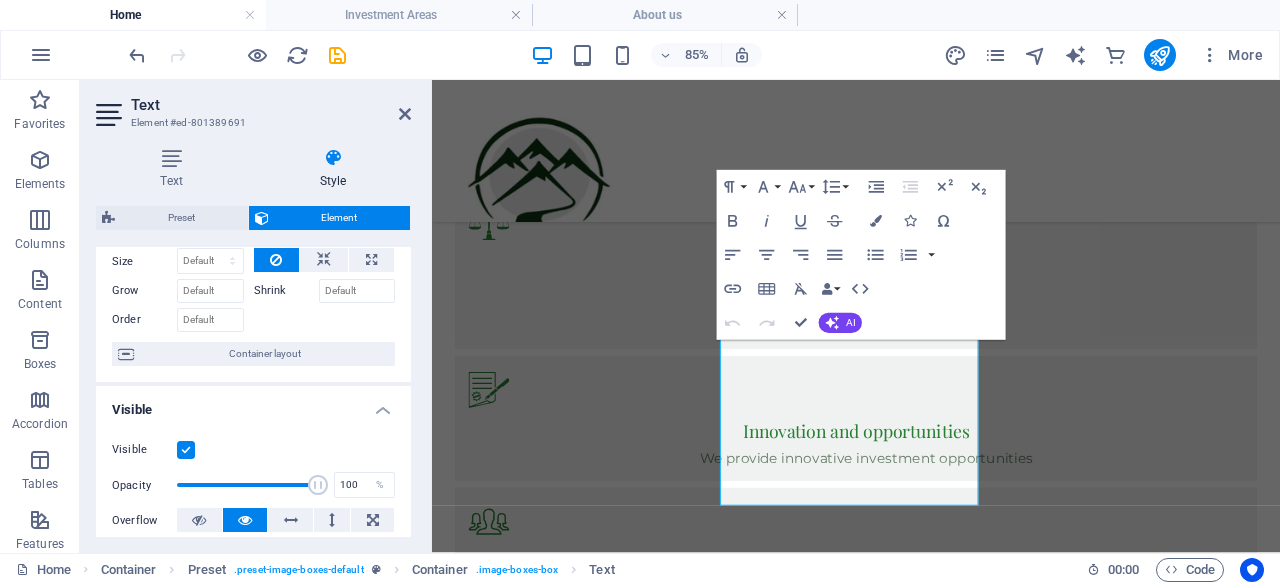 scroll, scrollTop: 60, scrollLeft: 0, axis: vertical 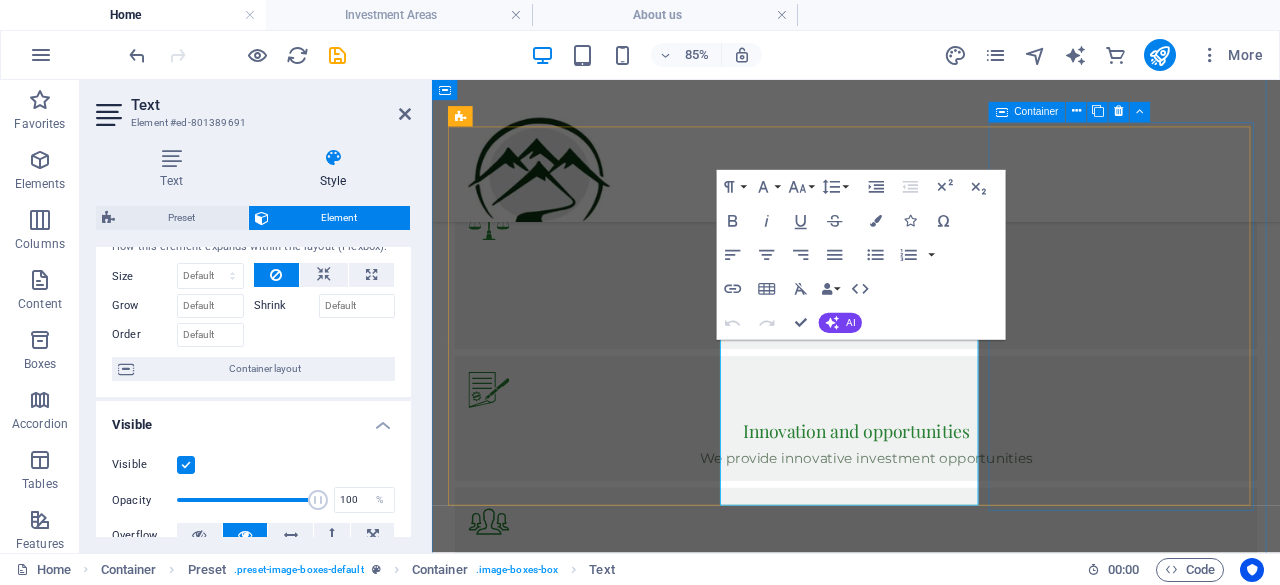 click on "Real Estate We strategically invest across the entire real estate value chain and through various market cycles, allowing us to capitalize on diverse opportunities and maximize returns." at bounding box center (931, 4505) 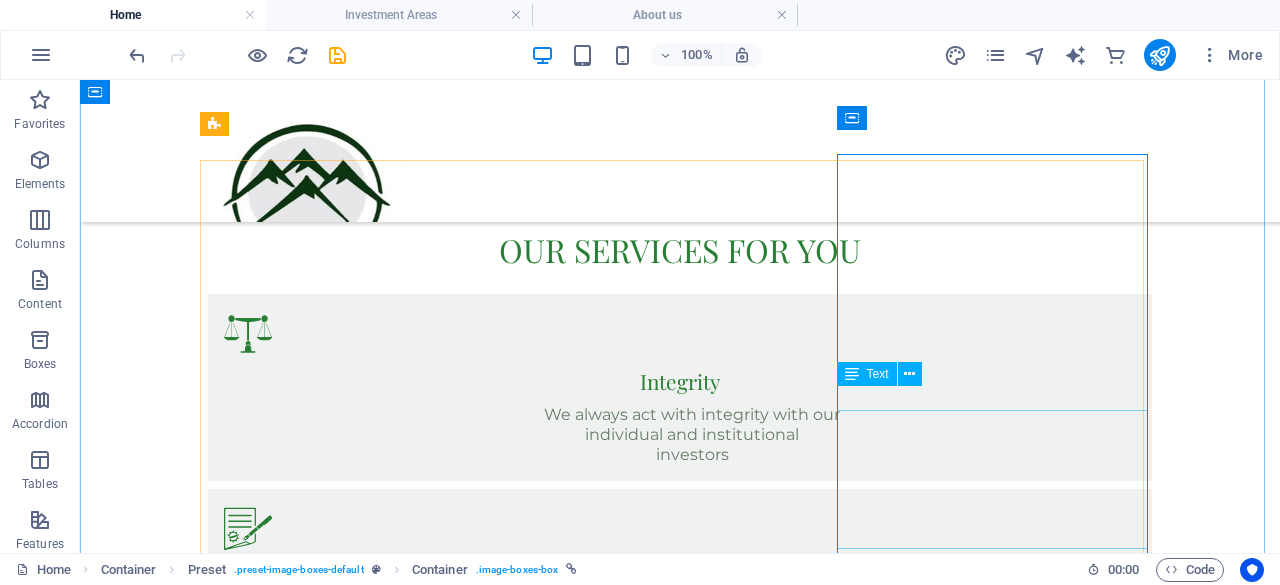 scroll, scrollTop: 1944, scrollLeft: 0, axis: vertical 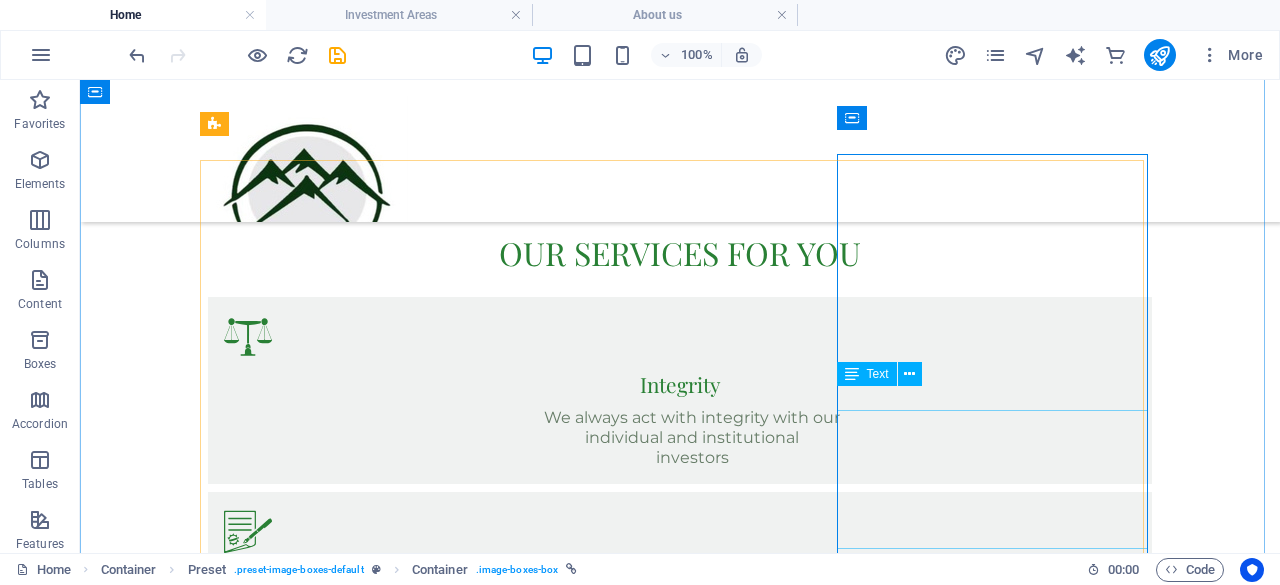 click on "We strategically invest across the entire real estate value chain and through various market cycles, allowing us to capitalize on diverse opportunities and maximize returns." at bounding box center [680, 4837] 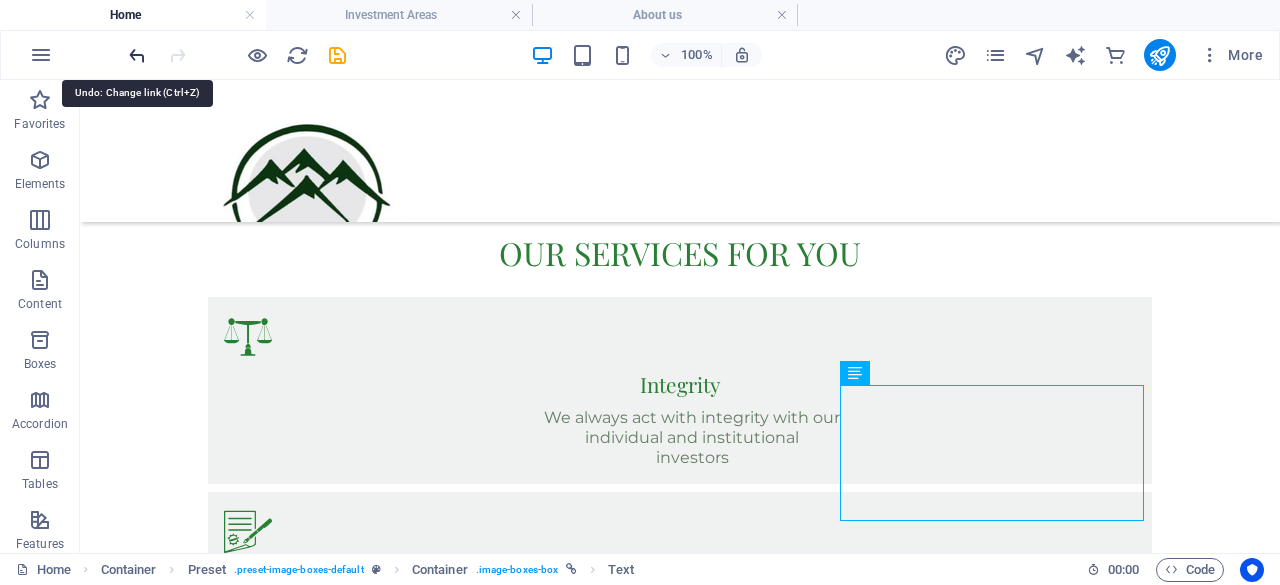 click at bounding box center (137, 55) 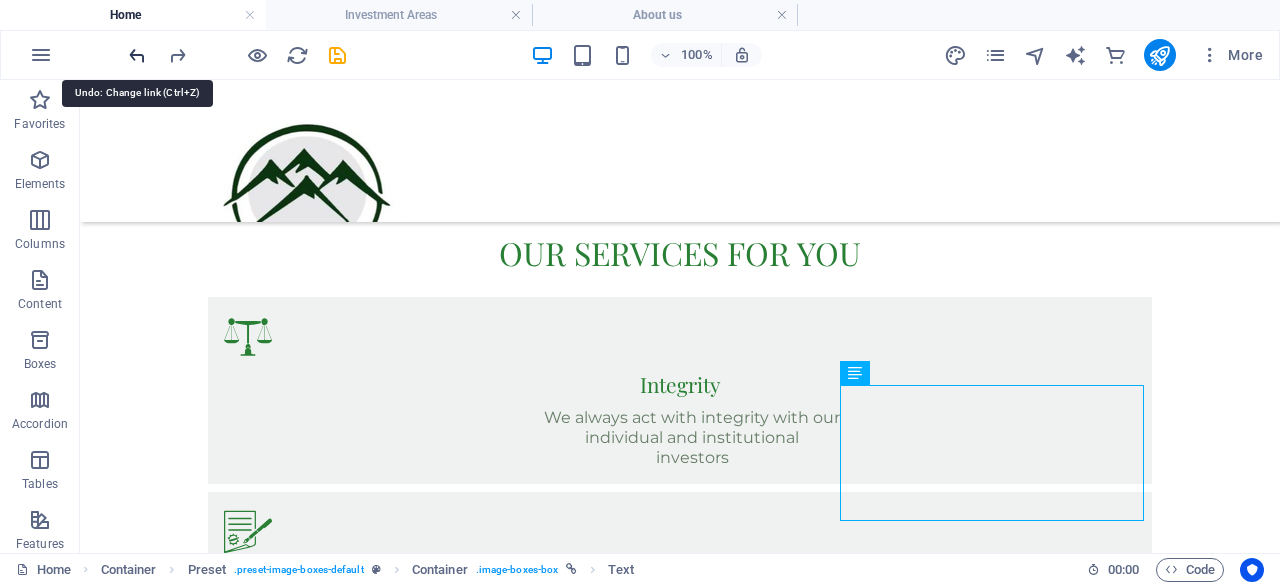 click at bounding box center (137, 55) 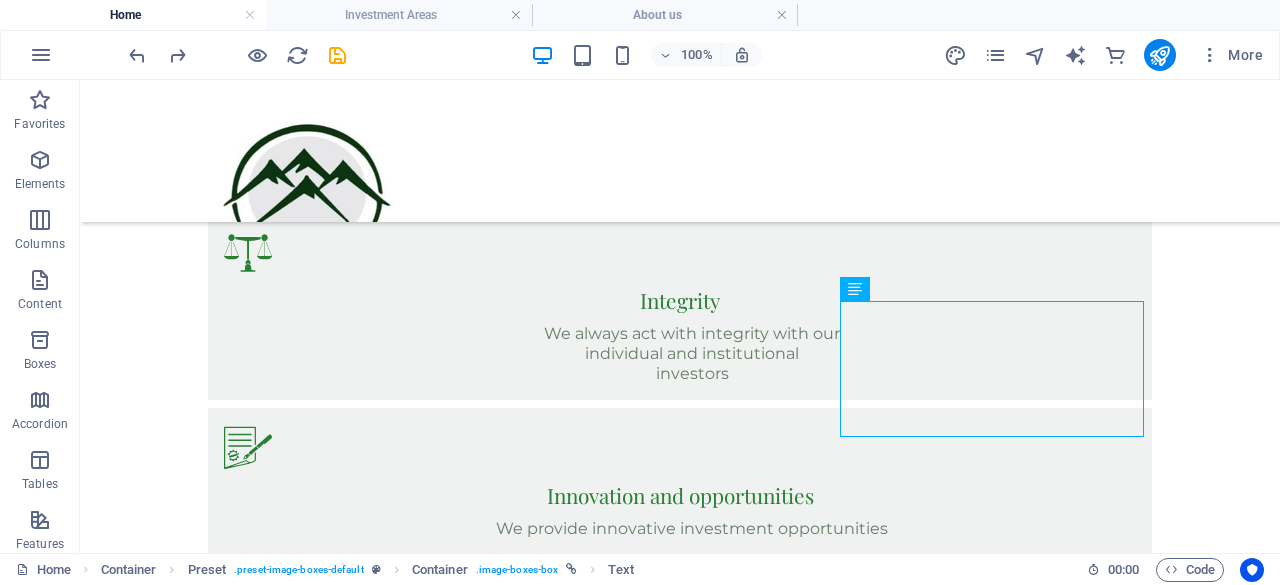 scroll, scrollTop: 2020, scrollLeft: 0, axis: vertical 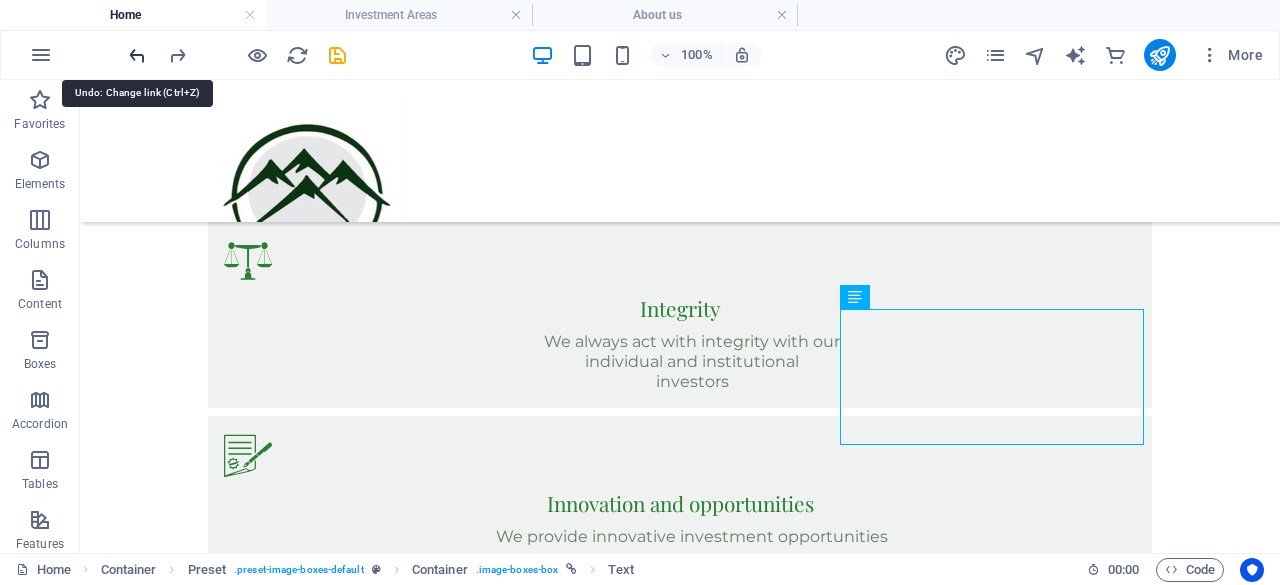click at bounding box center [137, 55] 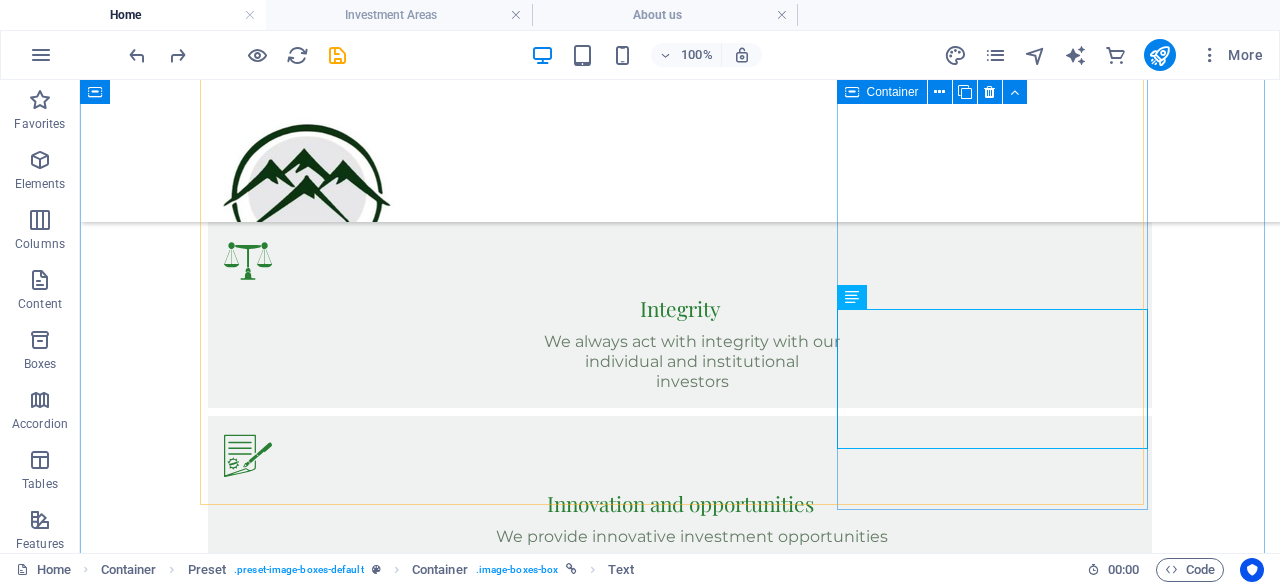 click on "Real Estate We strategically invest across the entire real estate value chain and through various market cycles, allowing us to capitalize on diverse opportunities and maximize returns." at bounding box center [680, 4414] 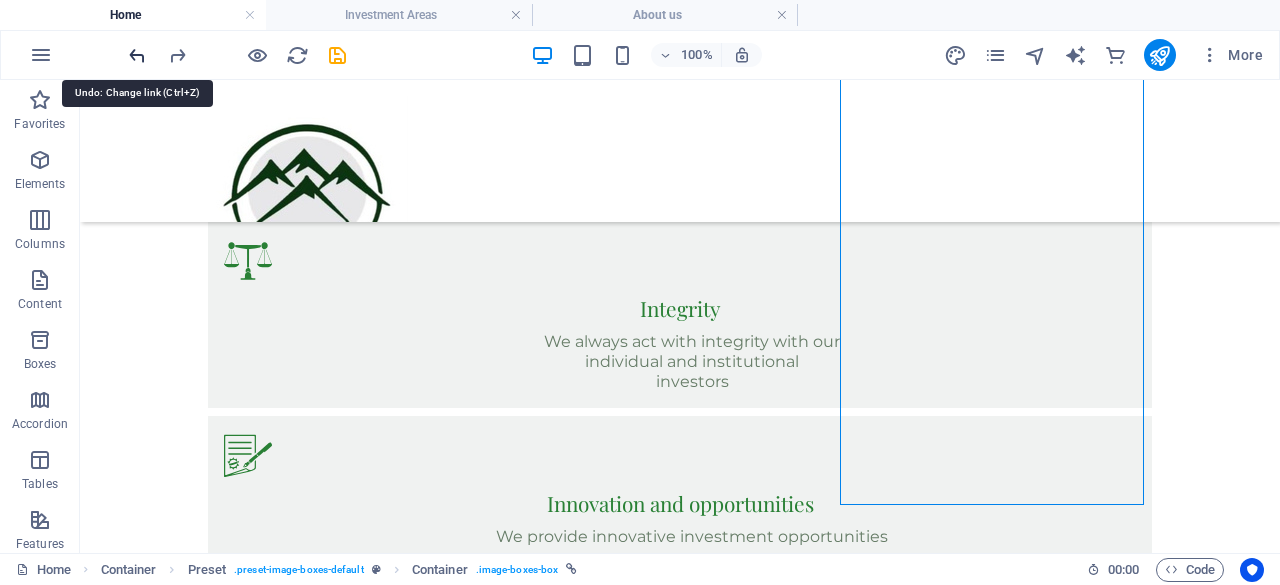 click at bounding box center [137, 55] 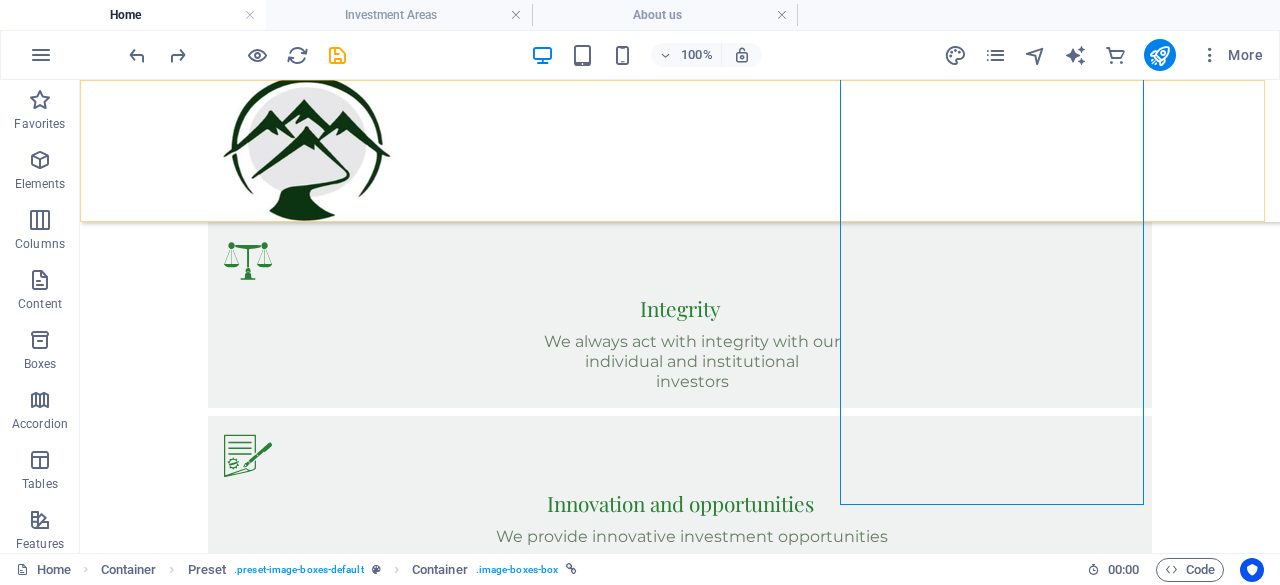 scroll, scrollTop: 45, scrollLeft: 0, axis: vertical 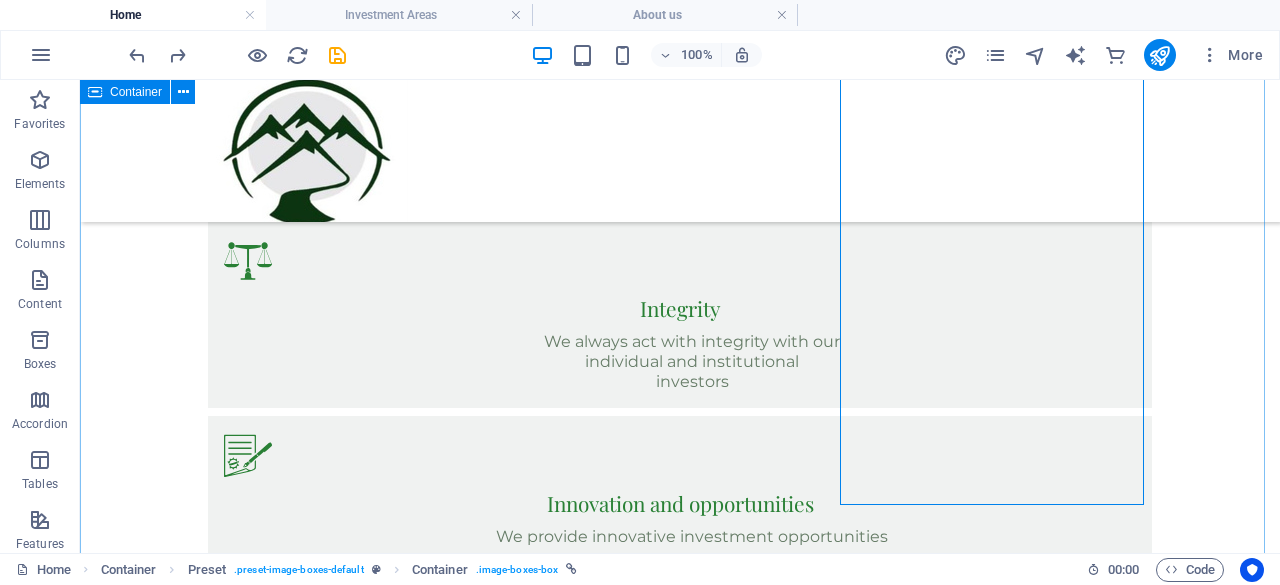 click on "Our INVESTMENT AREAS Private Equity We invest across industries both in well-established and growth-oriented businesses across Zambia, and the Sub-Sahara Africa.  Read more Hedge Funds O.E.M invests in alternative investment strategies for sophisticated individuals, and institutional investors, seeking attractive absolute returns to meet our clients’ investment goals.  Read more Real Estate We strategically invest across the entire real estate value chain and through various market cycles, allowing us to capitalize on diverse opportunities and maximize returns. See all our investment areas" at bounding box center [680, 3611] 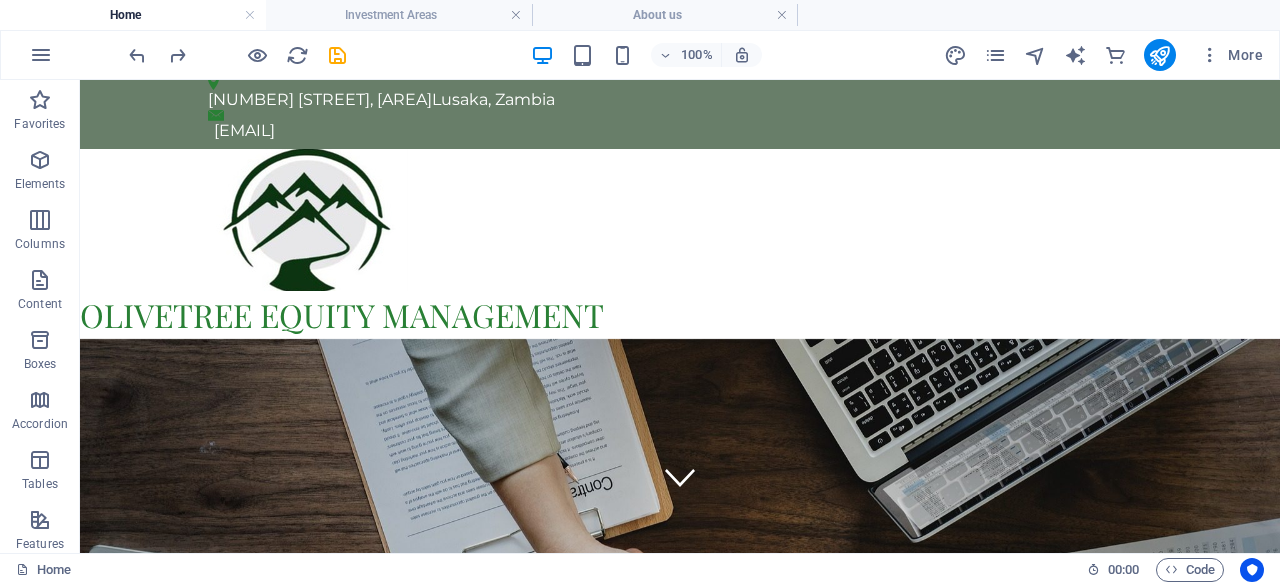 scroll, scrollTop: 46, scrollLeft: 0, axis: vertical 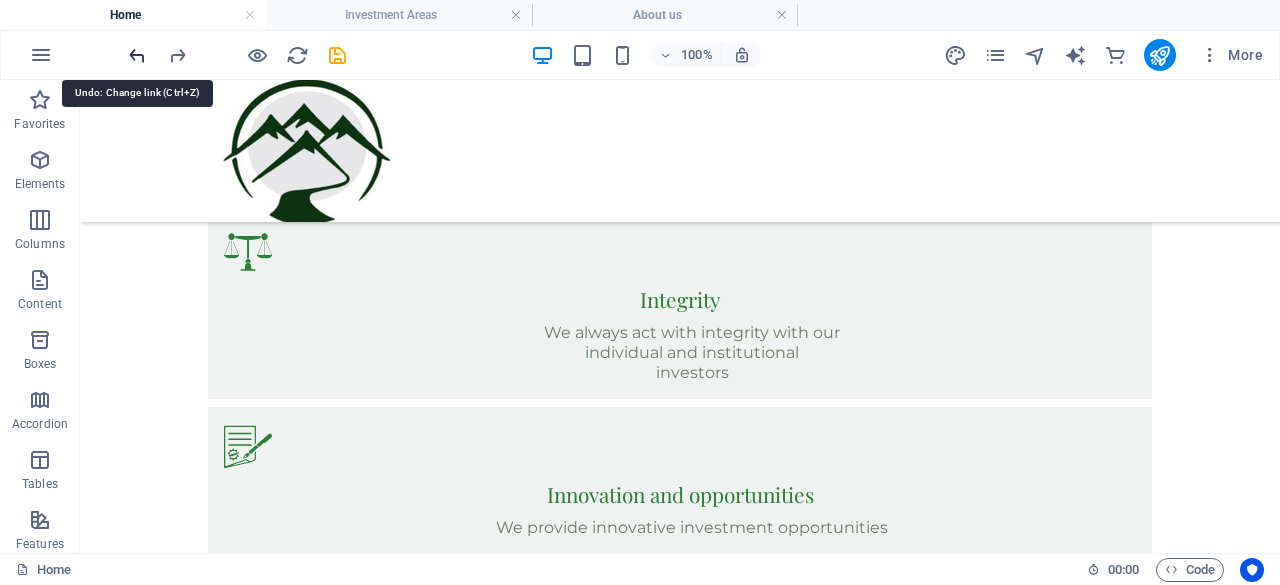click at bounding box center (137, 55) 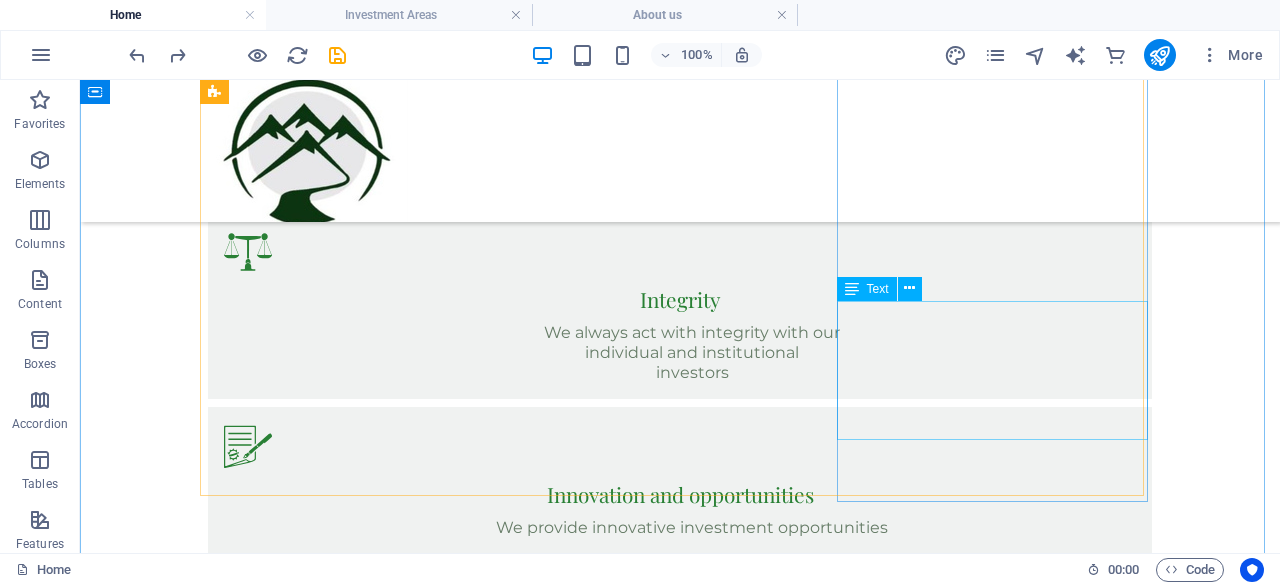 click on "We strategically invest across the entire real estate value chain and through various market cycles, allowing us to capitalize on diverse opportunities and maximize returns." at bounding box center [680, 4752] 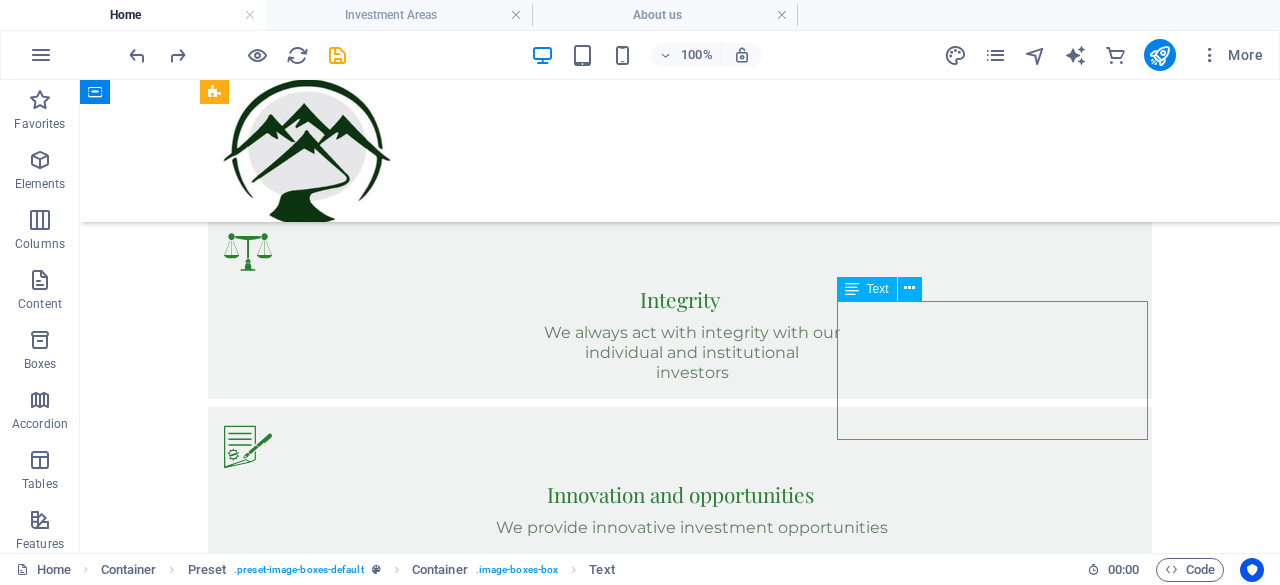 click on "We strategically invest across the entire real estate value chain and through various market cycles, allowing us to capitalize on diverse opportunities and maximize returns." at bounding box center (680, 4752) 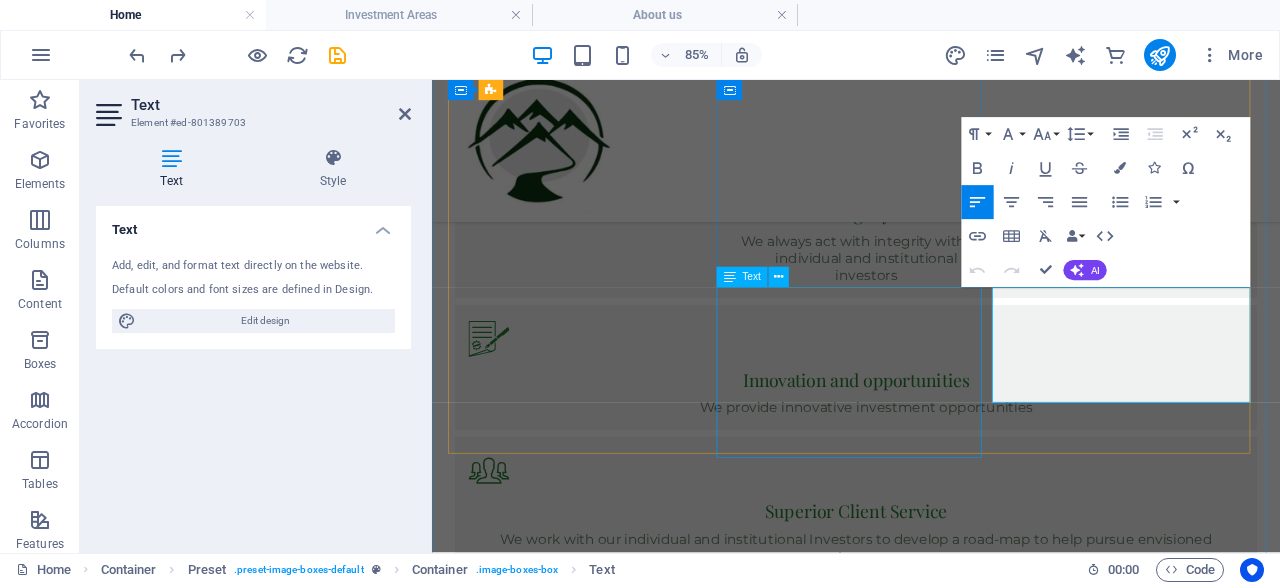 scroll, scrollTop: 2150, scrollLeft: 0, axis: vertical 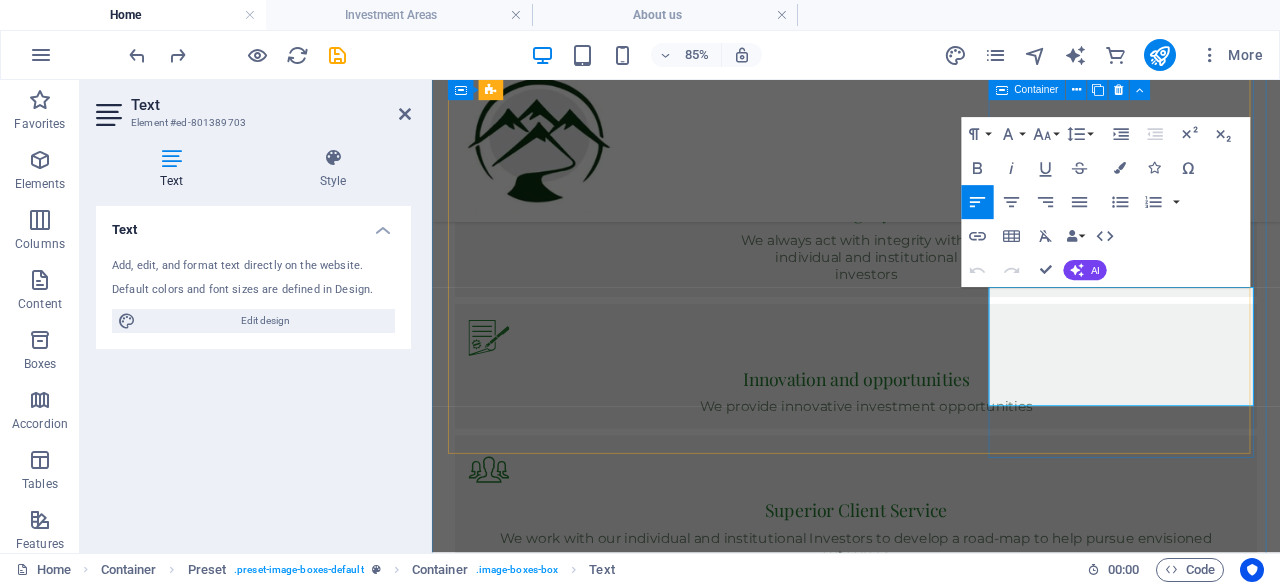 click on "Real Estate We strategically invest across the entire real estate value chain and through various market cycles, allowing us to capitalize on diverse opportunities and maximize returns." at bounding box center [931, 4444] 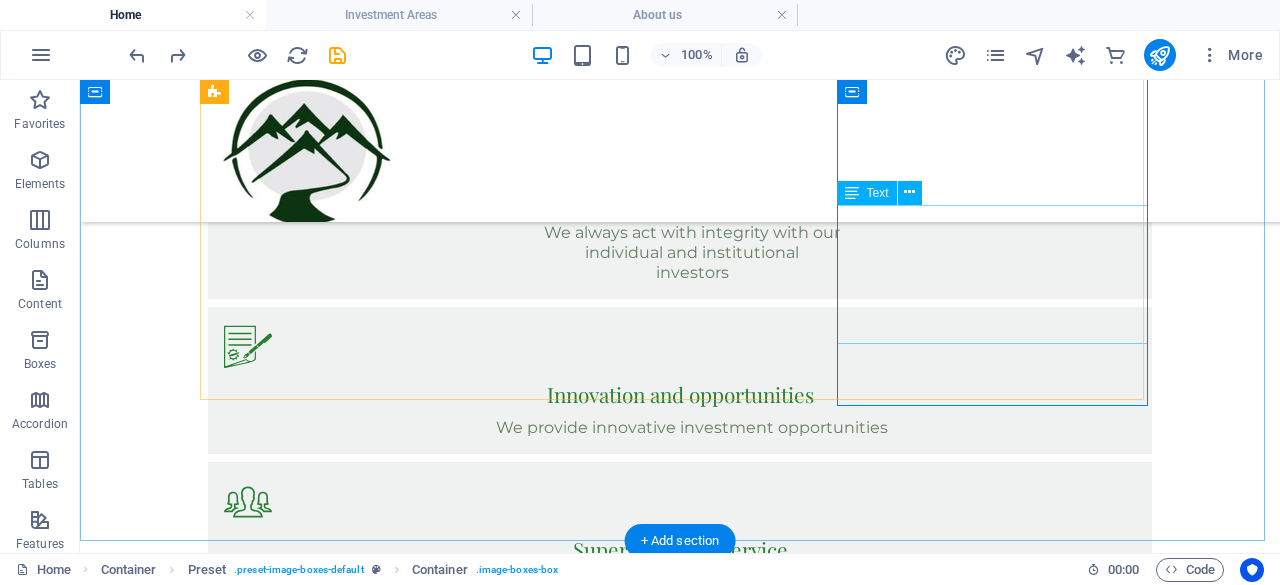 scroll, scrollTop: 2125, scrollLeft: 0, axis: vertical 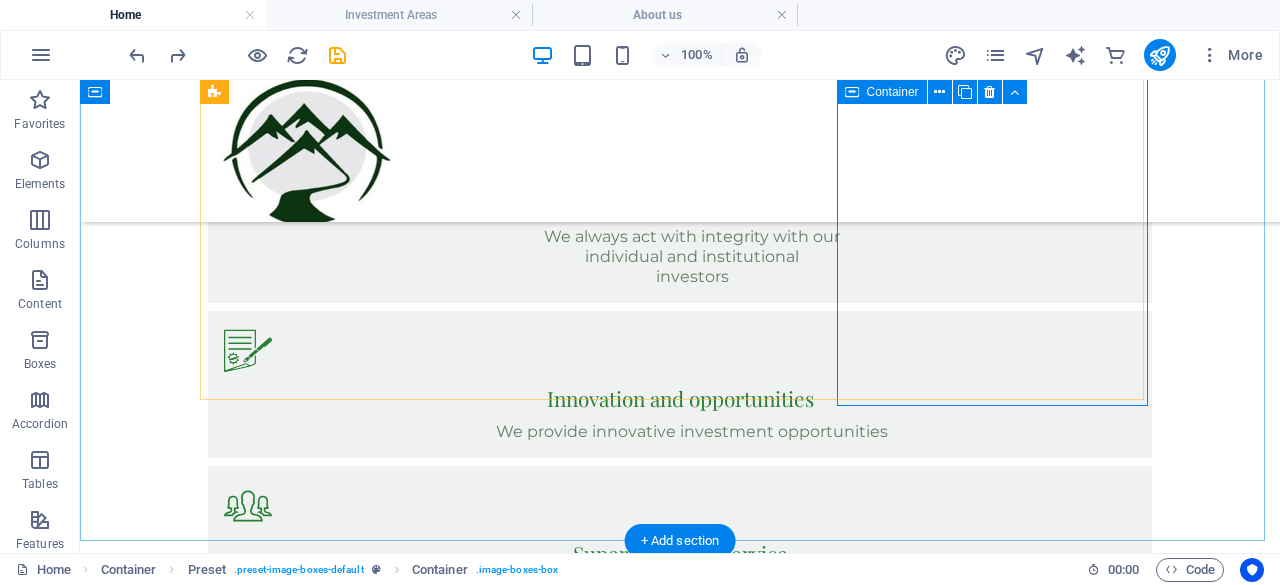 click on "Real Estate We strategically invest across the entire real estate value chain and through various market cycles, allowing us to capitalize on diverse opportunities and maximize returns." at bounding box center (680, 4309) 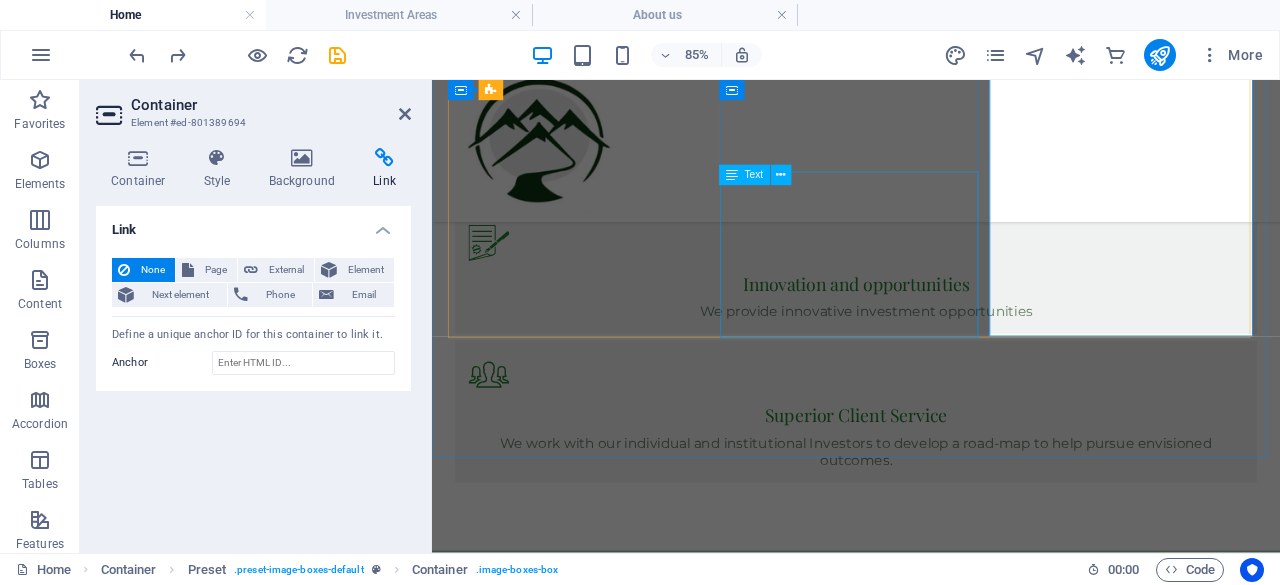 scroll, scrollTop: 2270, scrollLeft: 0, axis: vertical 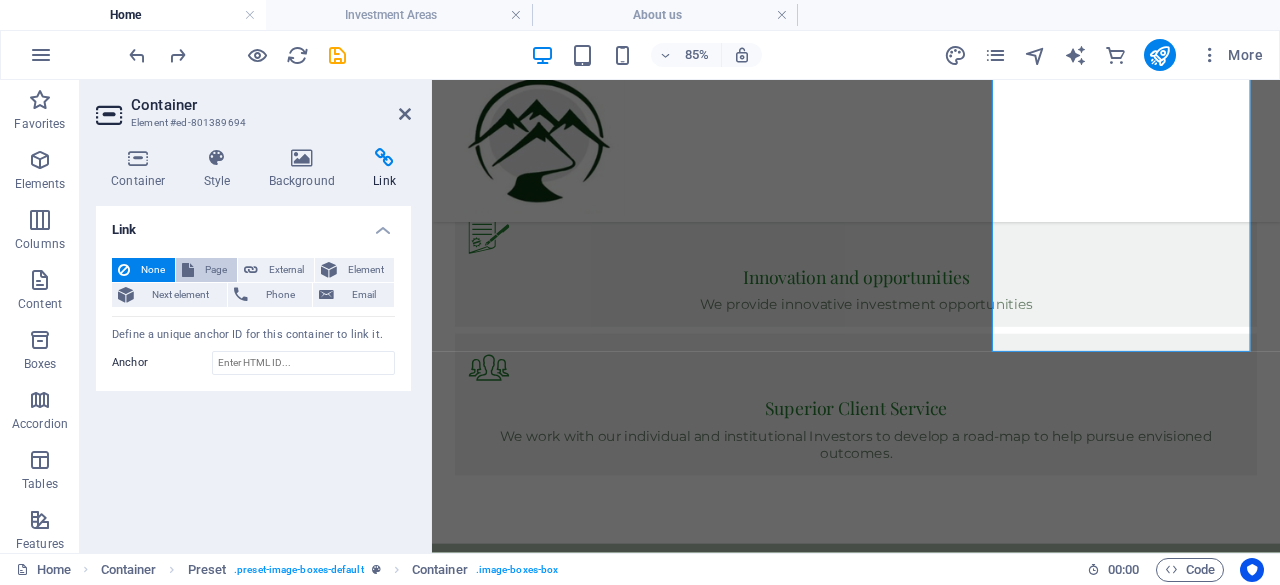 click on "Page" at bounding box center [215, 270] 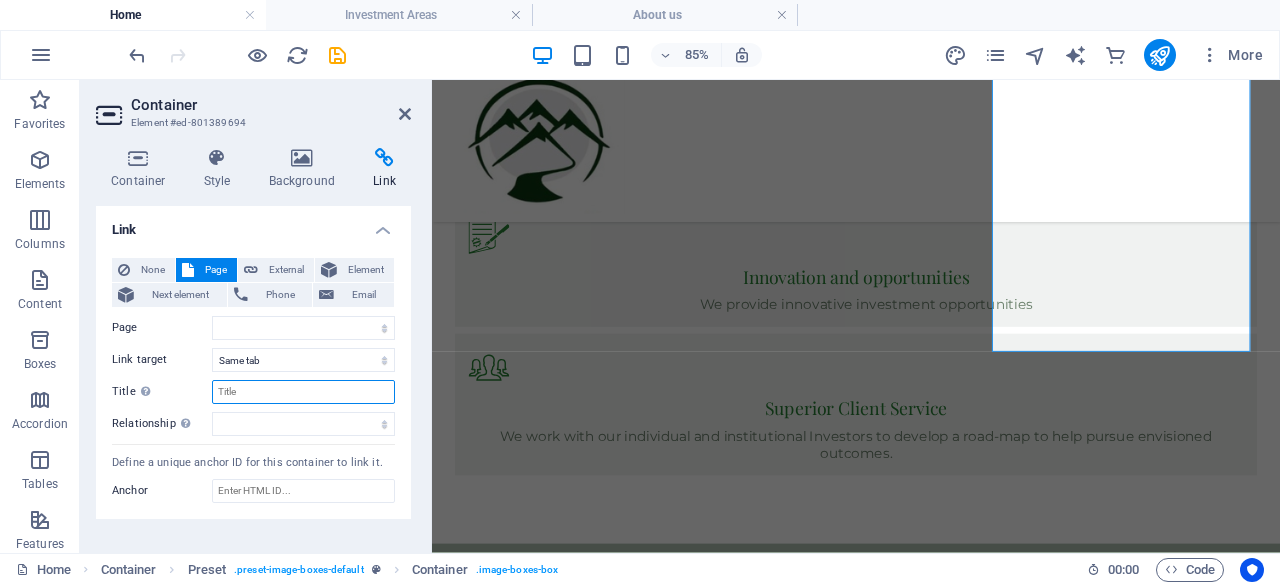 click on "Title Additional link description, should not be the same as the link text. The title is most often shown as a tooltip text when the mouse moves over the element. Leave empty if uncertain." at bounding box center (303, 392) 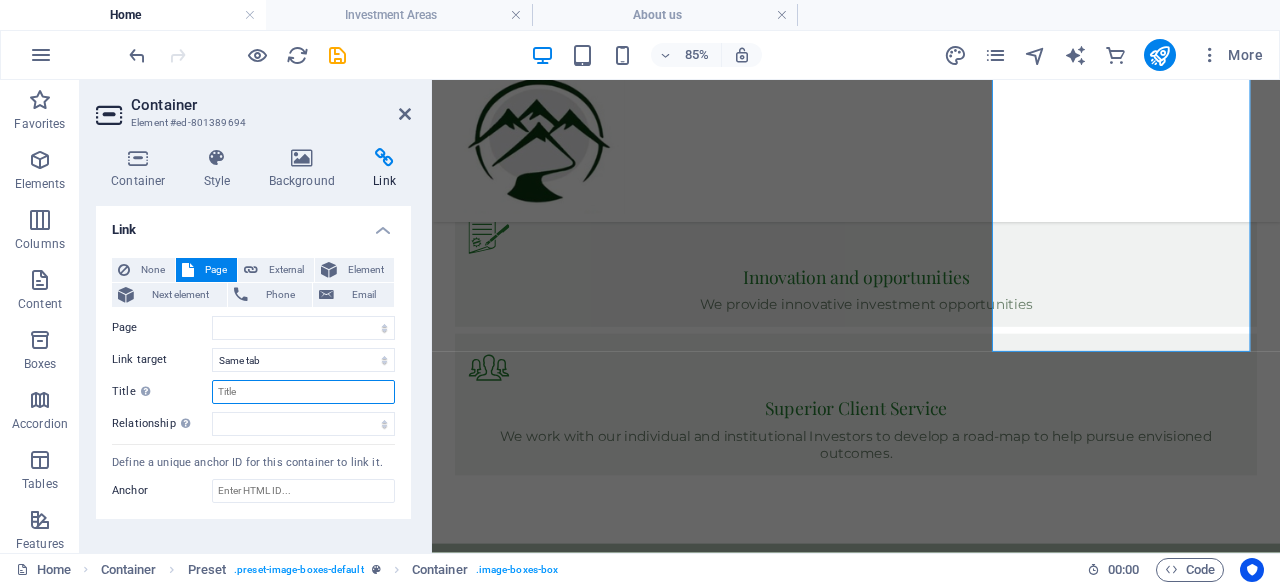 type on "Read more" 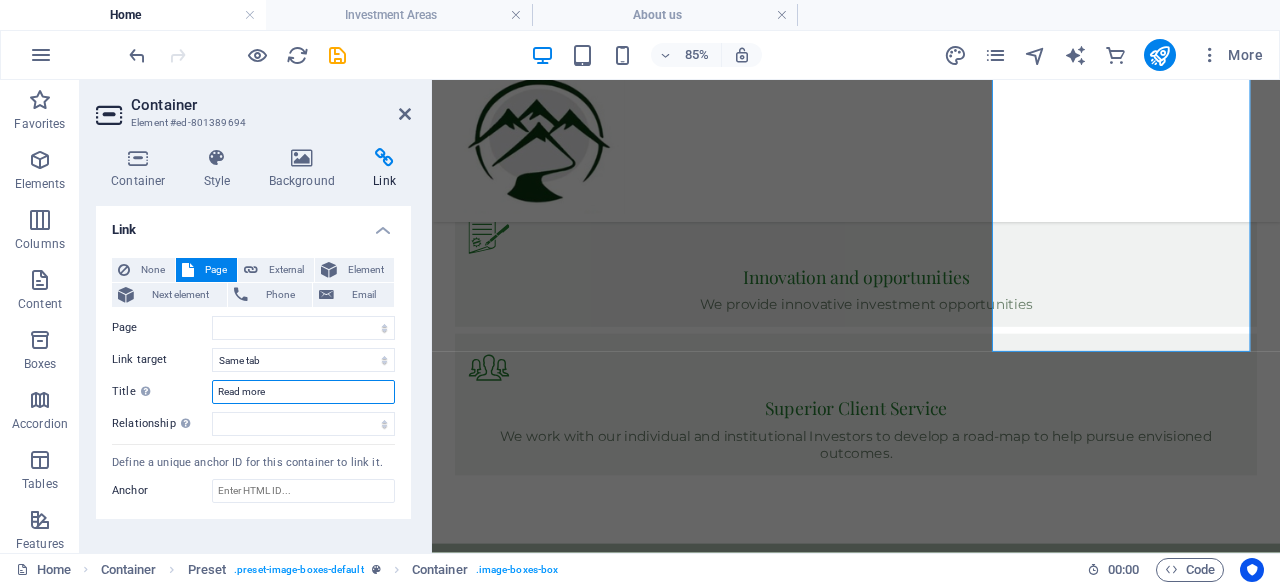 select 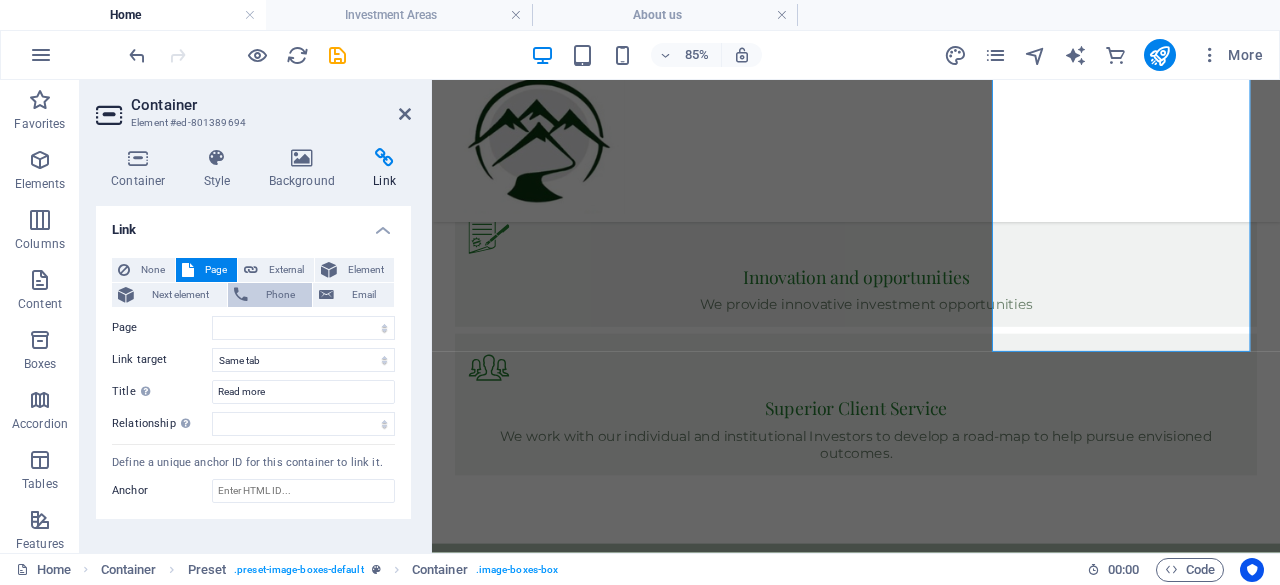 click on "Phone" at bounding box center (280, 295) 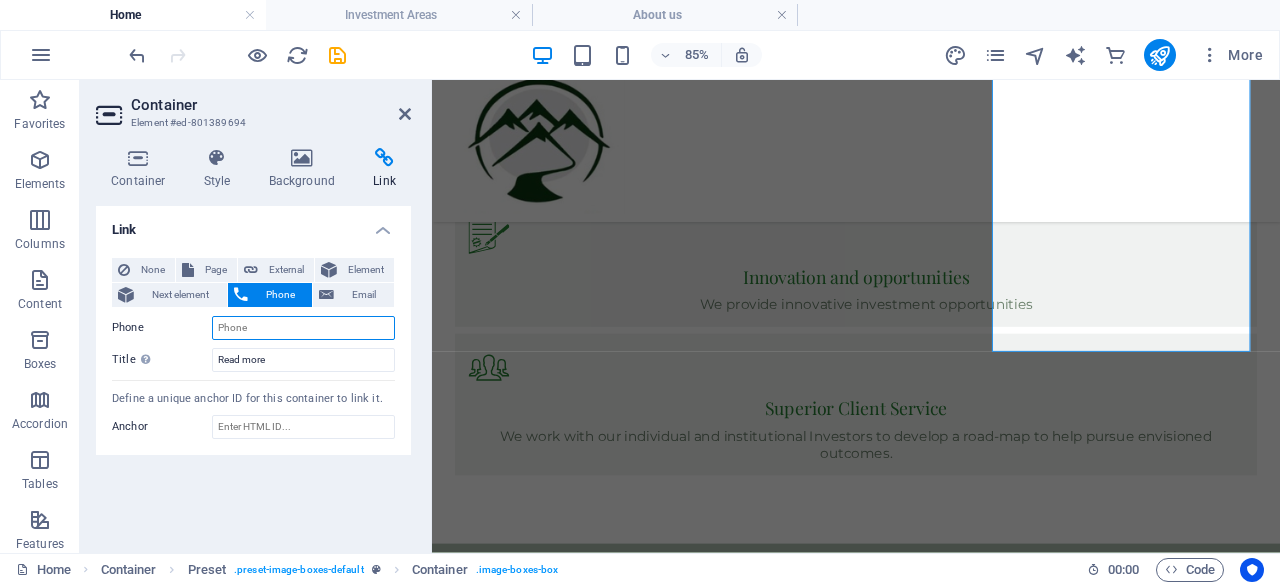 click on "Phone" at bounding box center [303, 328] 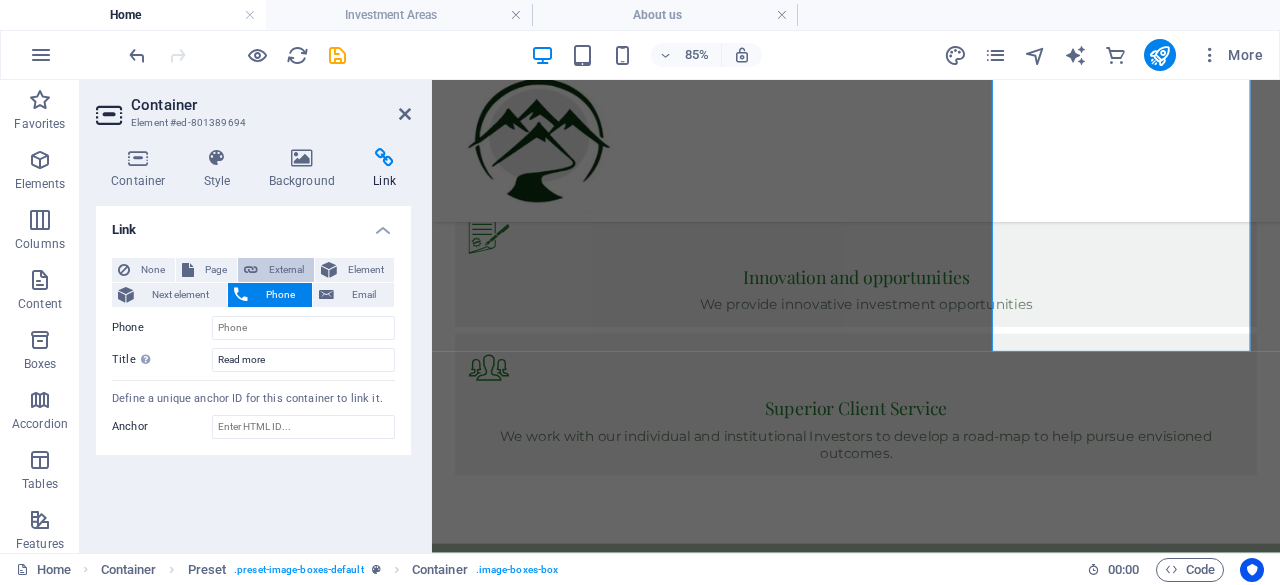 click on "External" at bounding box center [286, 270] 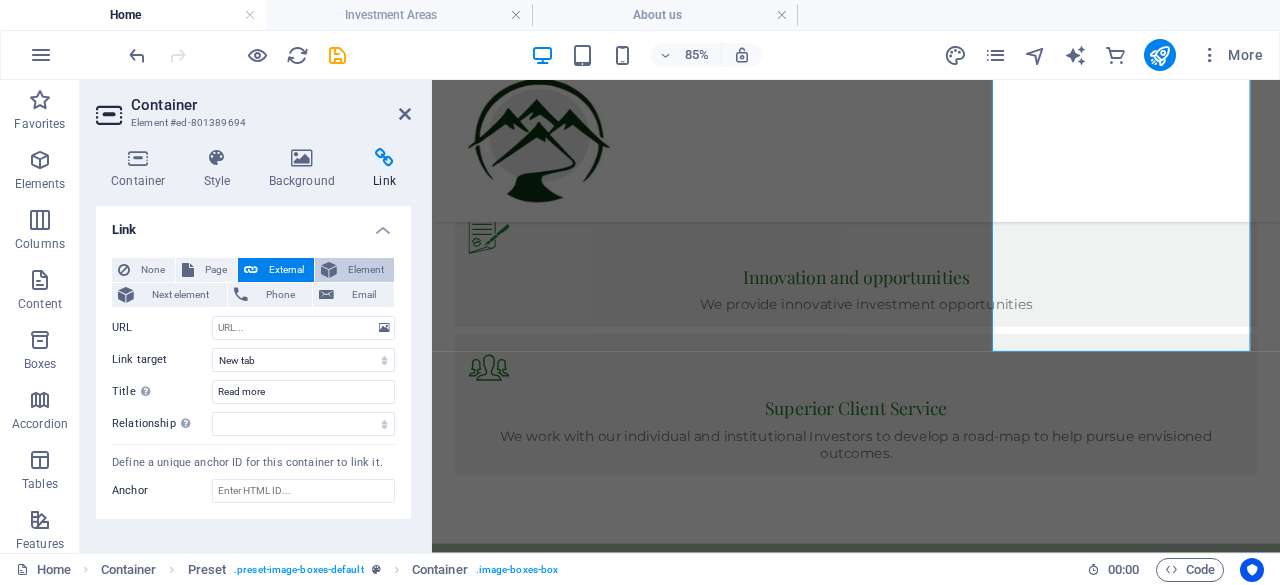 click on "Element" at bounding box center [365, 270] 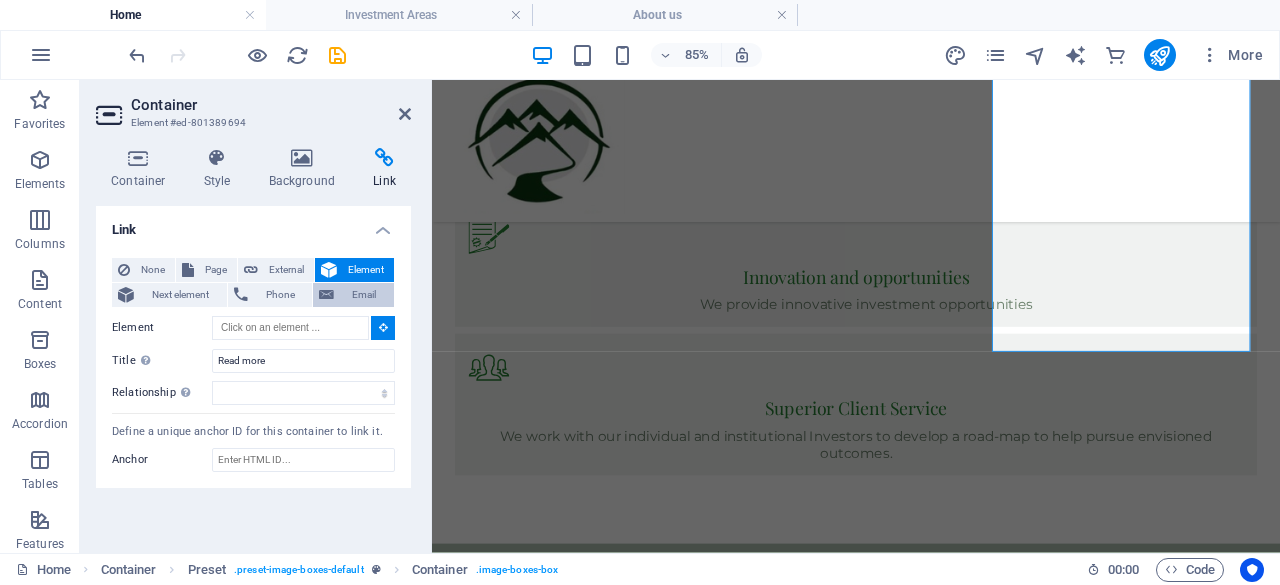 click on "Email" at bounding box center (364, 295) 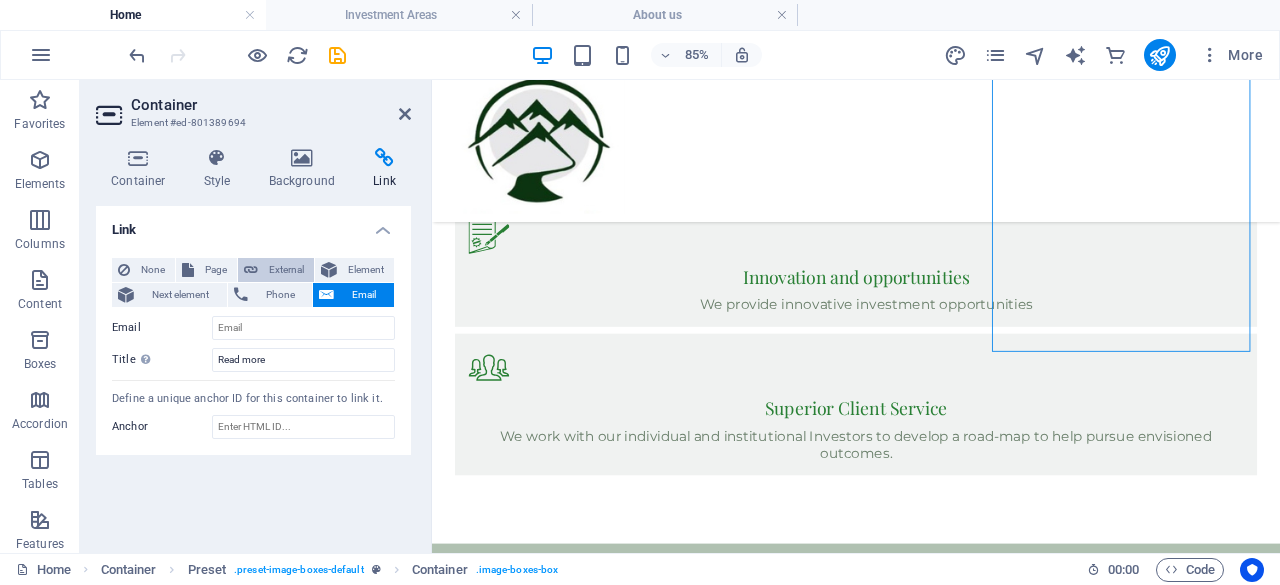 click on "External" at bounding box center [286, 270] 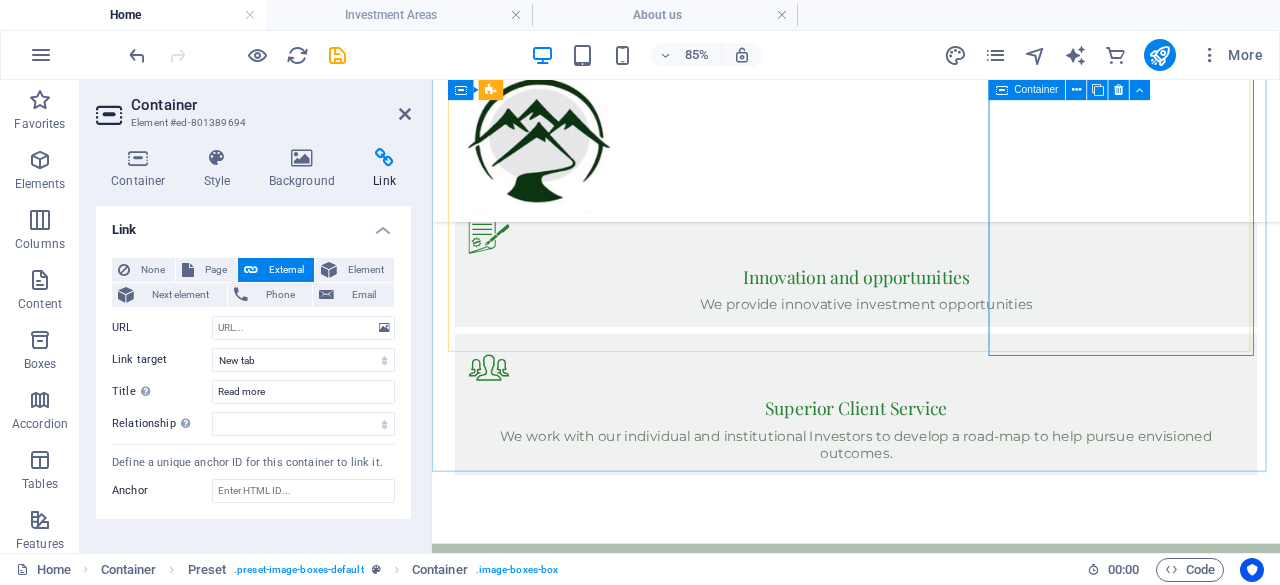 click on "Real Estate We strategically invest across the entire real estate value chain and through various market cycles, allowing us to capitalize on diverse opportunities and maximize returns." at bounding box center [931, 4324] 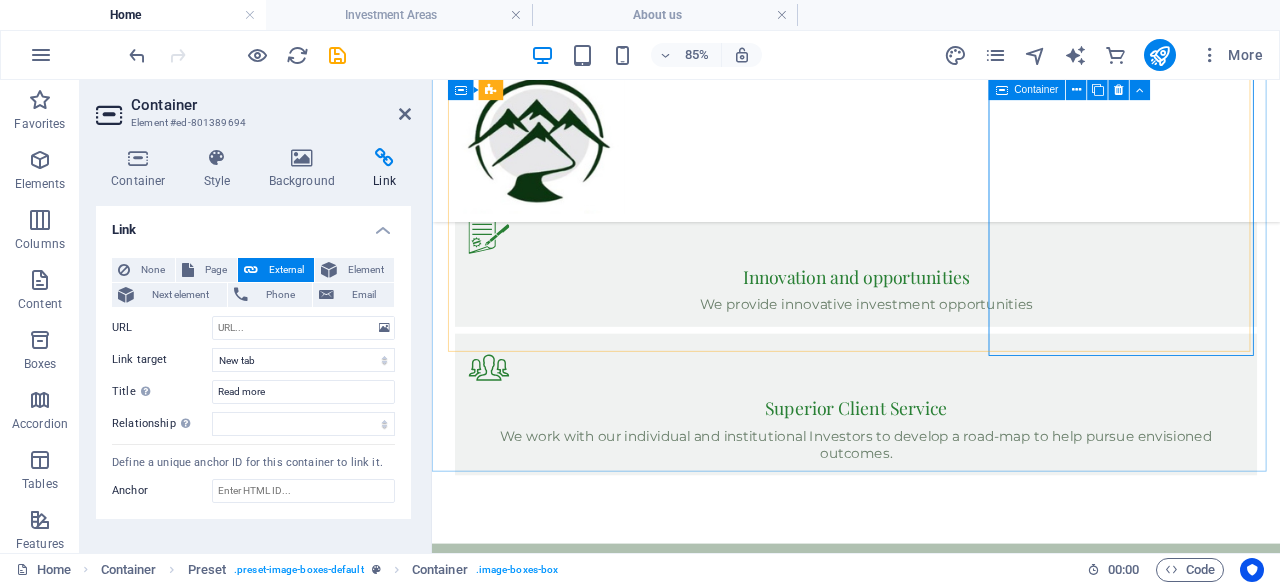 click on "Real Estate We strategically invest across the entire real estate value chain and through various market cycles, allowing us to capitalize on diverse opportunities and maximize returns." at bounding box center (931, 4324) 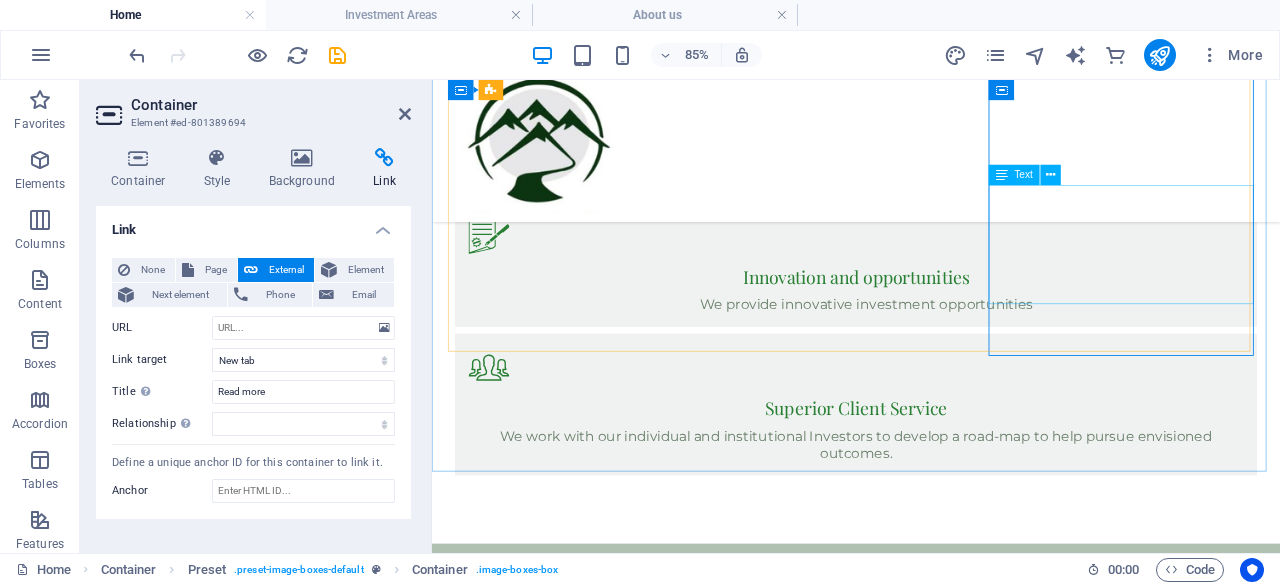 click on "We strategically invest across the entire real estate value chain and through various market cycles, allowing us to capitalize on diverse opportunities and maximize returns." at bounding box center (931, 4671) 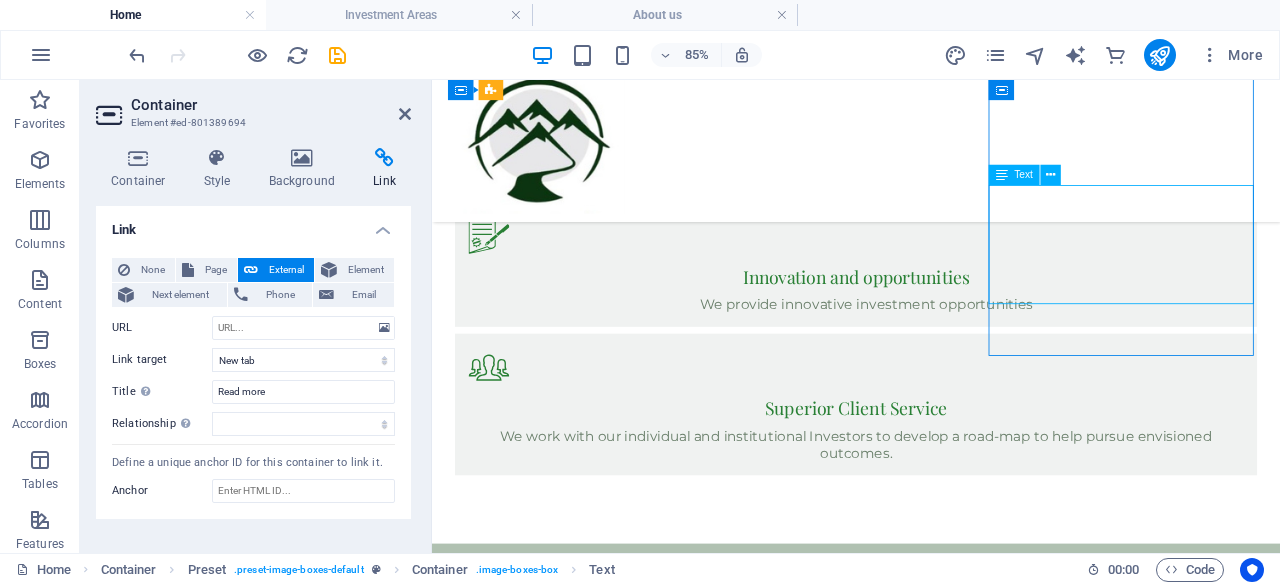 click on "We strategically invest across the entire real estate value chain and through various market cycles, allowing us to capitalize on diverse opportunities and maximize returns." at bounding box center (931, 4671) 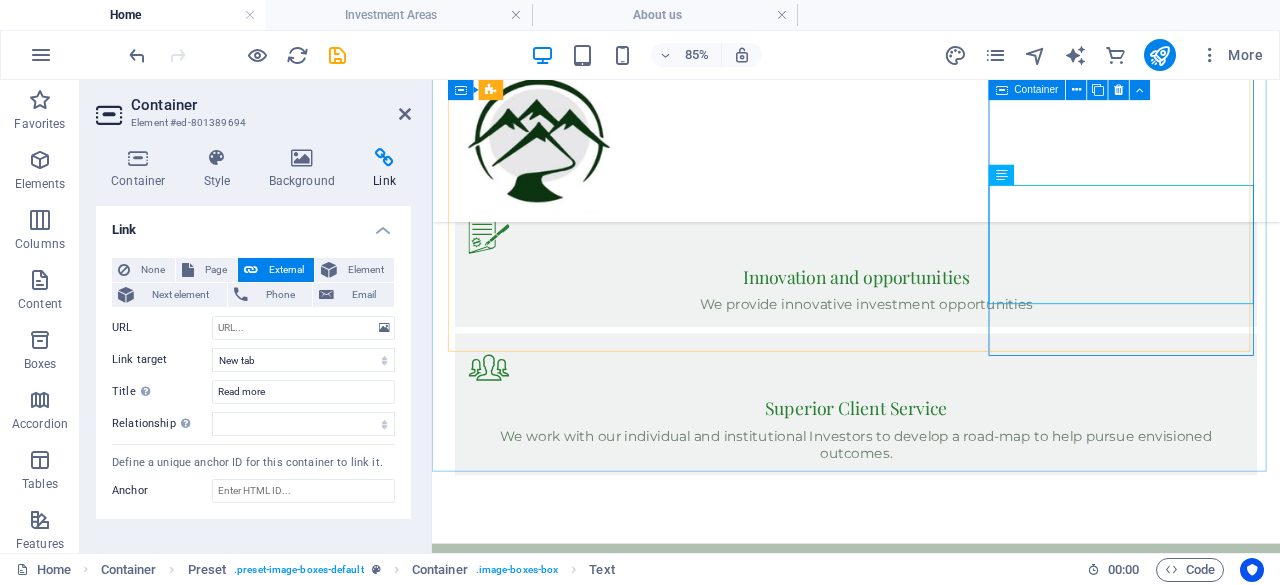 click on "Real Estate We strategically invest across the entire real estate value chain and through various market cycles, allowing us to capitalize on diverse opportunities and maximize returns." at bounding box center (931, 4324) 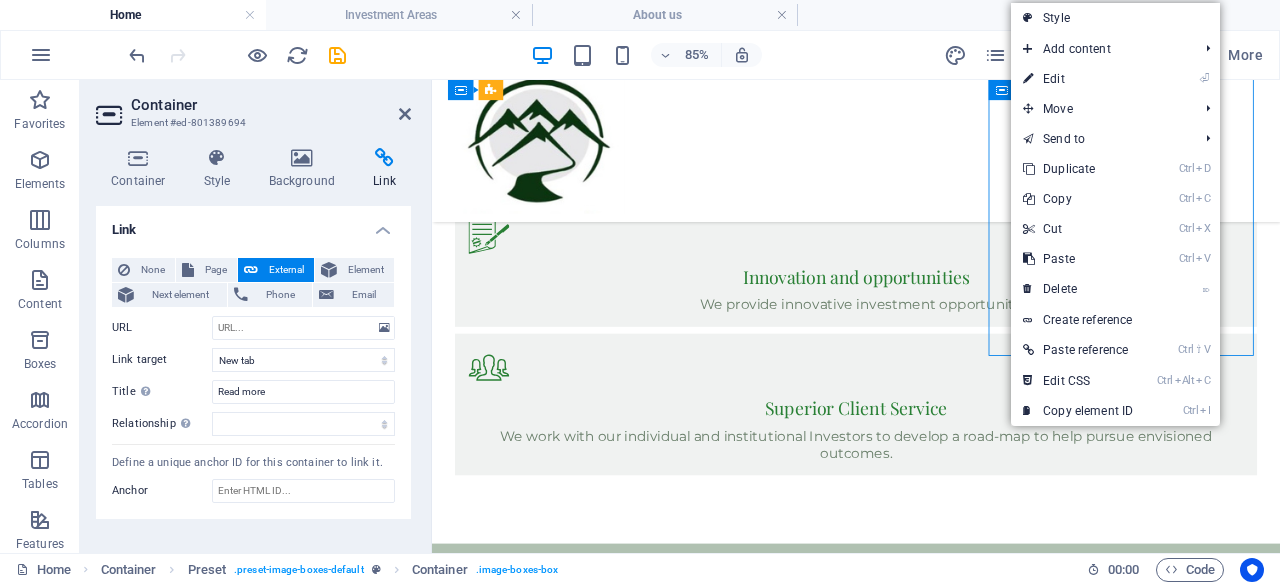 click on "Real Estate We strategically invest across the entire real estate value chain and through various market cycles, allowing us to capitalize on diverse opportunities and maximize returns." at bounding box center [931, 4324] 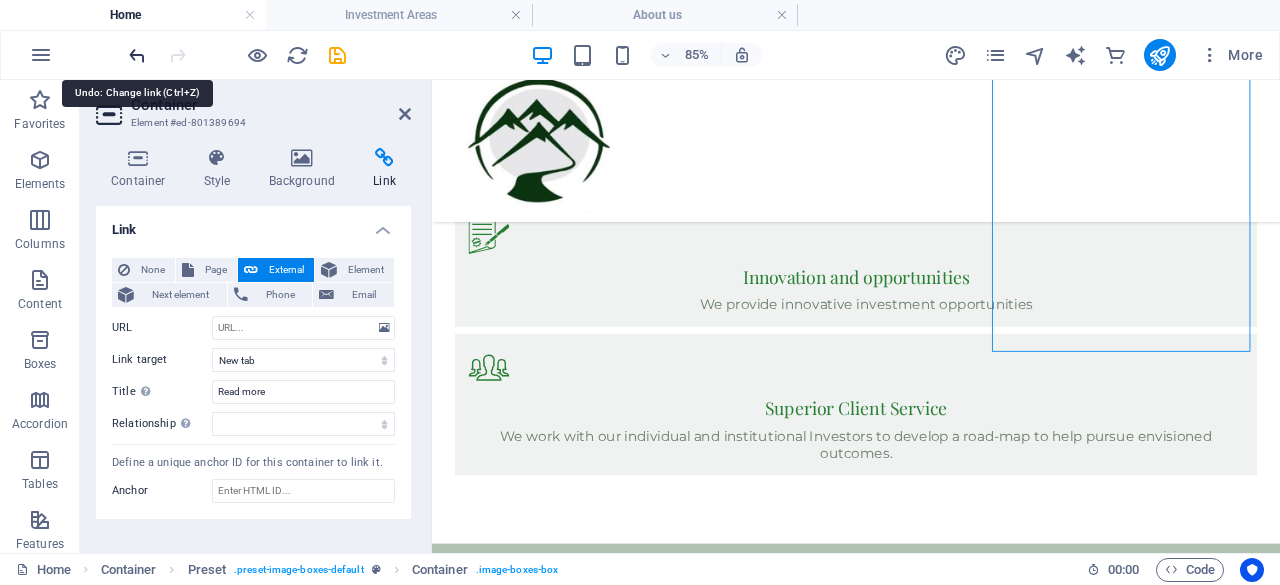 click at bounding box center (137, 55) 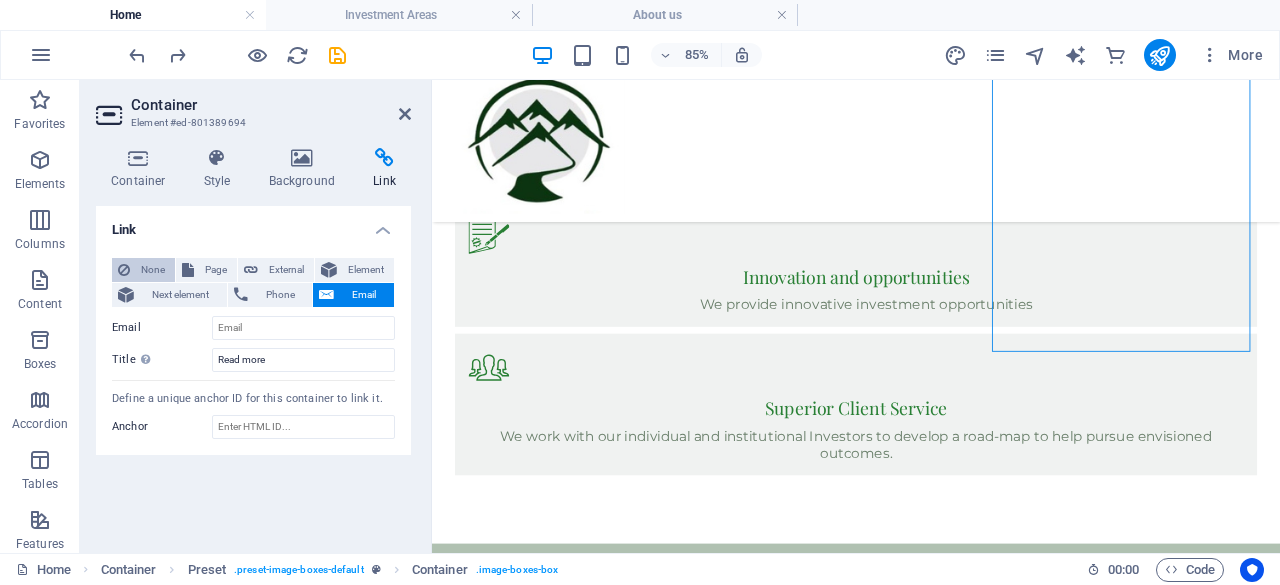 click on "None" at bounding box center (152, 270) 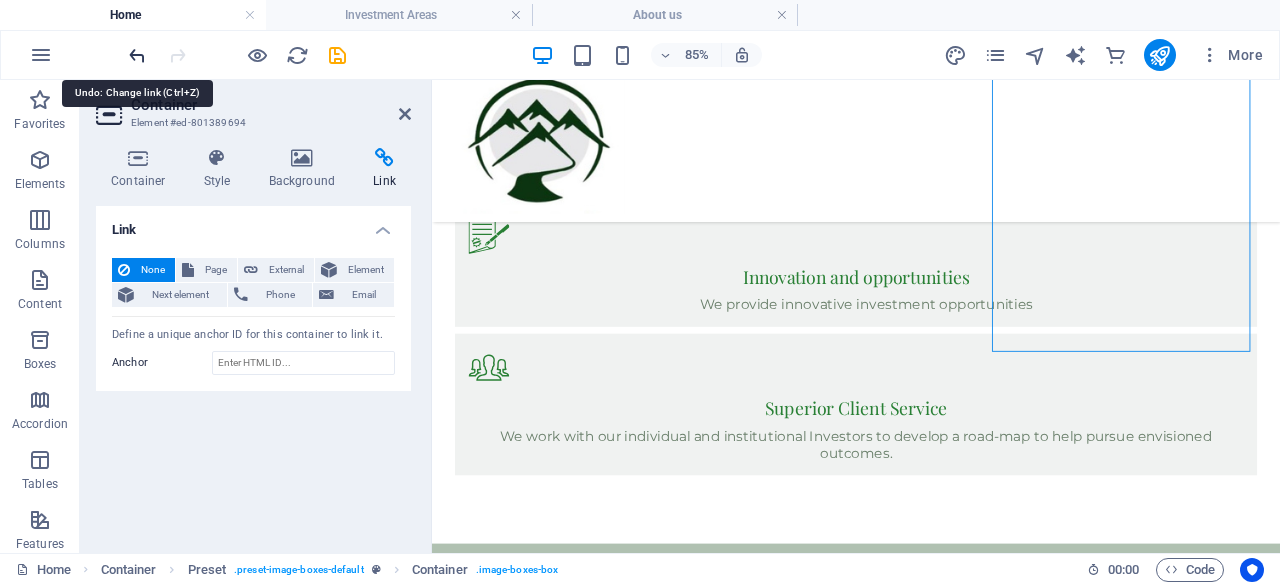 click at bounding box center [137, 55] 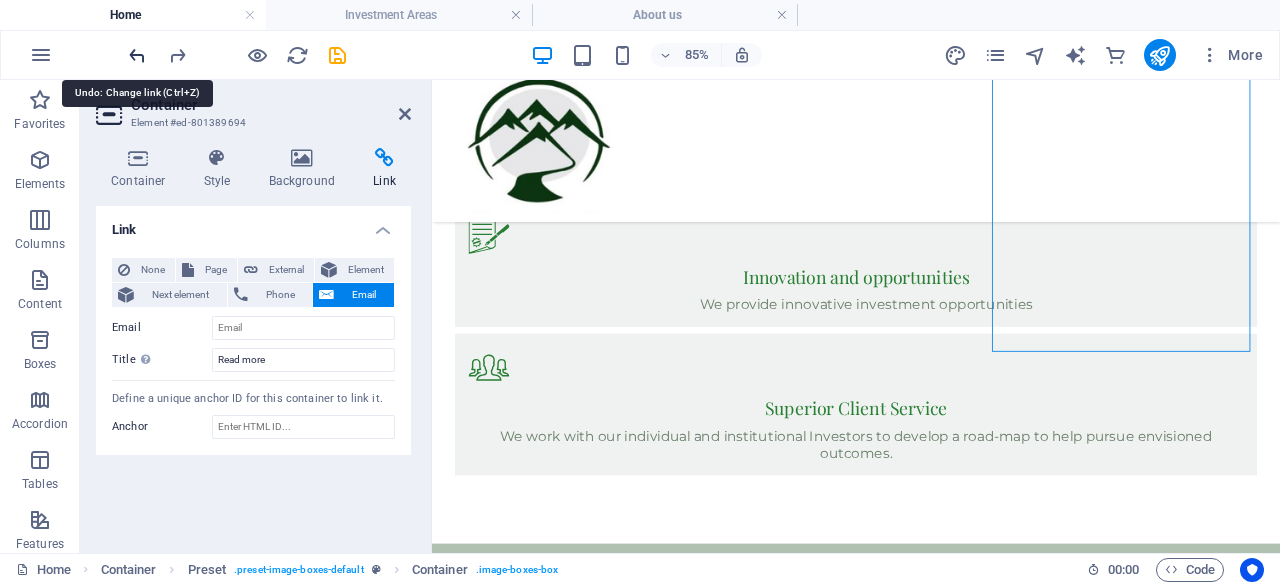 click at bounding box center [137, 55] 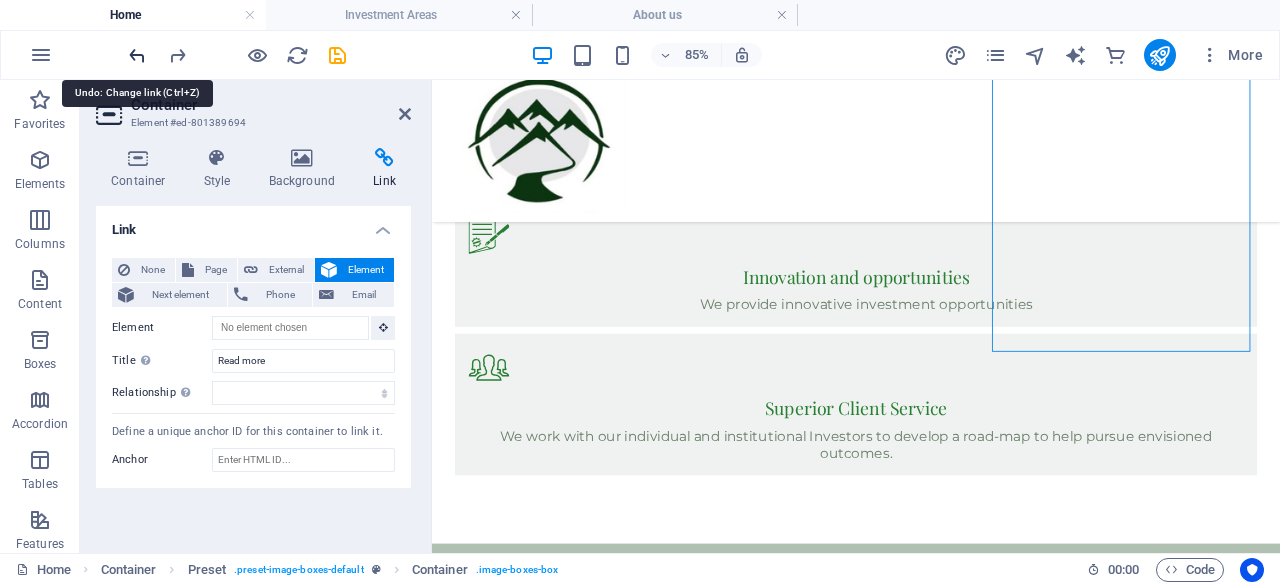 click at bounding box center [137, 55] 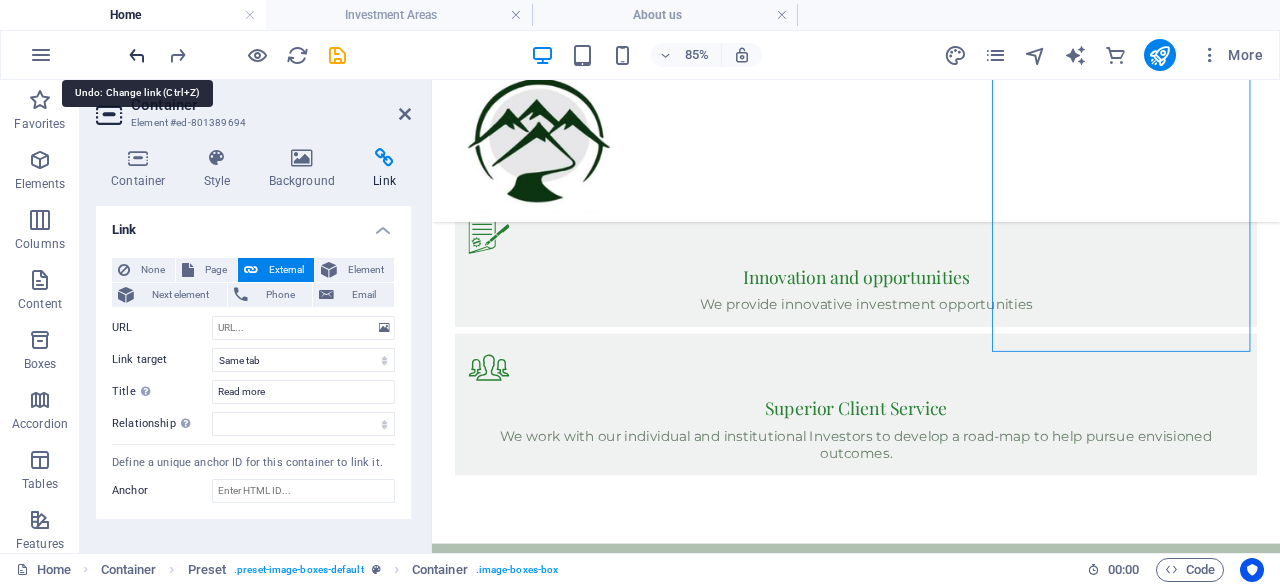 click at bounding box center (137, 55) 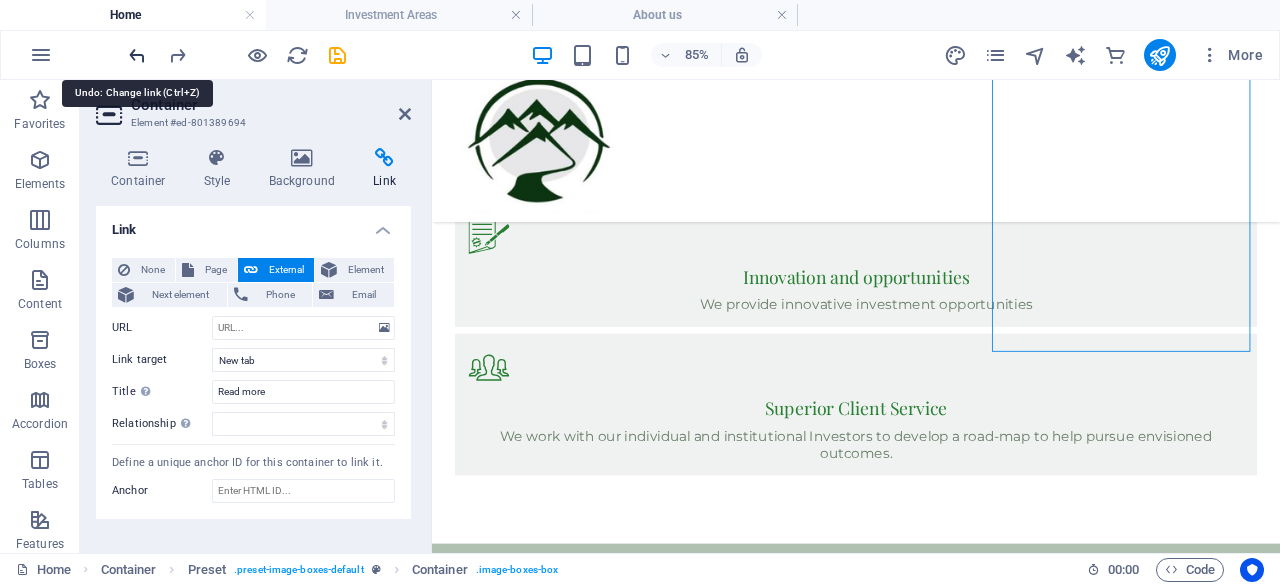 click at bounding box center [137, 55] 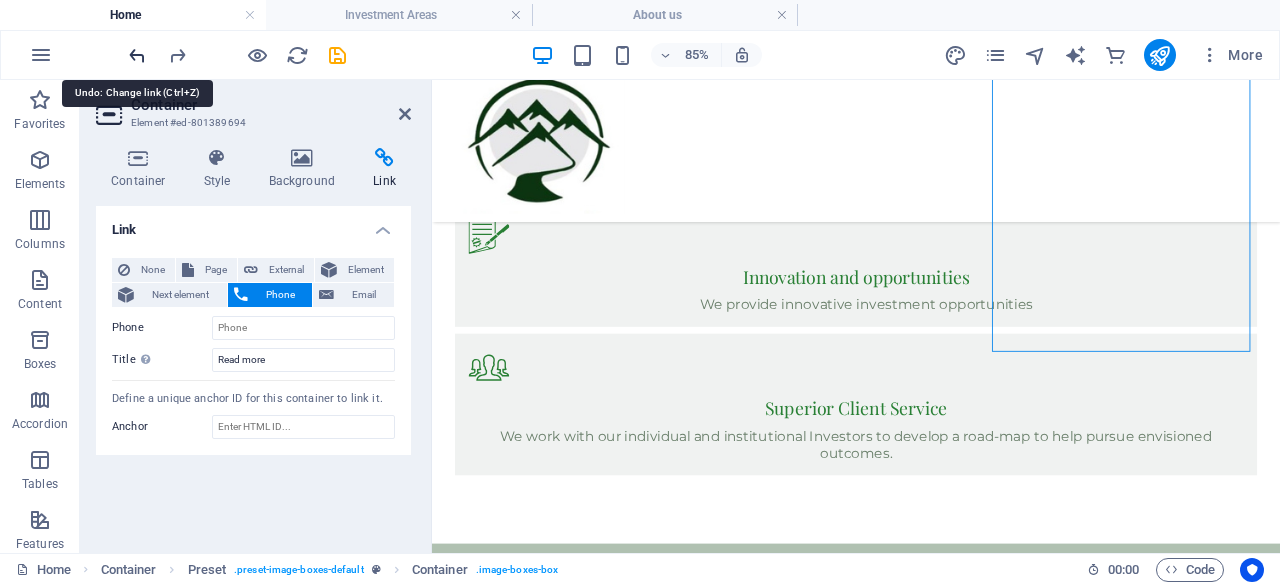 click at bounding box center [137, 55] 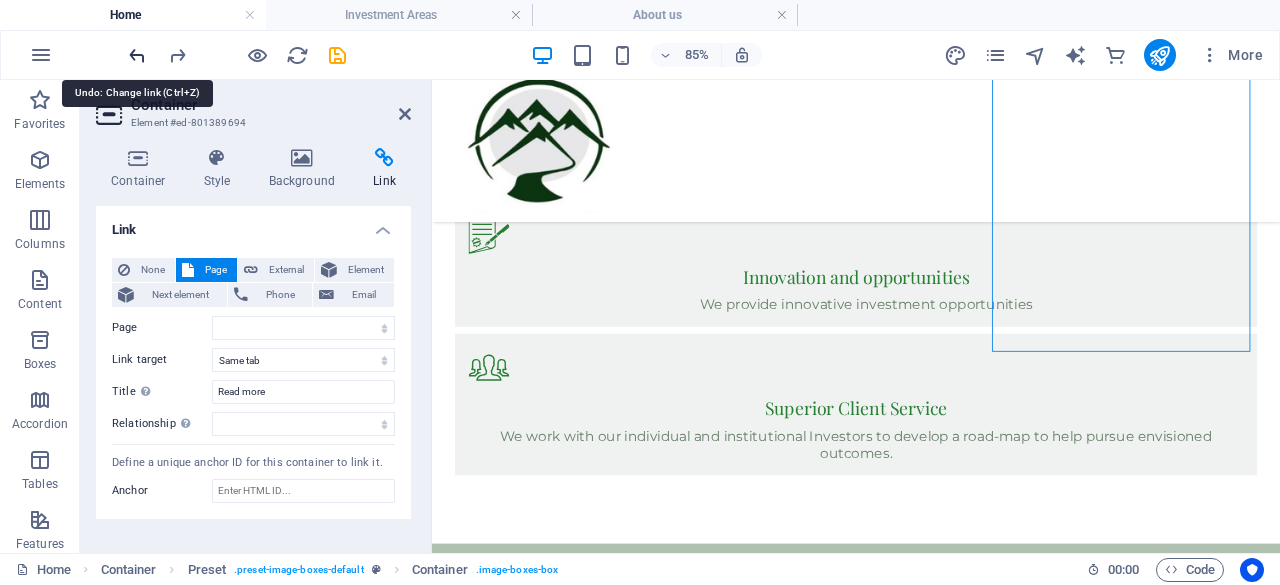 click at bounding box center (137, 55) 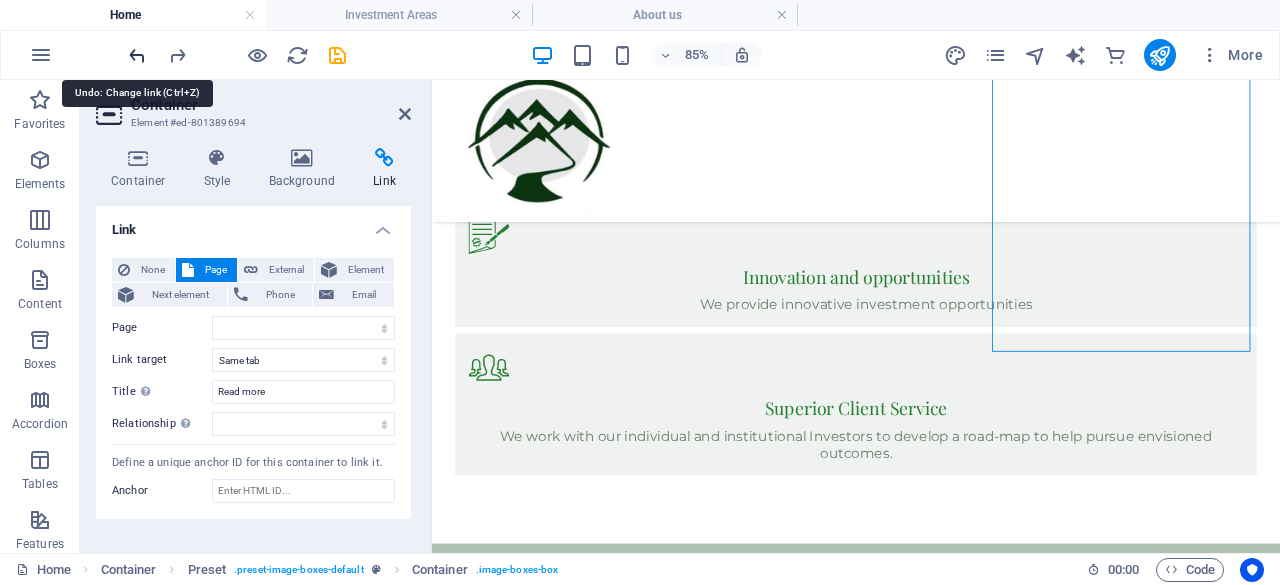 click at bounding box center [137, 55] 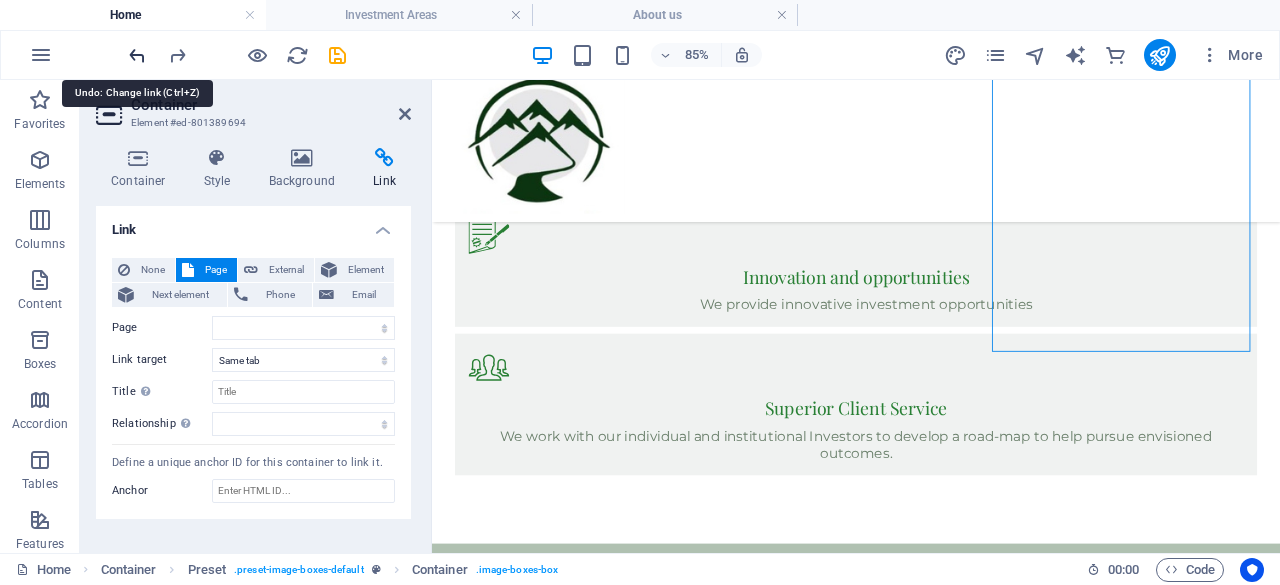click at bounding box center [137, 55] 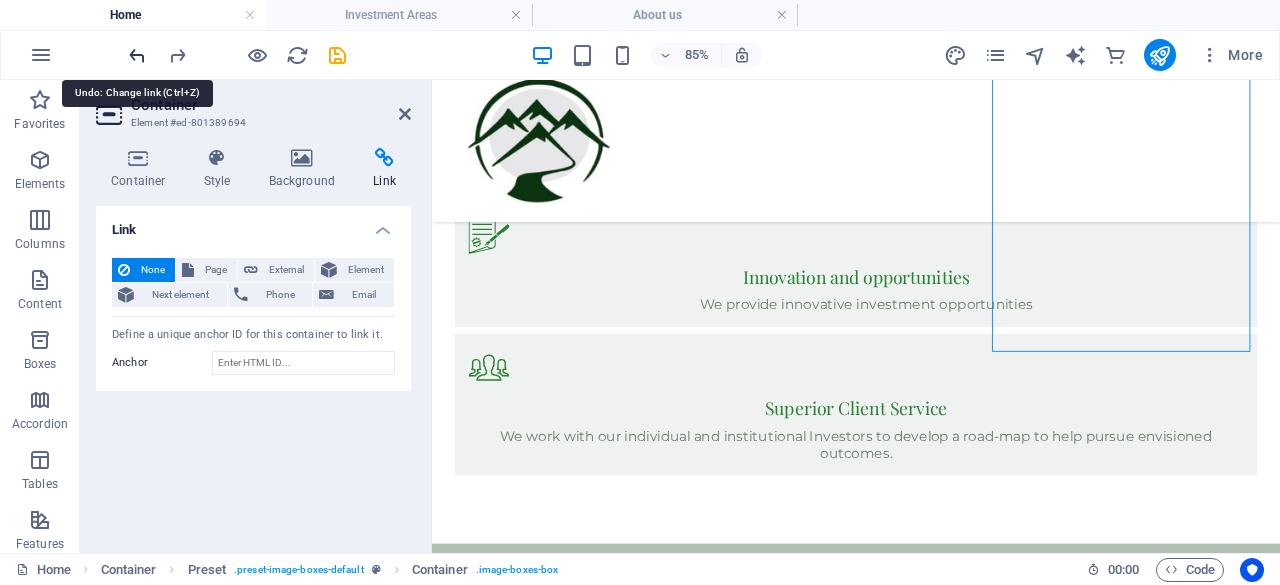 click at bounding box center (137, 55) 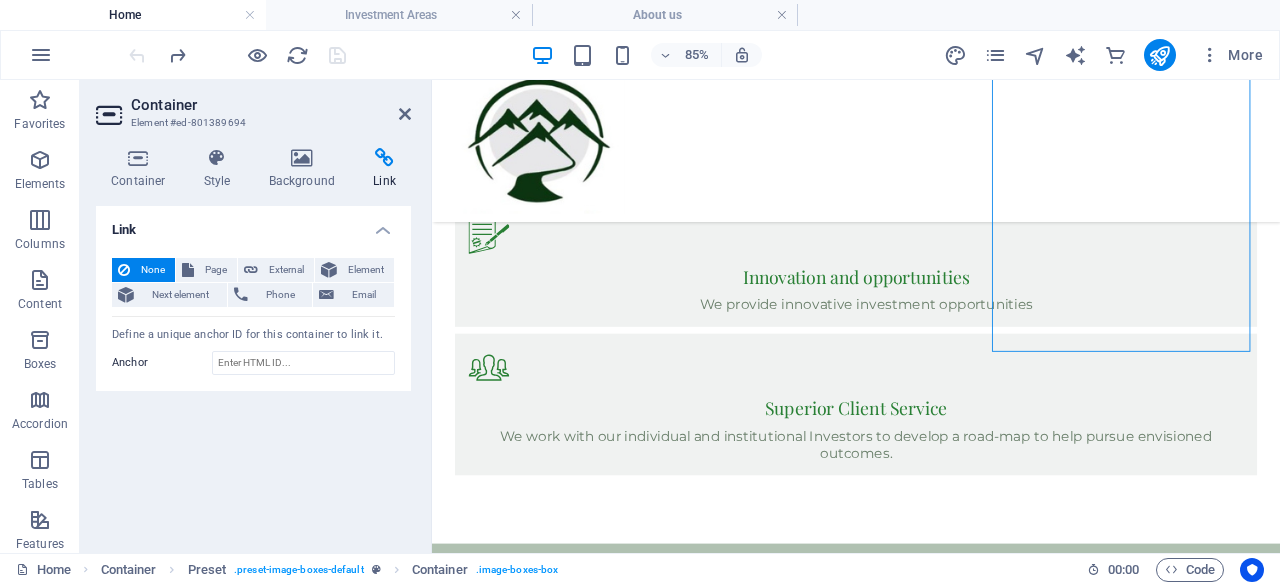 click at bounding box center (237, 55) 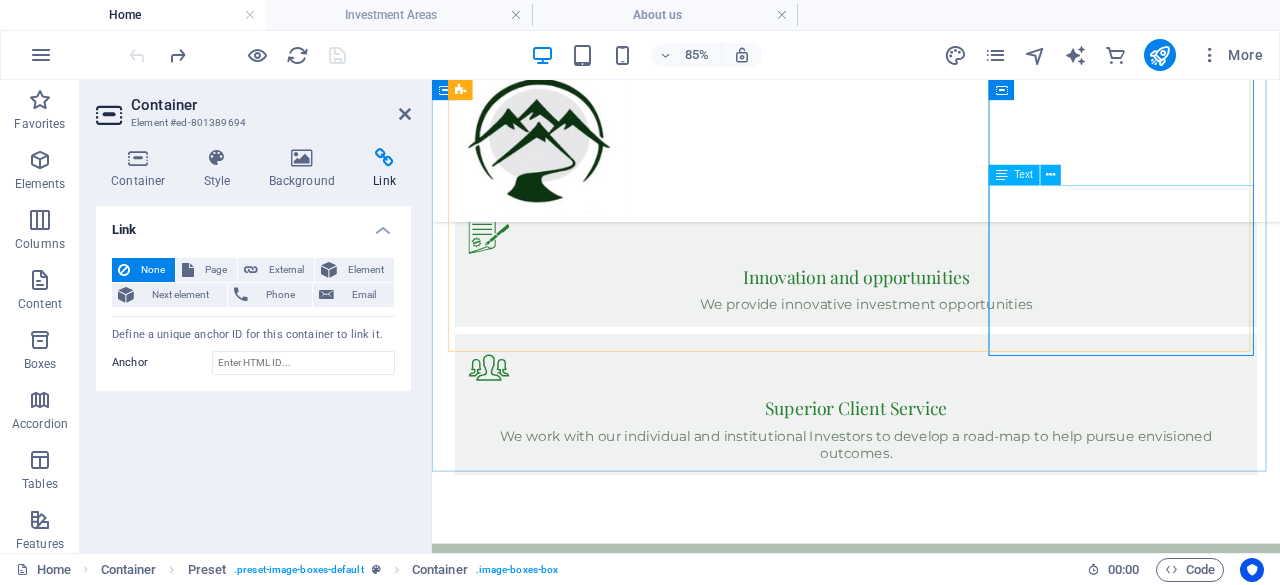 click on "We strategically invest across the entire real estate value chain and through various market cycles, allowing us to capitalize on diverse opportunities and maximize returns. Read more" at bounding box center [931, 4701] 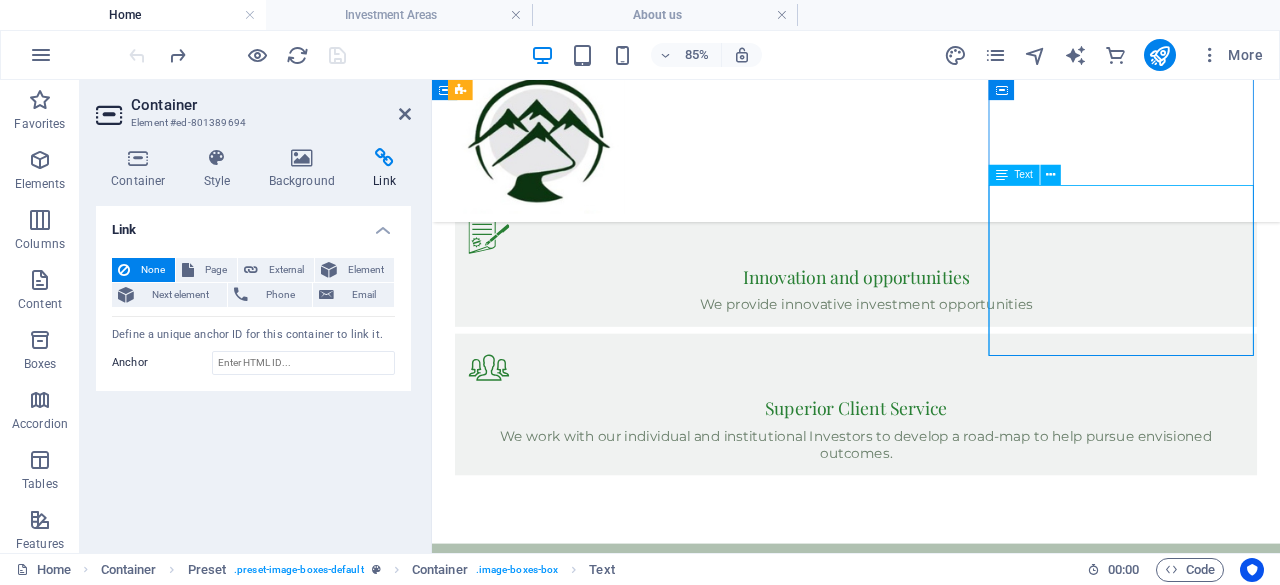 click on "We strategically invest across the entire real estate value chain and through various market cycles, allowing us to capitalize on diverse opportunities and maximize returns. Read more" at bounding box center (931, 4701) 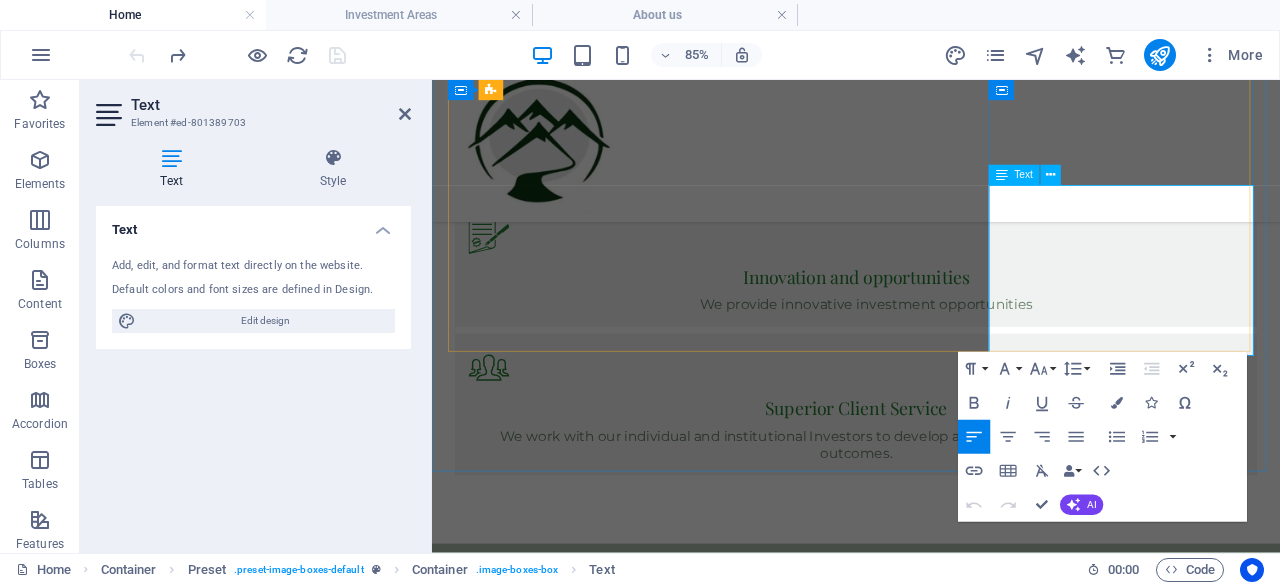 click on "Read more" at bounding box center [931, 4714] 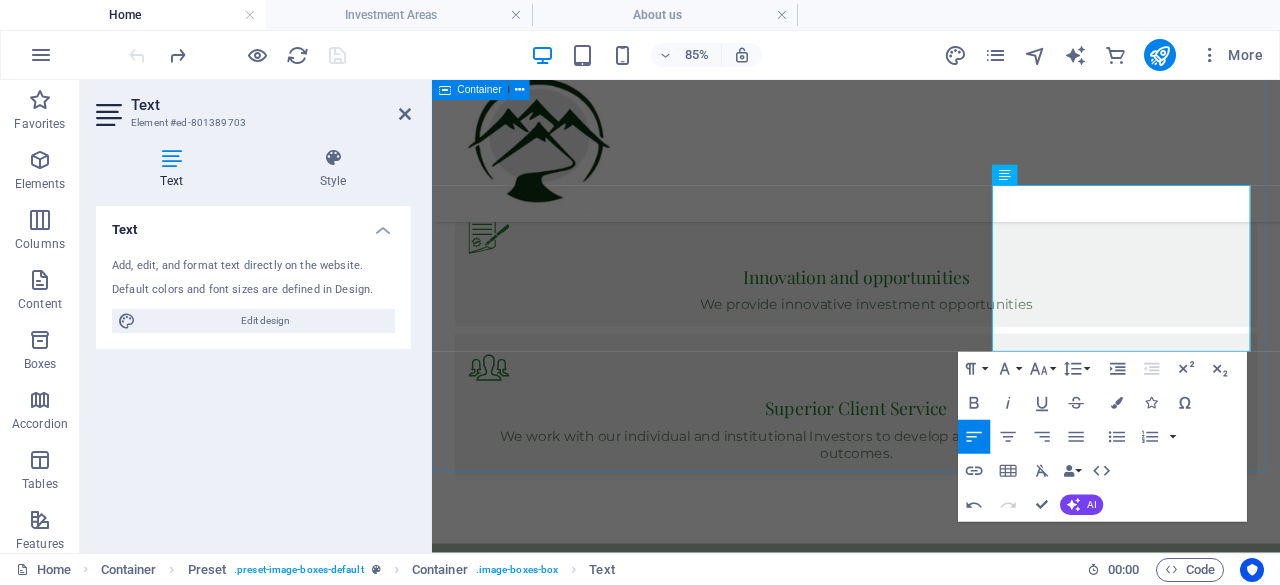 click on "Our INVESTMENT AREAS Private Equity We invest across industries both in well-established and growth-oriented businesses across Zambia, and the Sub-Sahara Africa.  Read more Hedge Funds O.E.M invests in alternative investment strategies for sophisticated individuals, and institutional investors, seeking attractive absolute returns to meet our clients’ investment goals.  Read more Real Estate We strategically invest across the entire real estate value chain and through various market cycles, allowing us to capitalize on diverse opportunities and maximize returns.   >Read more See all our investment areas" at bounding box center (931, 3551) 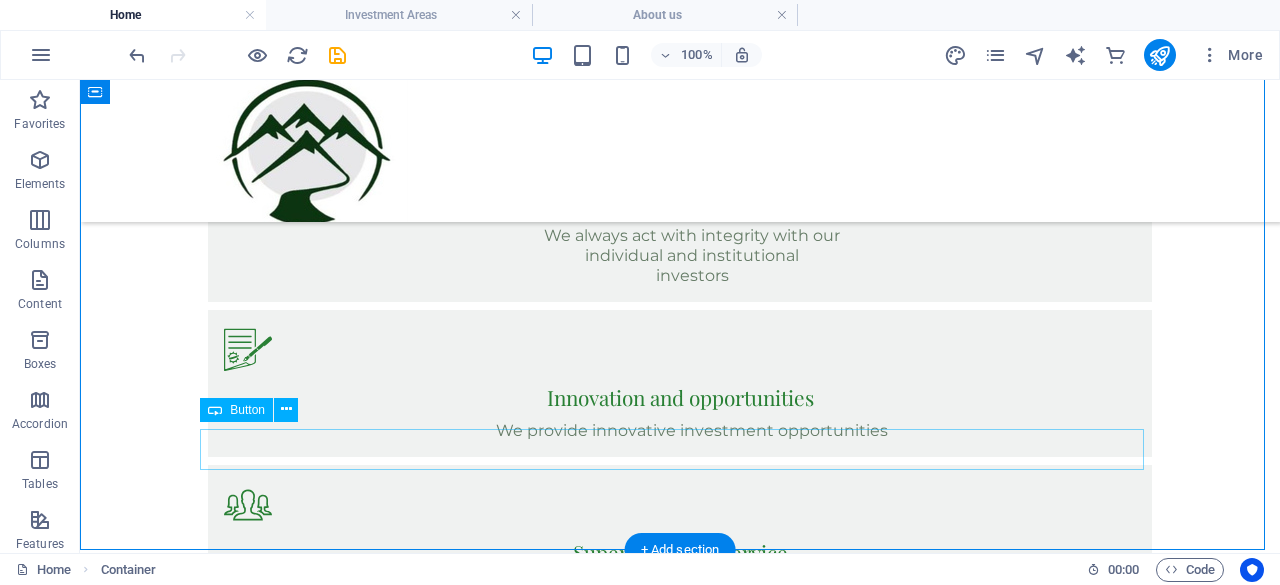 scroll, scrollTop: 2125, scrollLeft: 0, axis: vertical 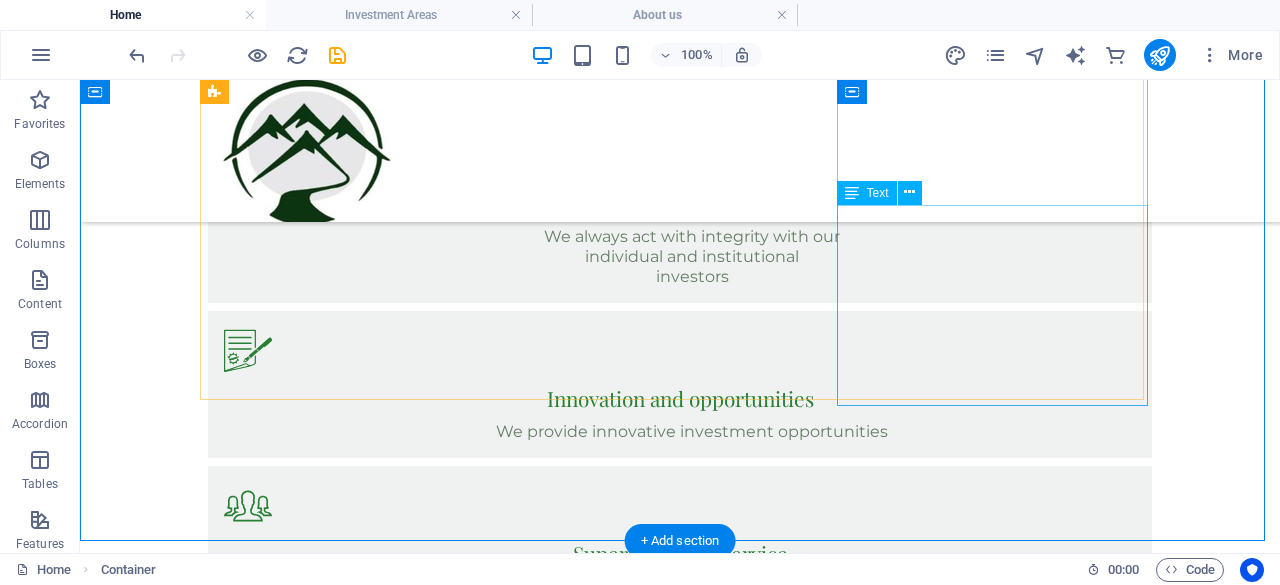 click on "We strategically invest across the entire real estate value chain and through various market cycles, allowing us to capitalize on diverse opportunities and maximize returns.   >Read more" at bounding box center (680, 4686) 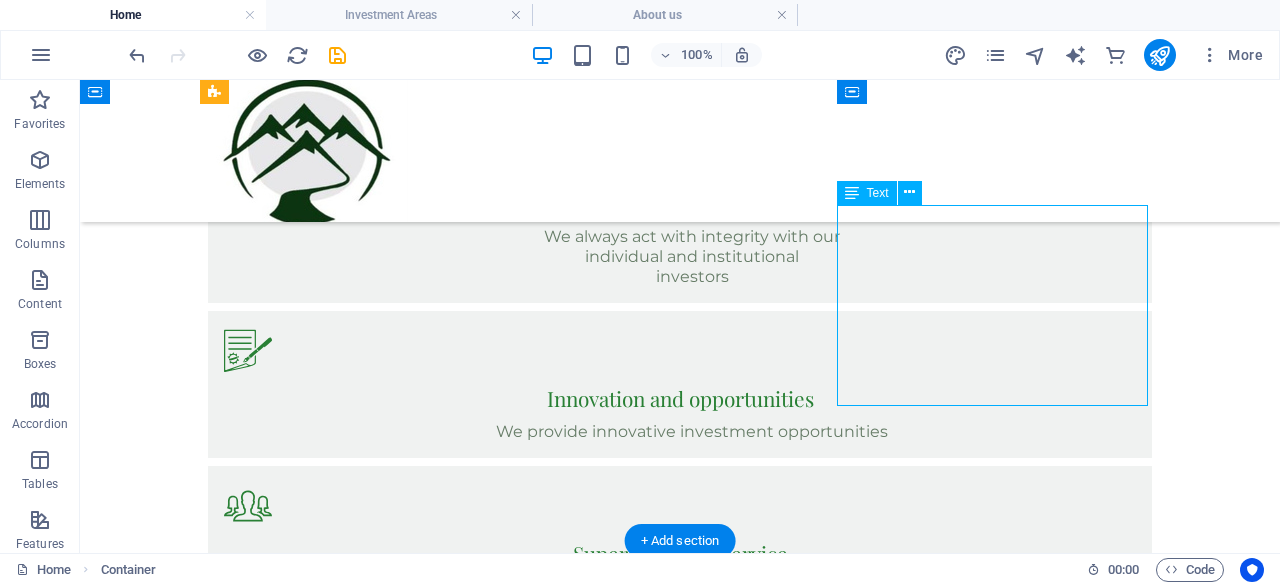 click on "We strategically invest across the entire real estate value chain and through various market cycles, allowing us to capitalize on diverse opportunities and maximize returns.   >Read more" at bounding box center (680, 4686) 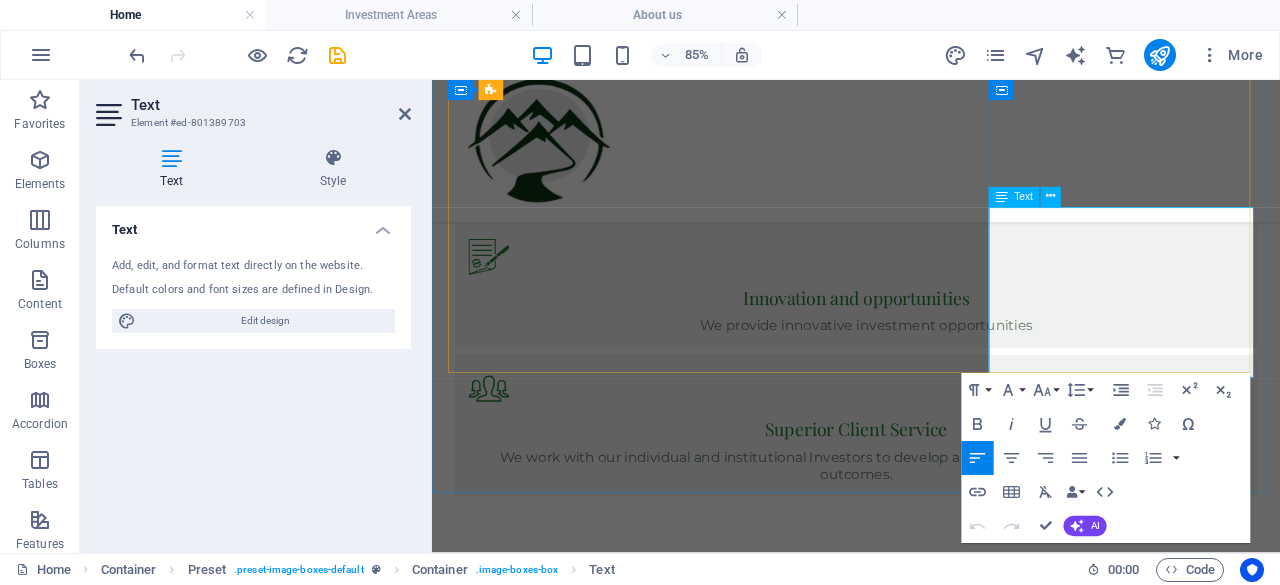click on ">Read more" at bounding box center (931, 4739) 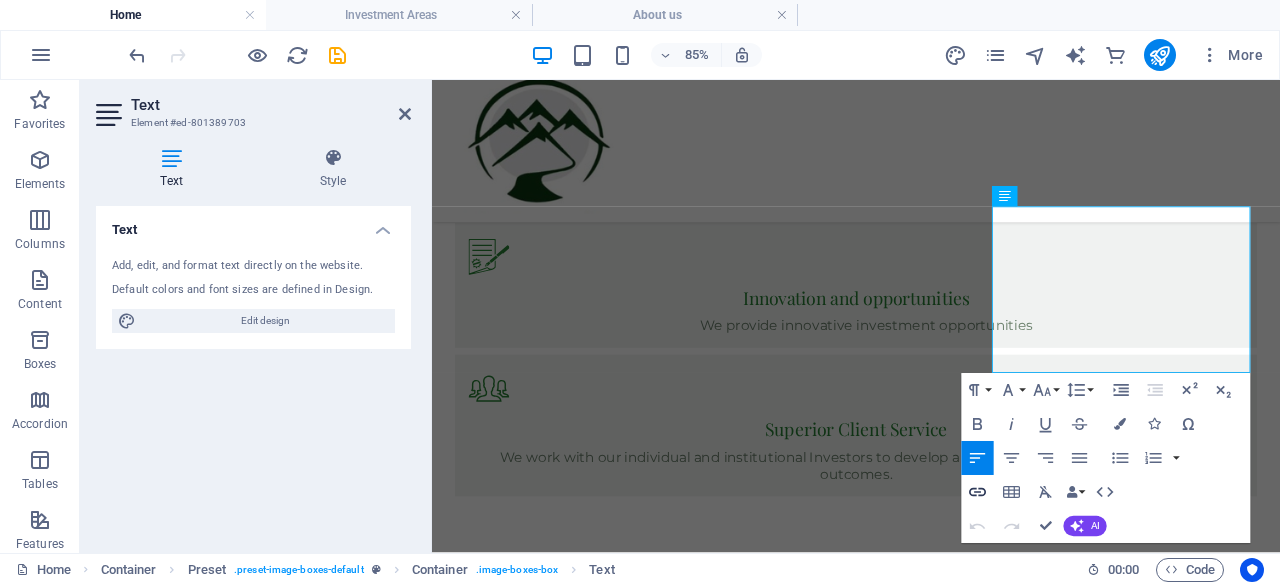 click 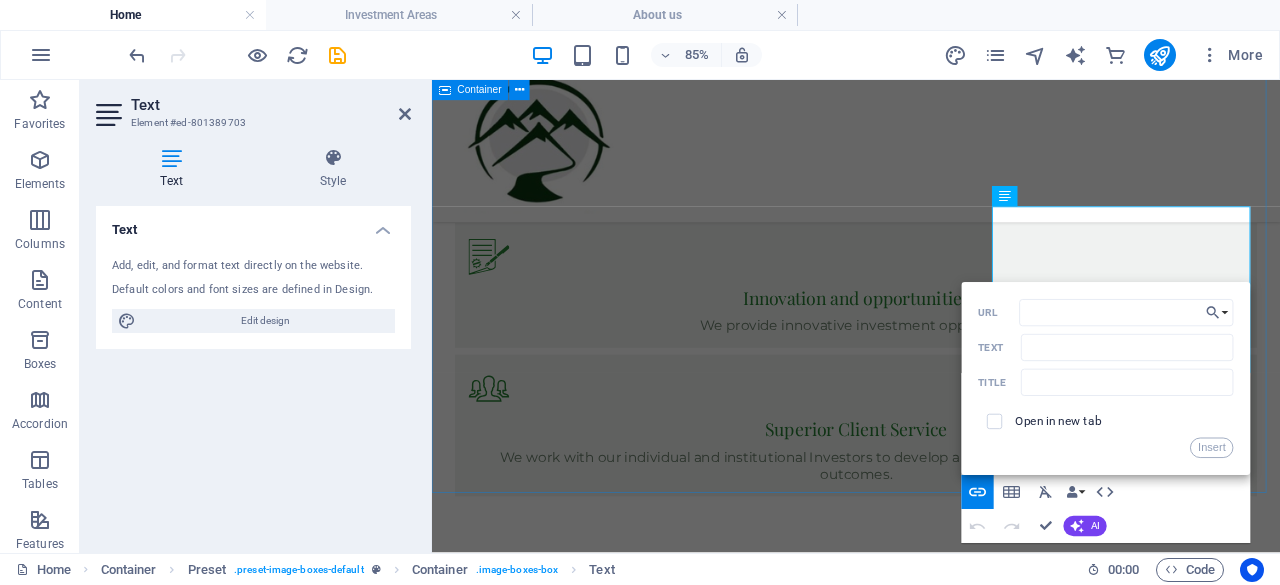 click on "Our INVESTMENT AREAS Private Equity We invest across industries both in well-established and growth-oriented businesses across Zambia, and the Sub-Sahara Africa. Read more Hedge Funds O.E.M invests in alternative investment strategies for sophisticated individuals, and institutional investors, seeking attractive absolute returns to meet our clients’ investment goals. Read more Real Estate We strategically invest across the entire real estate value chain and through various market cycles, allowing us to capitalize on diverse opportunities and maximize returns. >Read ​ ​ more See all our investment areas" at bounding box center [931, 3576] 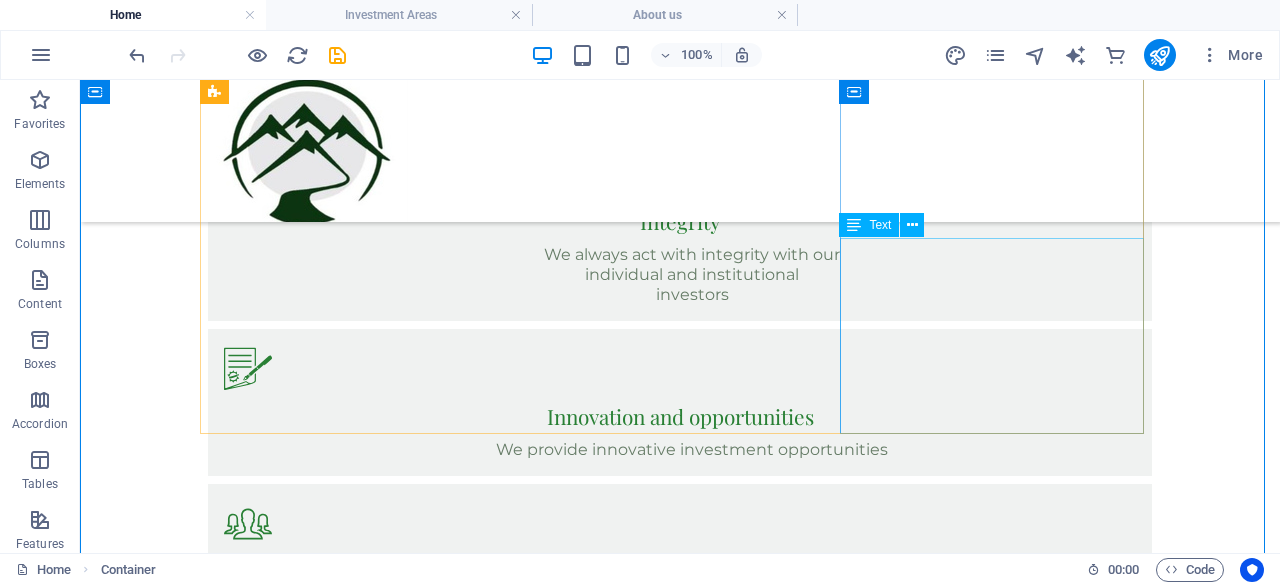 scroll, scrollTop: 2100, scrollLeft: 0, axis: vertical 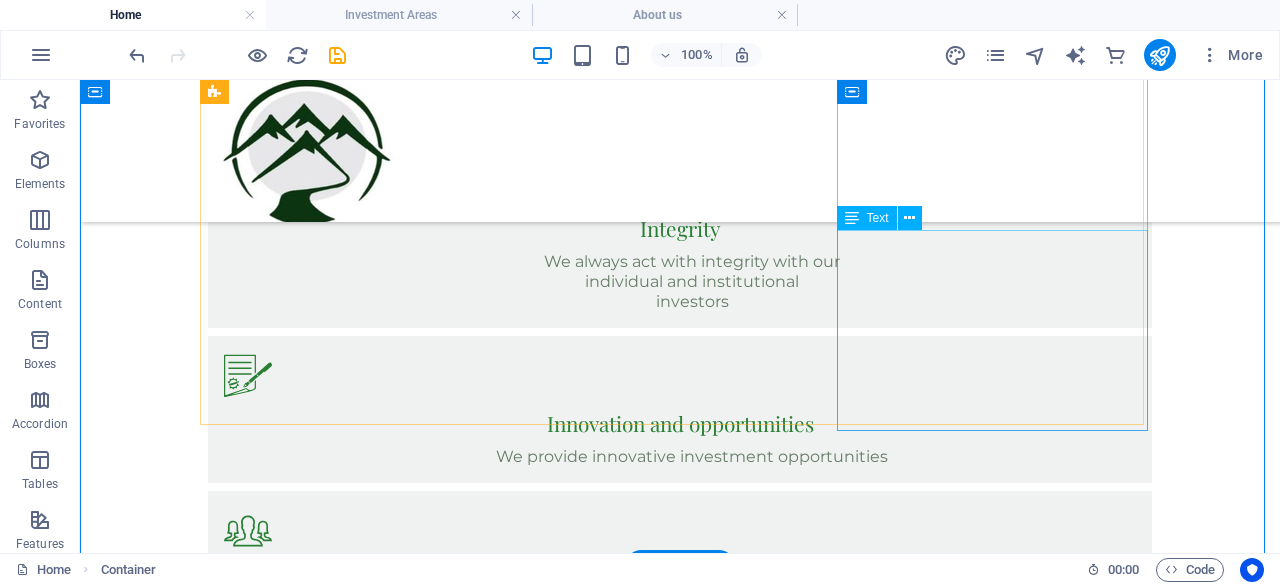 click on "We strategically invest across the entire real estate value chain and through various market cycles, allowing us to capitalize on diverse opportunities and maximize returns.   >Read more" at bounding box center (680, 4711) 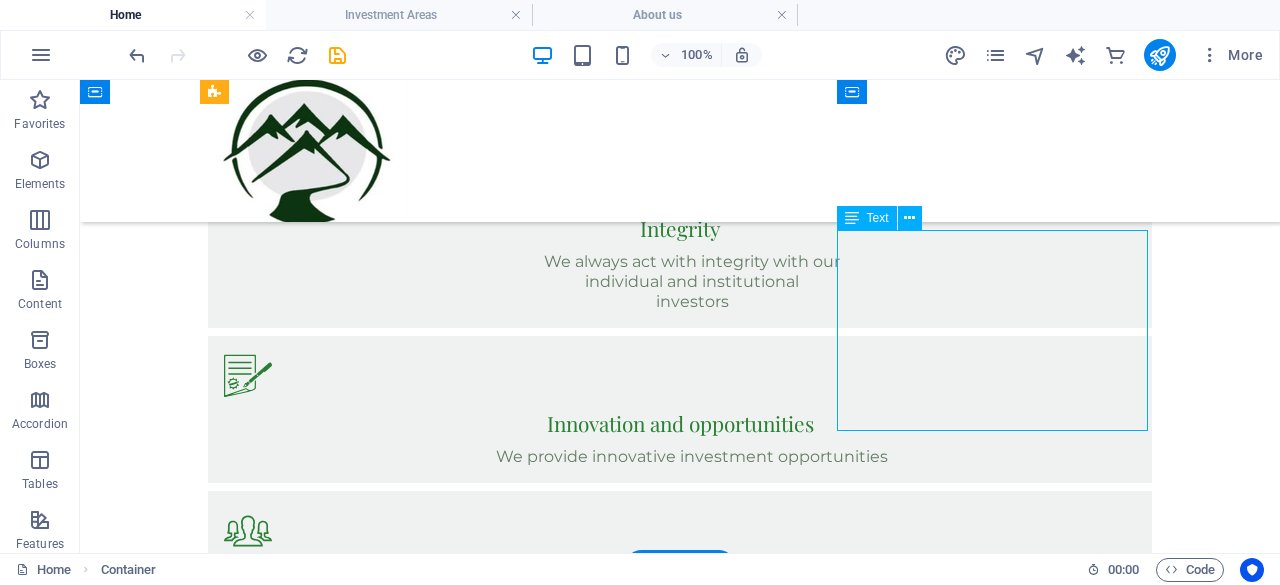 click on "We strategically invest across the entire real estate value chain and through various market cycles, allowing us to capitalize on diverse opportunities and maximize returns.   >Read more" at bounding box center (680, 4711) 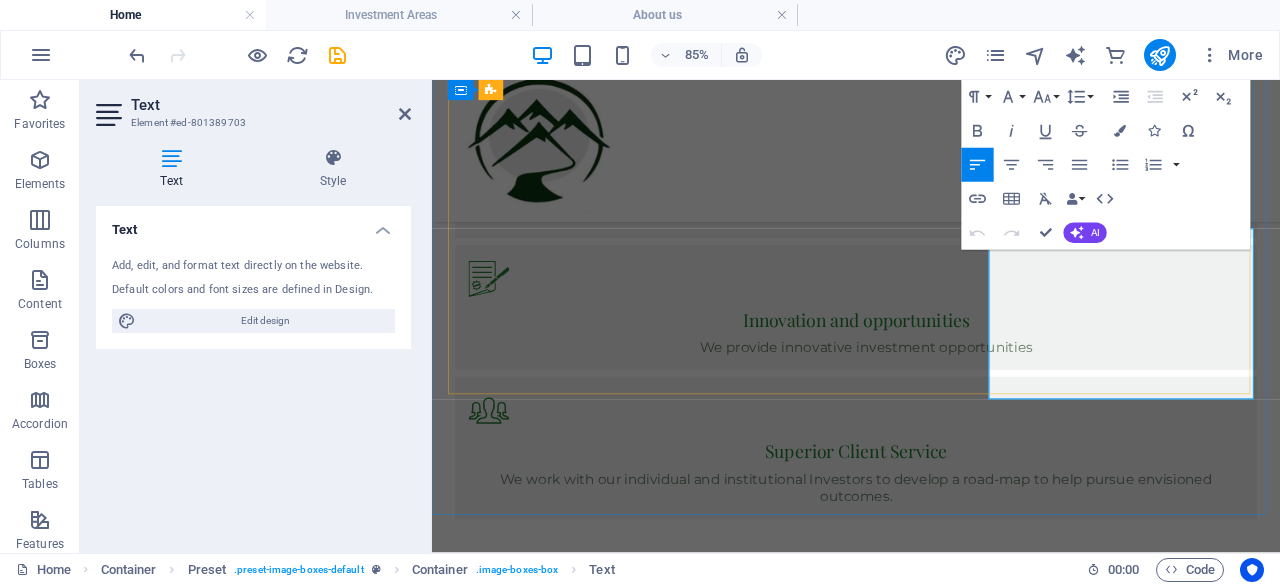 click on ">Read more" at bounding box center (931, 4764) 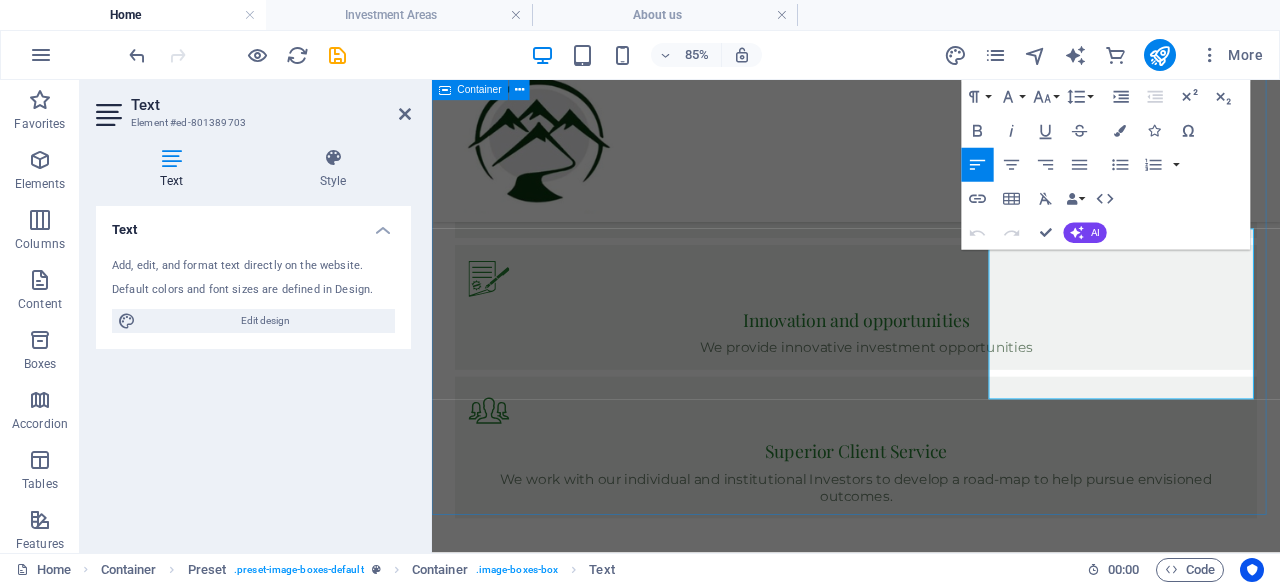 click on "Our INVESTMENT AREAS Private Equity We invest across industries both in well-established and growth-oriented businesses across Zambia, and the Sub-Sahara Africa.  Read more Hedge Funds O.E.M invests in alternative investment strategies for sophisticated individuals, and institutional investors, seeking attractive absolute returns to meet our clients’ investment goals.  Read more Real Estate We strategically invest across the entire real estate value chain and through various market cycles, allowing us to capitalize on diverse opportunities and maximize returns.   >Read more See all our investment areas" at bounding box center (931, 3601) 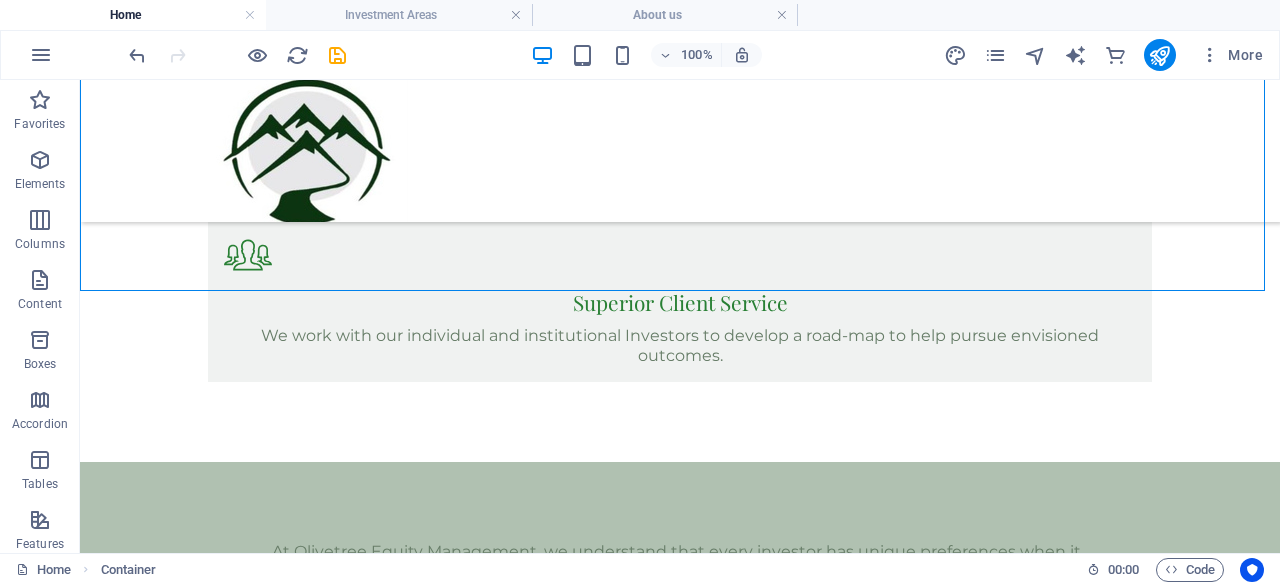 scroll, scrollTop: 2412, scrollLeft: 0, axis: vertical 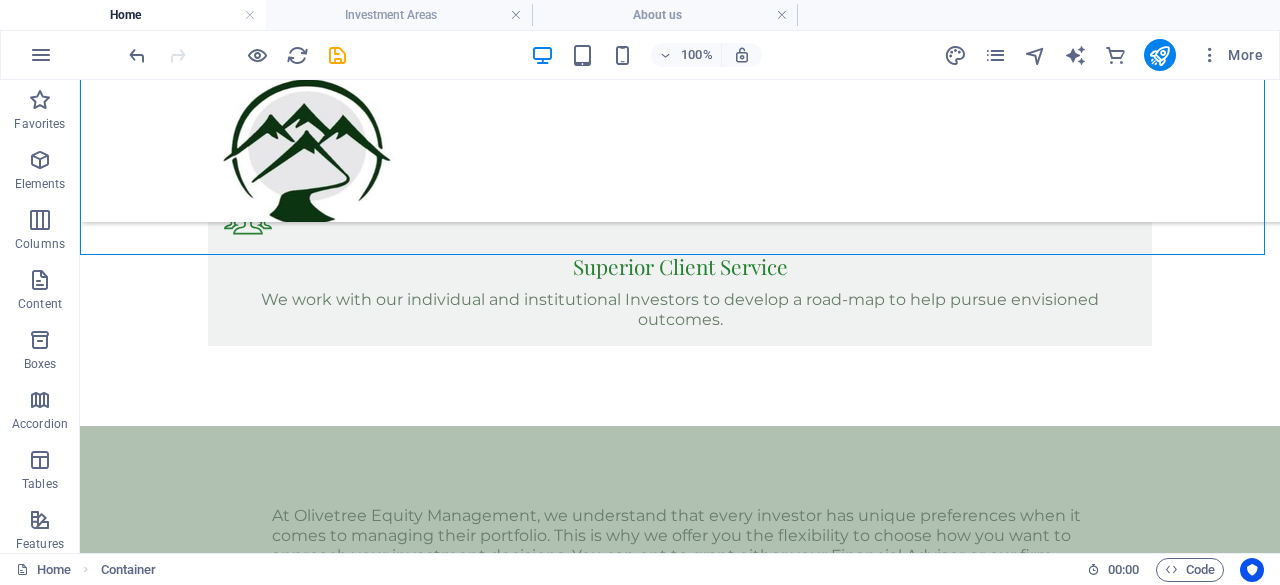 drag, startPoint x: 1358, startPoint y: 633, endPoint x: 1279, endPoint y: 493, distance: 160.75136 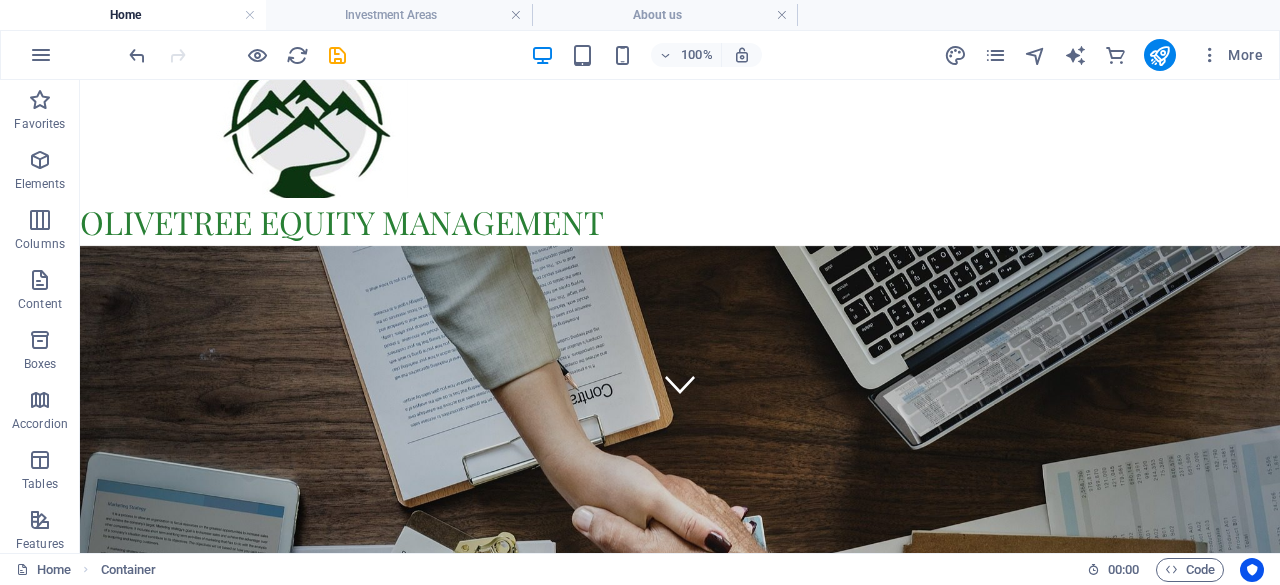 scroll, scrollTop: 0, scrollLeft: 0, axis: both 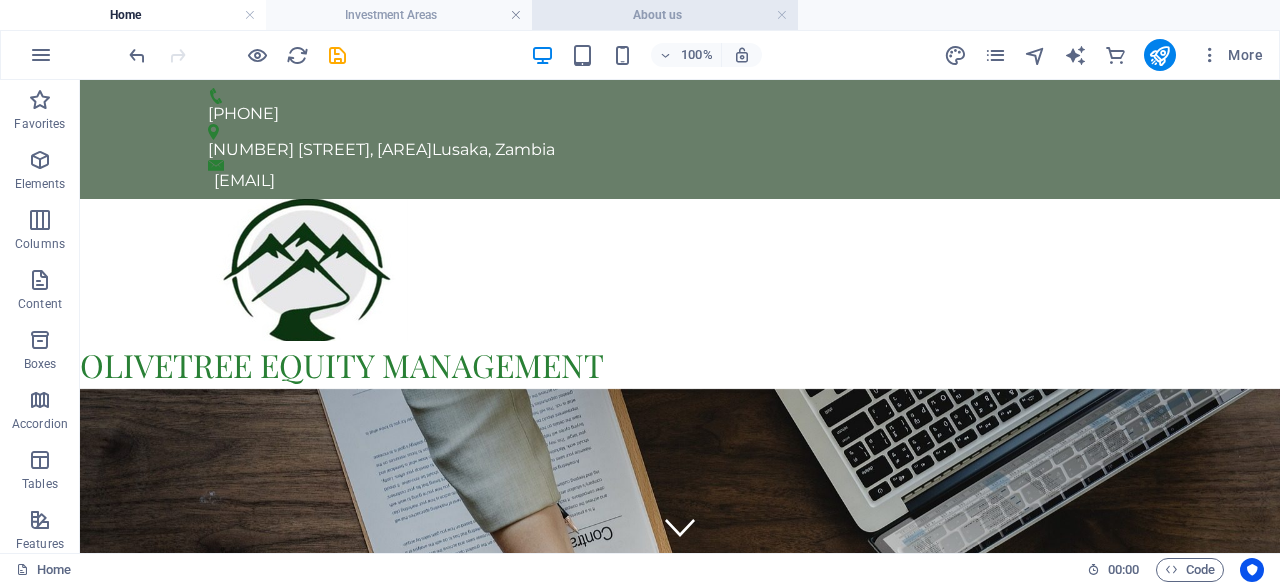 click on "About us" at bounding box center [665, 15] 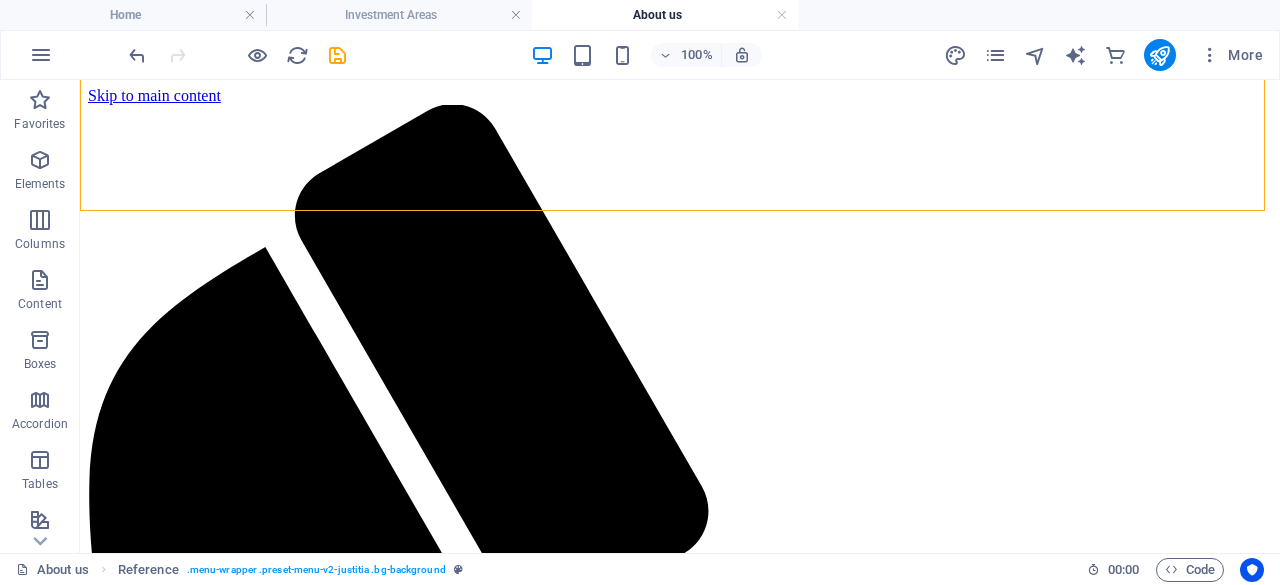 scroll, scrollTop: 0, scrollLeft: 0, axis: both 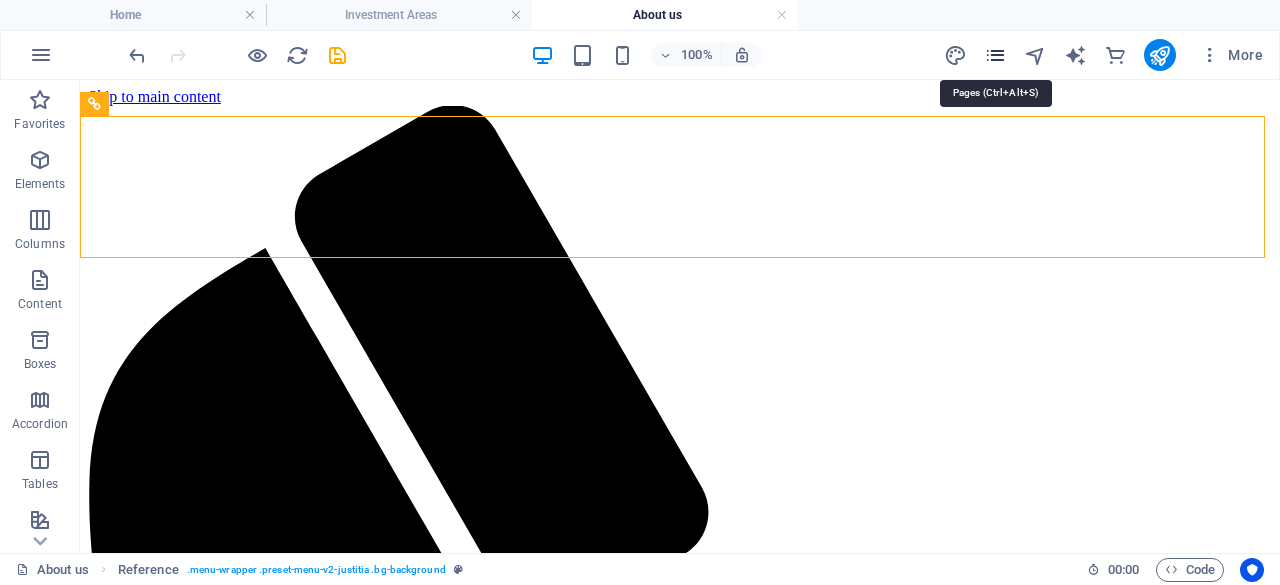 click at bounding box center (995, 55) 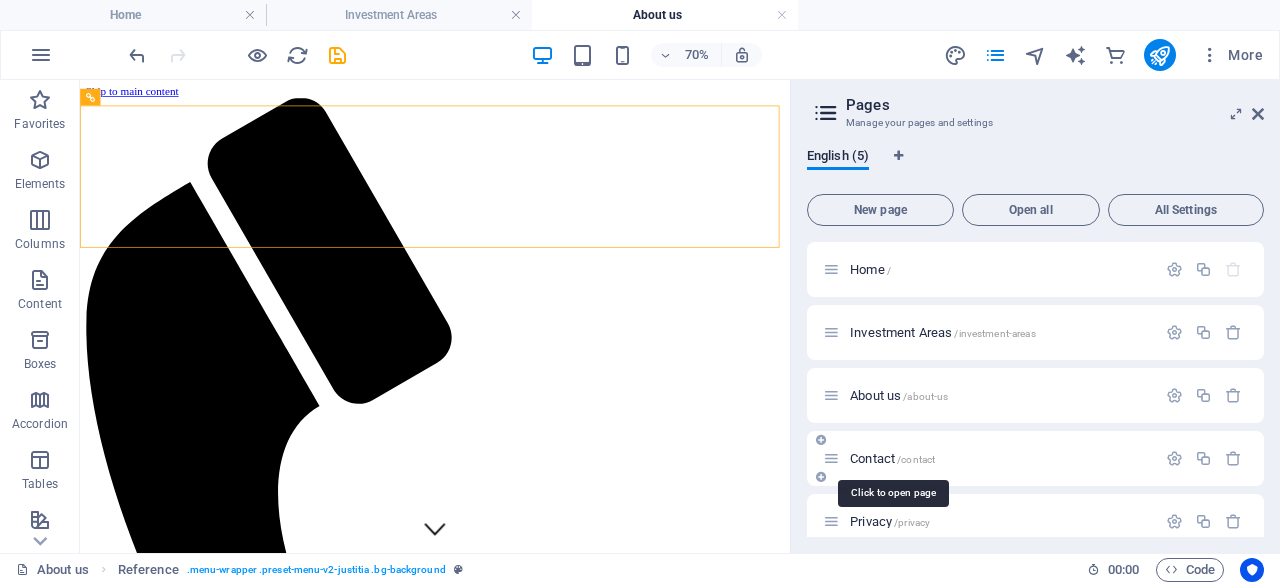 click on "/contact" at bounding box center [916, 459] 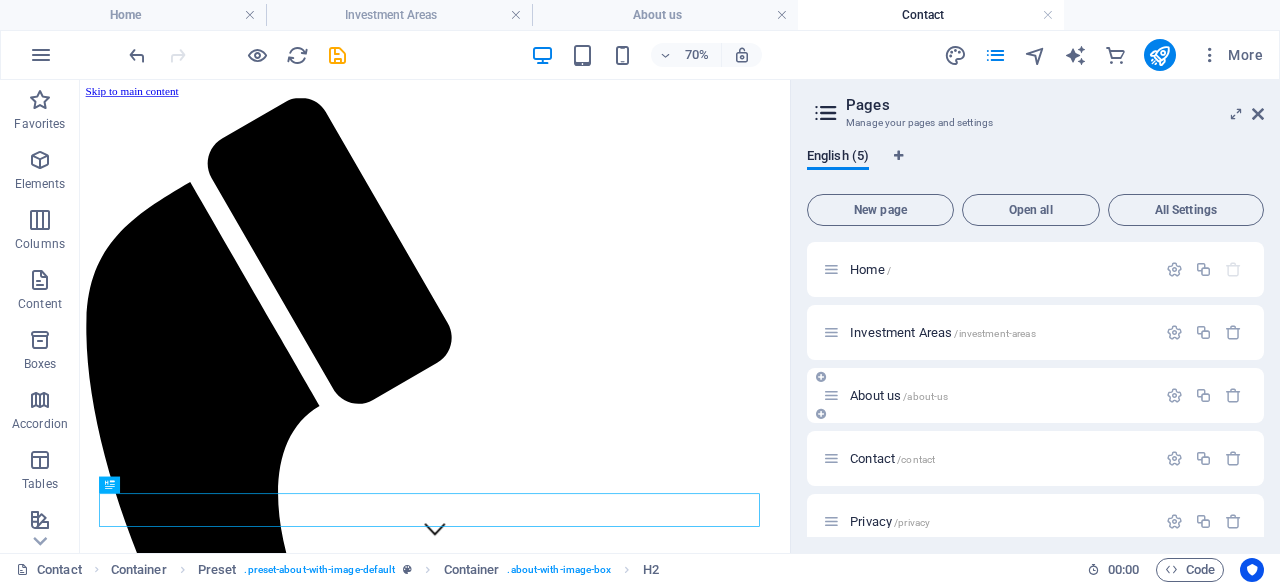 scroll, scrollTop: 0, scrollLeft: 0, axis: both 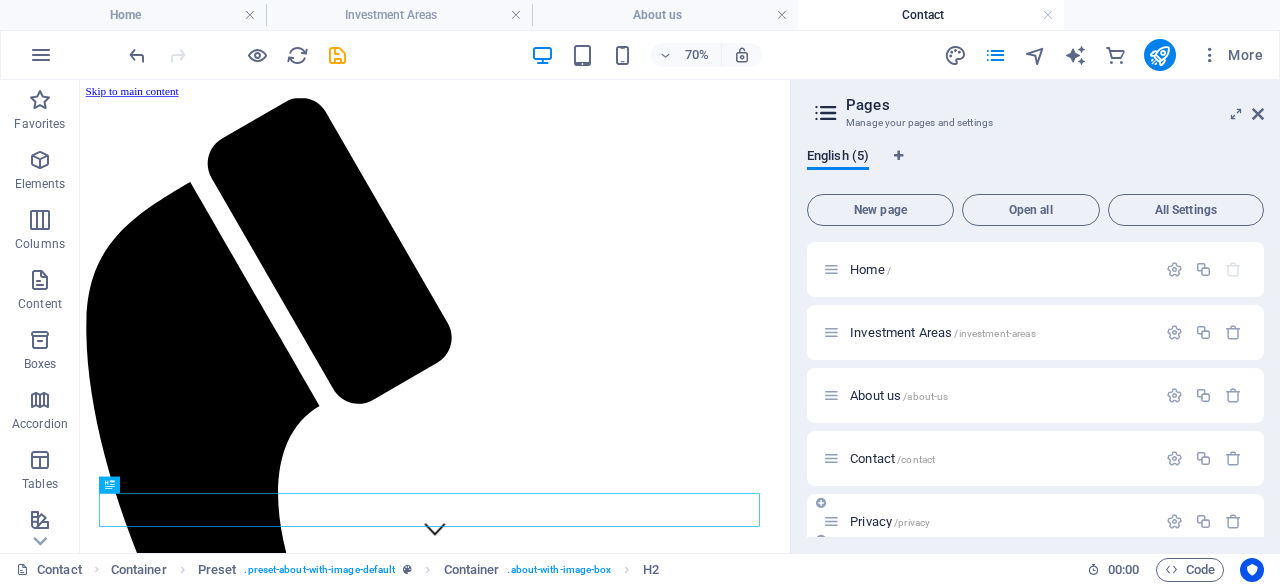 click on "Privacy /privacy" at bounding box center [1000, 521] 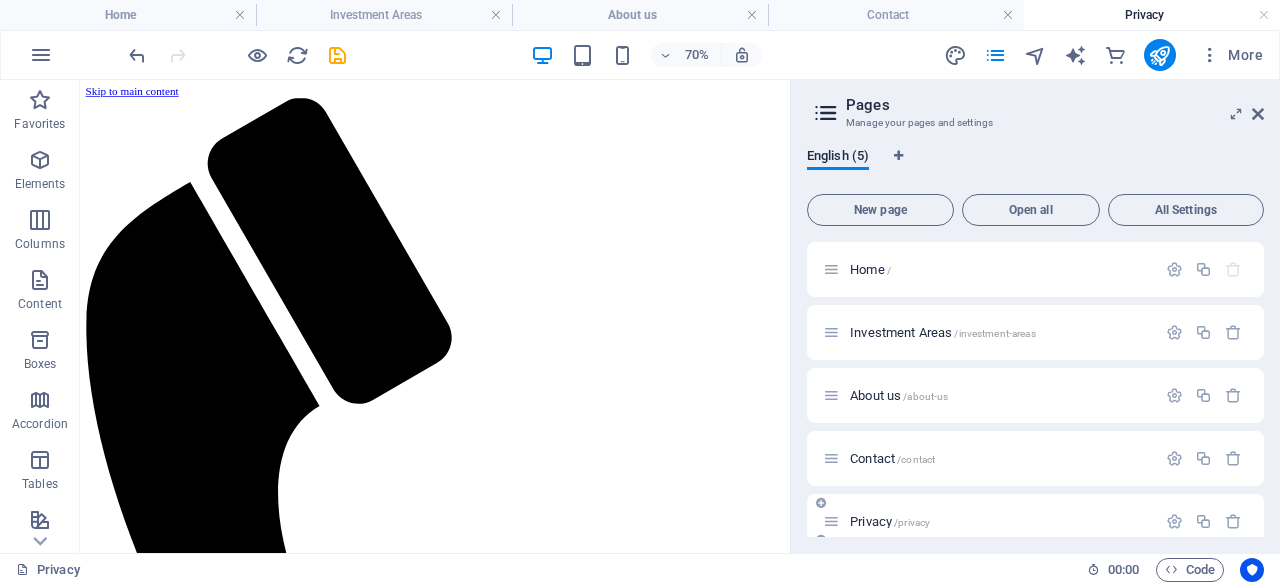 scroll, scrollTop: 0, scrollLeft: 0, axis: both 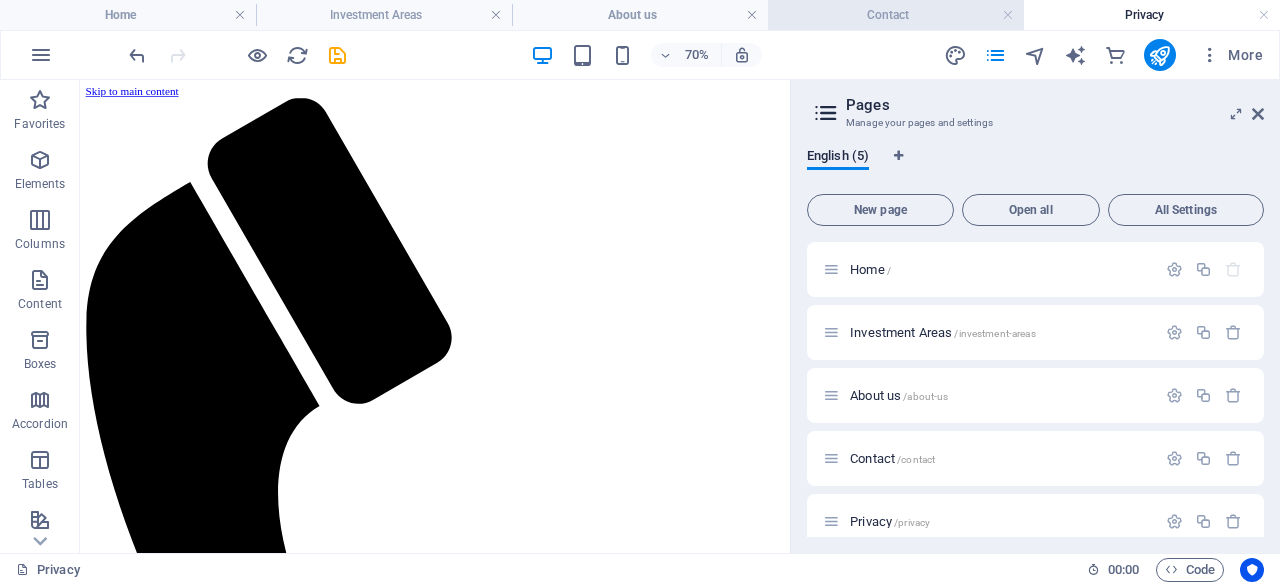 click on "Contact" at bounding box center [896, 15] 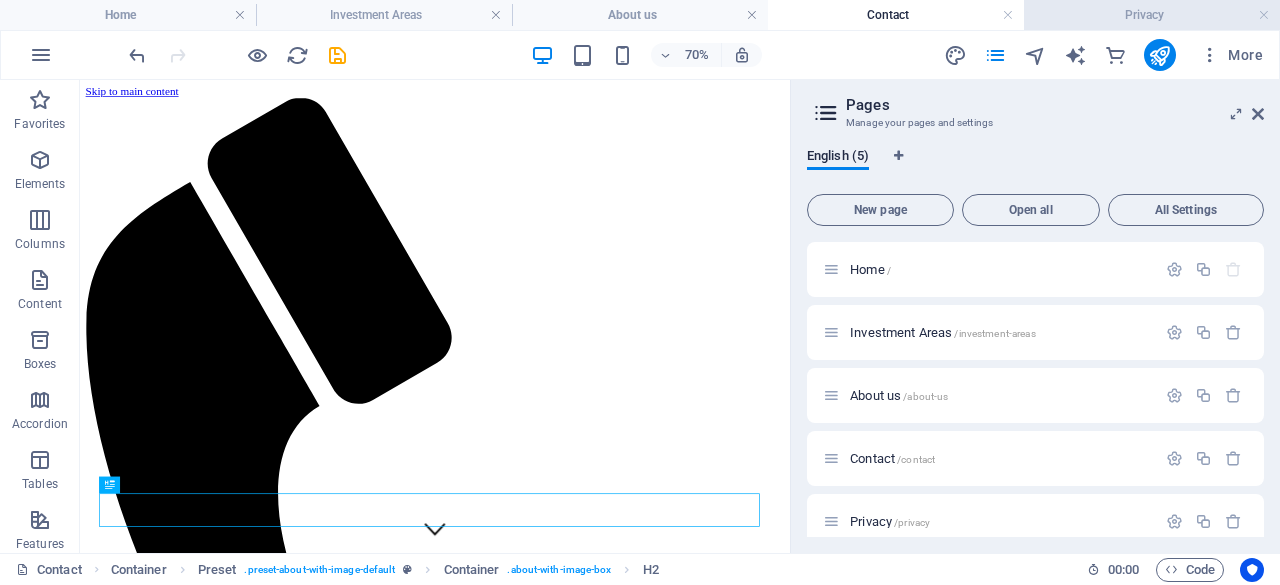 click on "Privacy" at bounding box center [1152, 15] 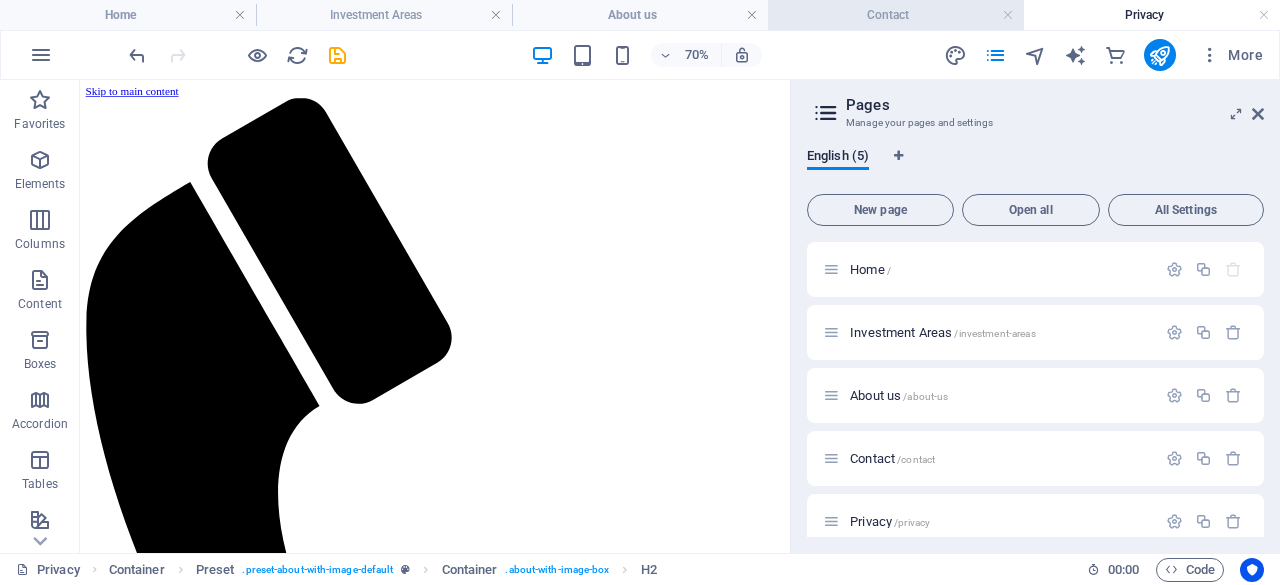 click on "Contact" at bounding box center [896, 15] 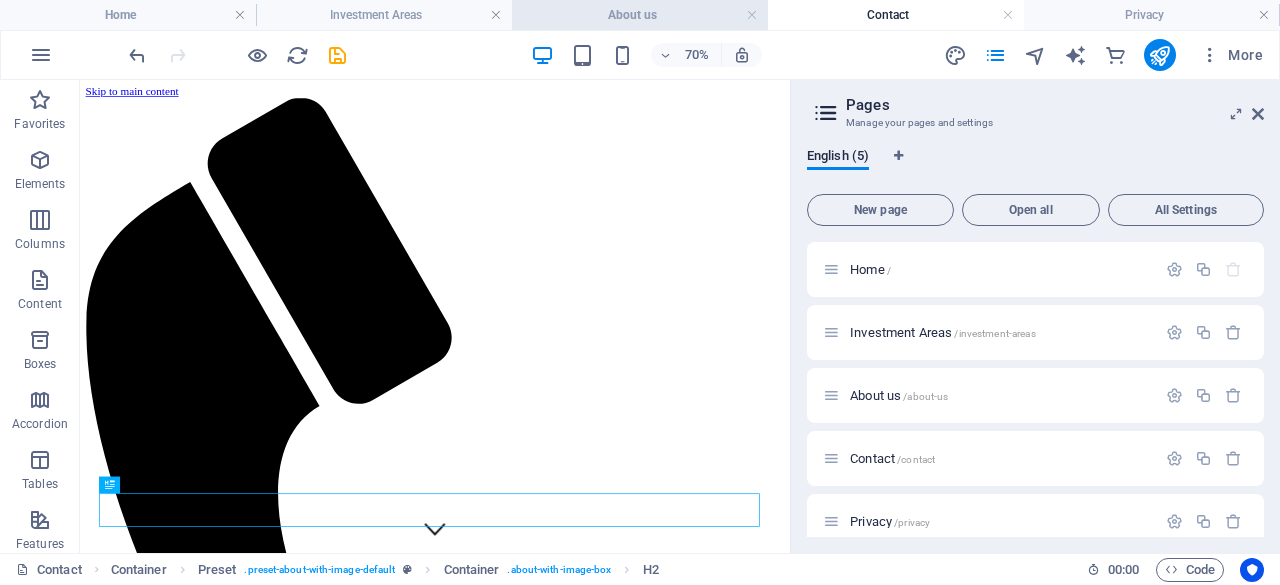 click on "About us" at bounding box center (640, 15) 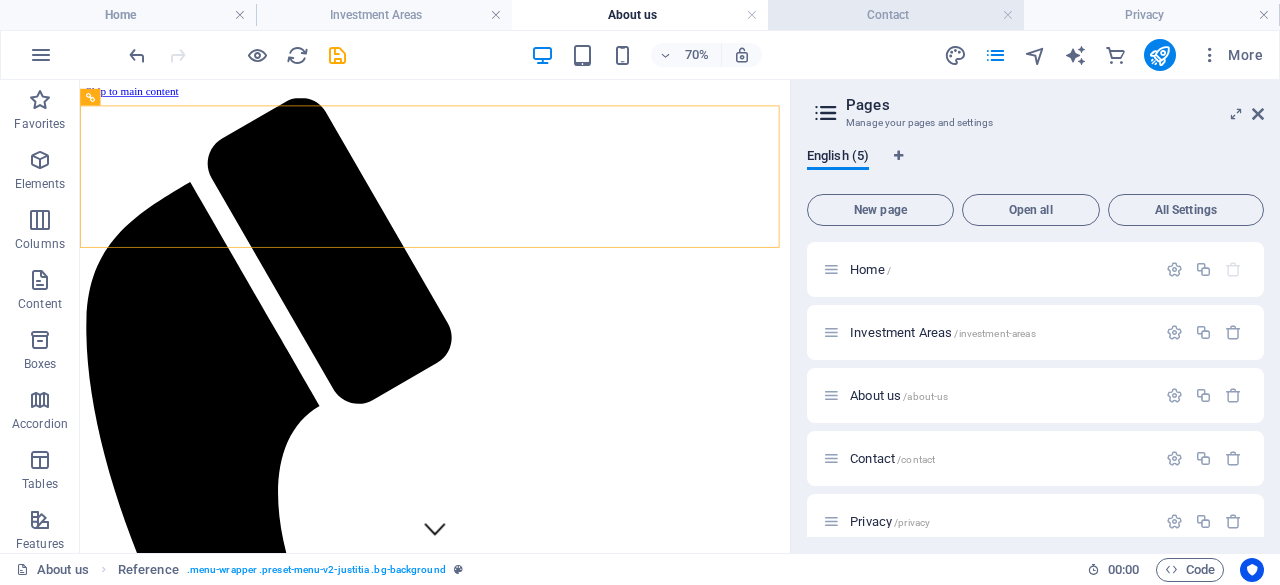 click on "Contact" at bounding box center [896, 15] 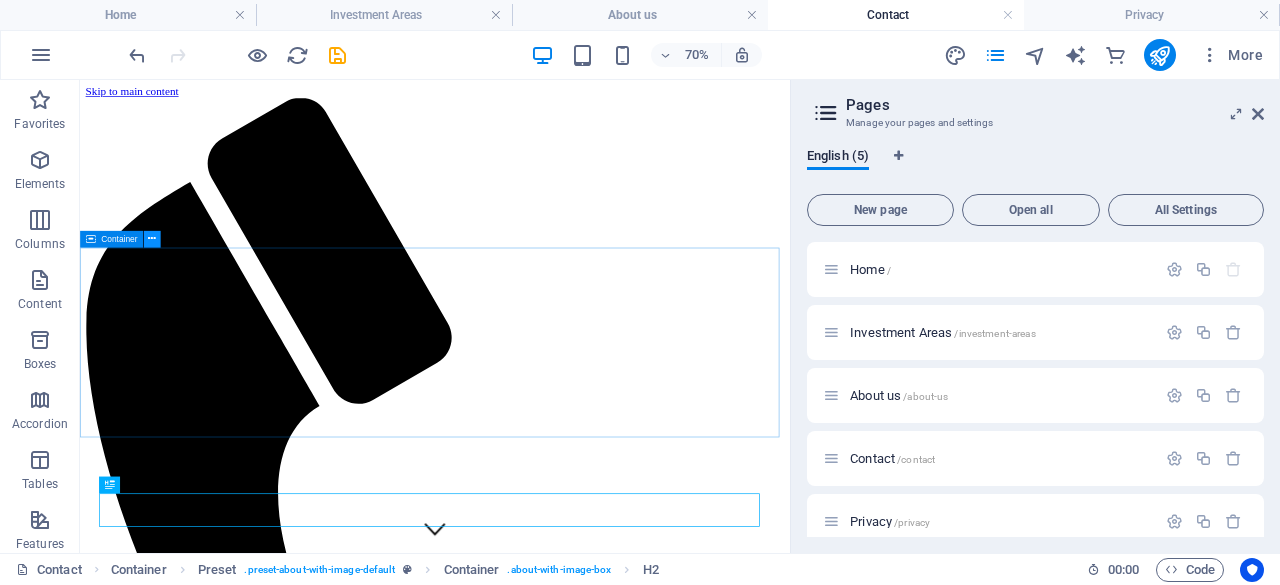 click at bounding box center (152, 238) 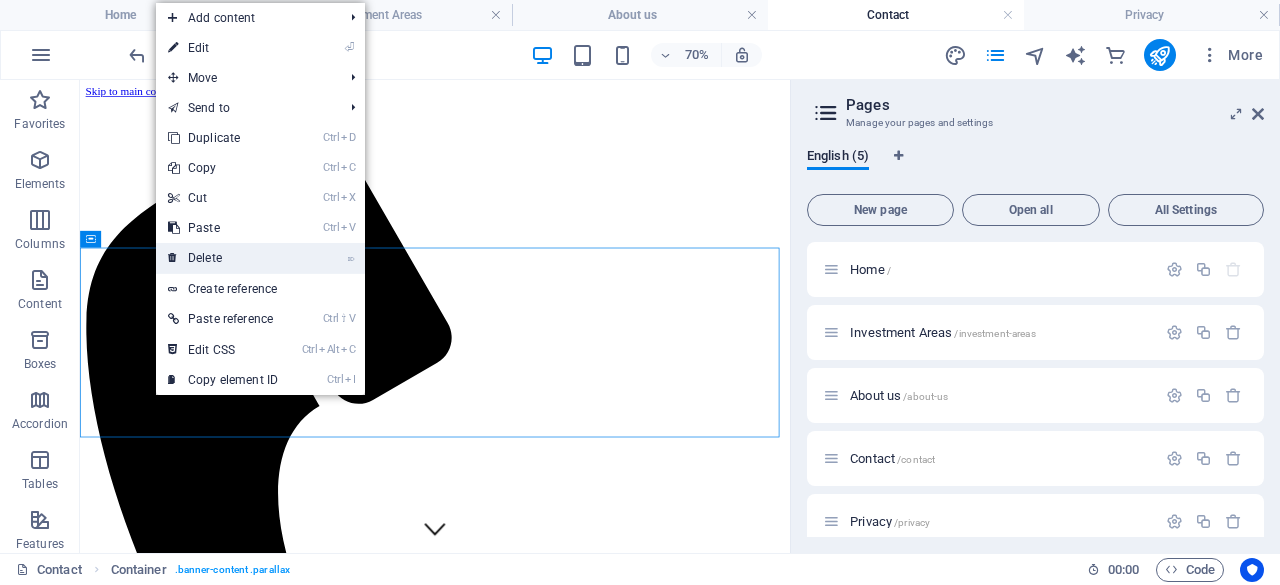 click on "⌦  Delete" at bounding box center (223, 258) 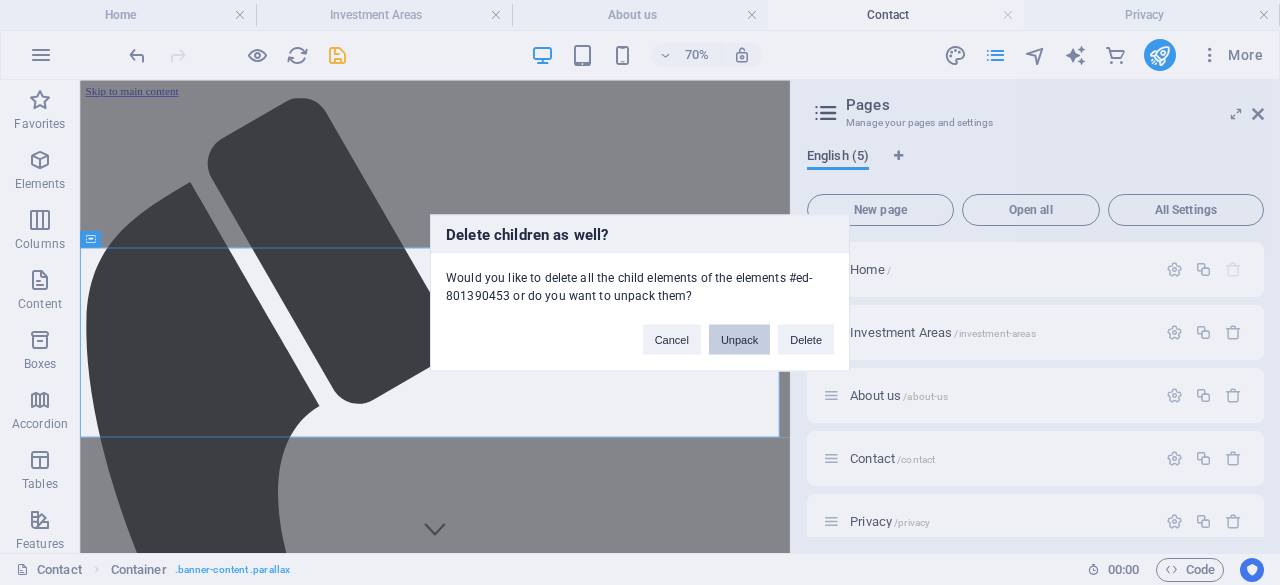 click on "Unpack" at bounding box center [739, 339] 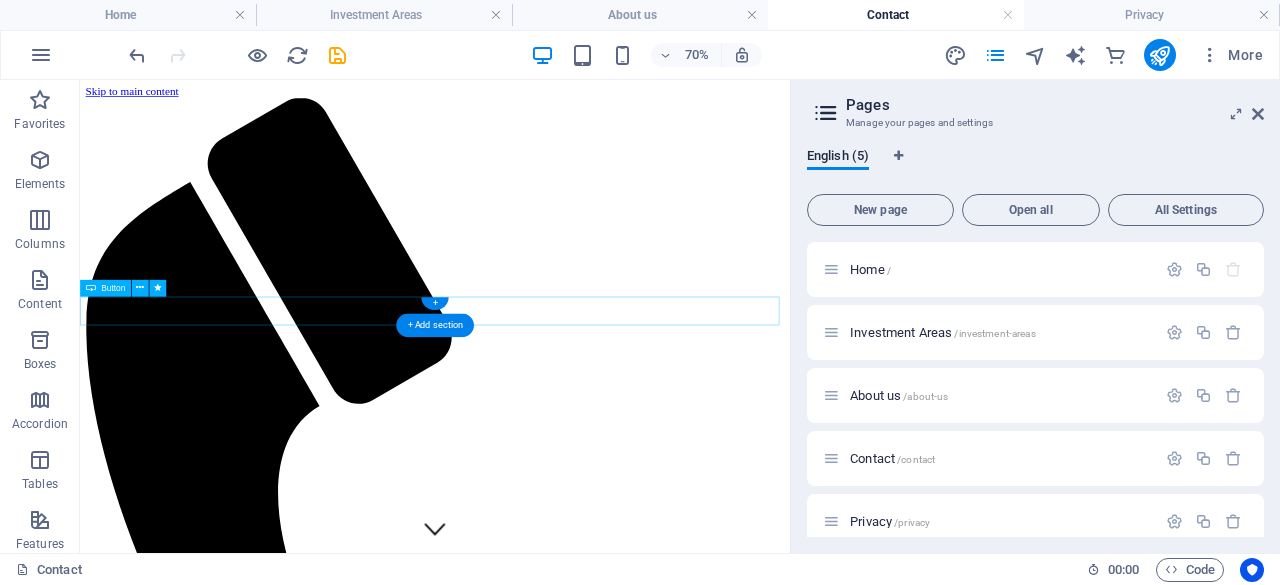 click on "Learn more" at bounding box center (587, 4036) 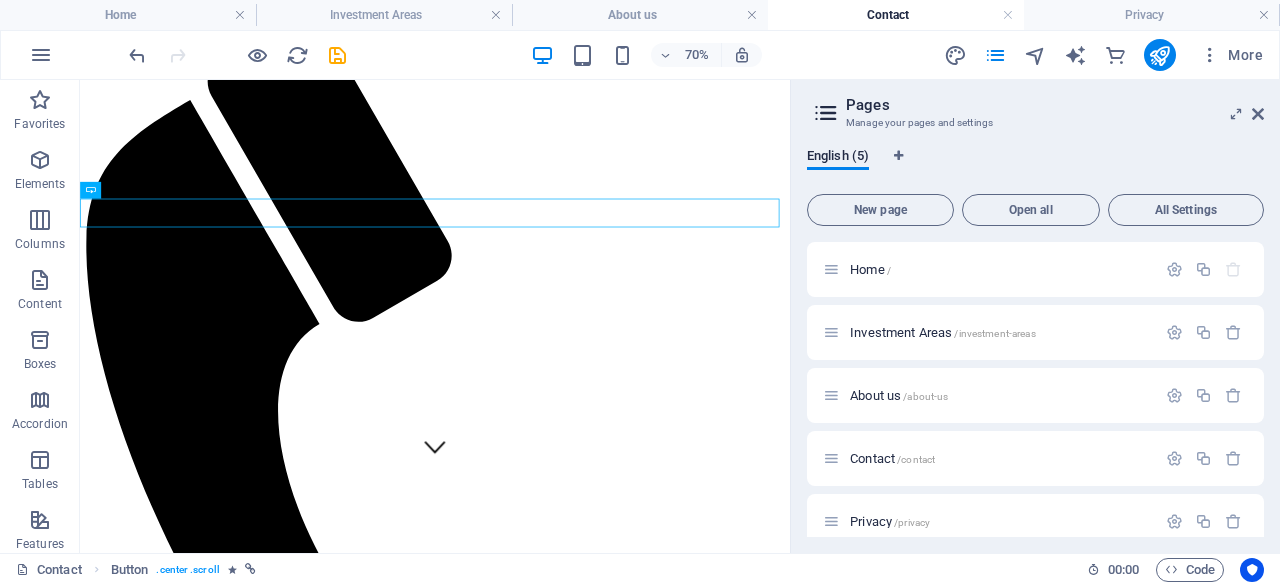 scroll, scrollTop: 0, scrollLeft: 0, axis: both 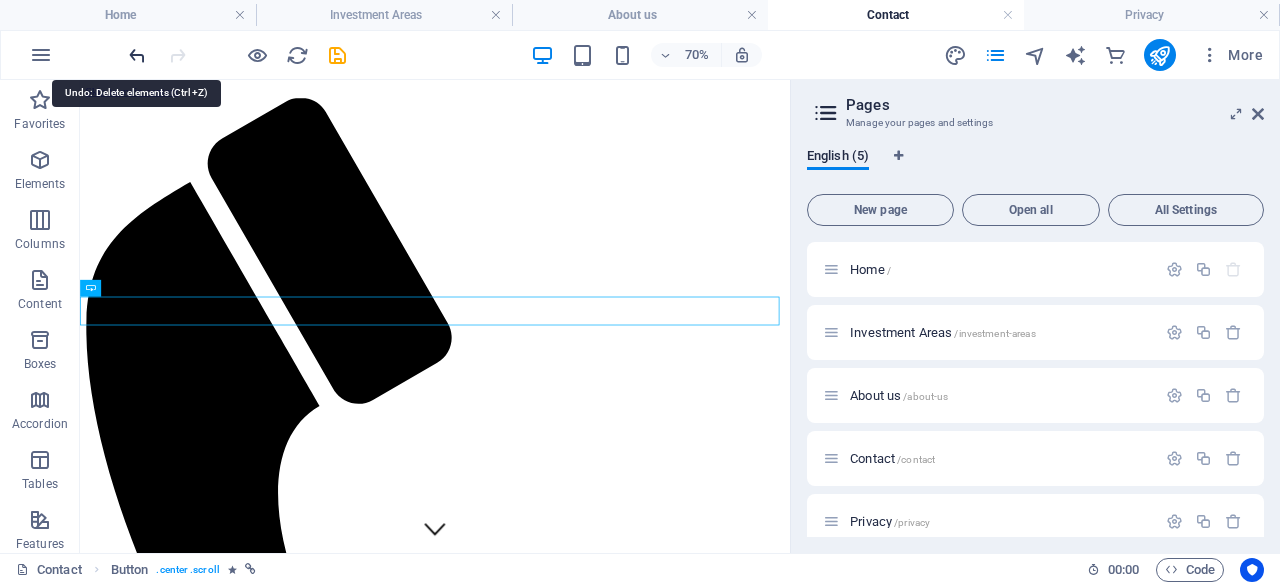 click at bounding box center [137, 55] 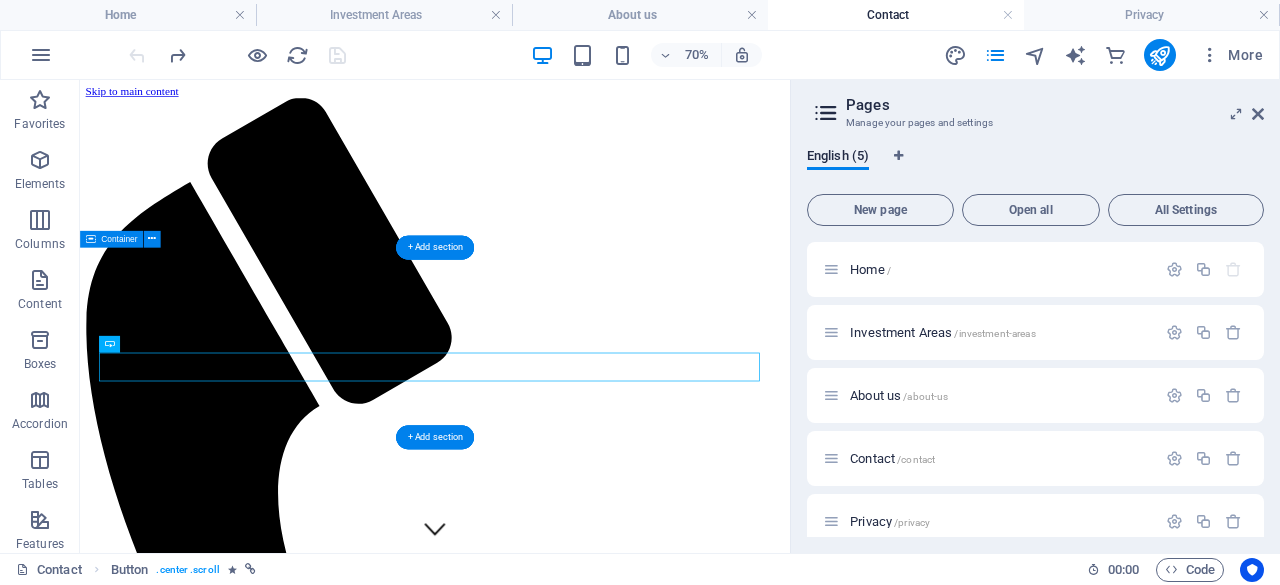 click on "At Olivetree Equity Management, we are committed to providing you with the support and options you require to achieve your financial aspirations. Learn more" at bounding box center [587, 3987] 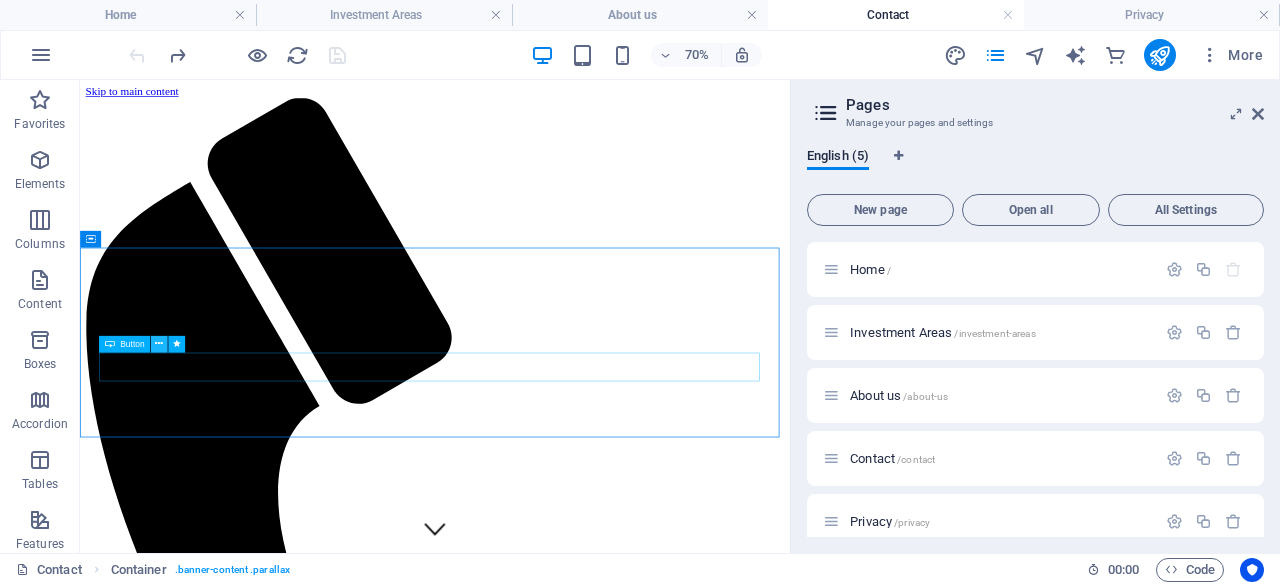 click at bounding box center (159, 343) 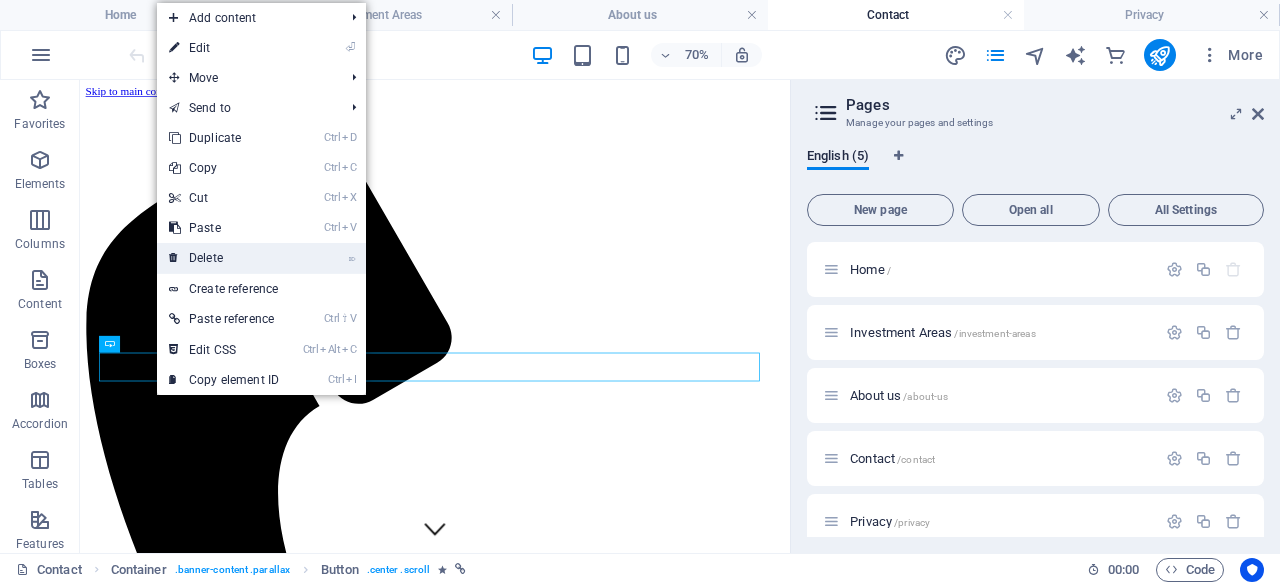 click on "⌦  Delete" at bounding box center (224, 258) 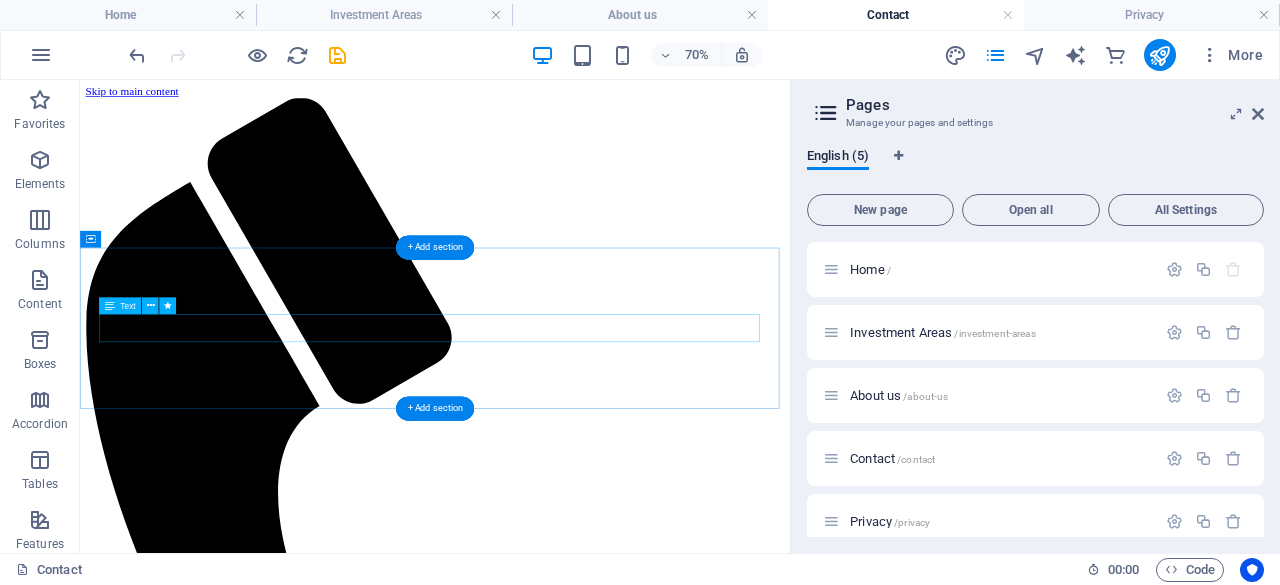 click on "At Olivetree Equity Management, we are committed to providing you with the support and options you require to achieve your financial aspirations." at bounding box center (587, 3978) 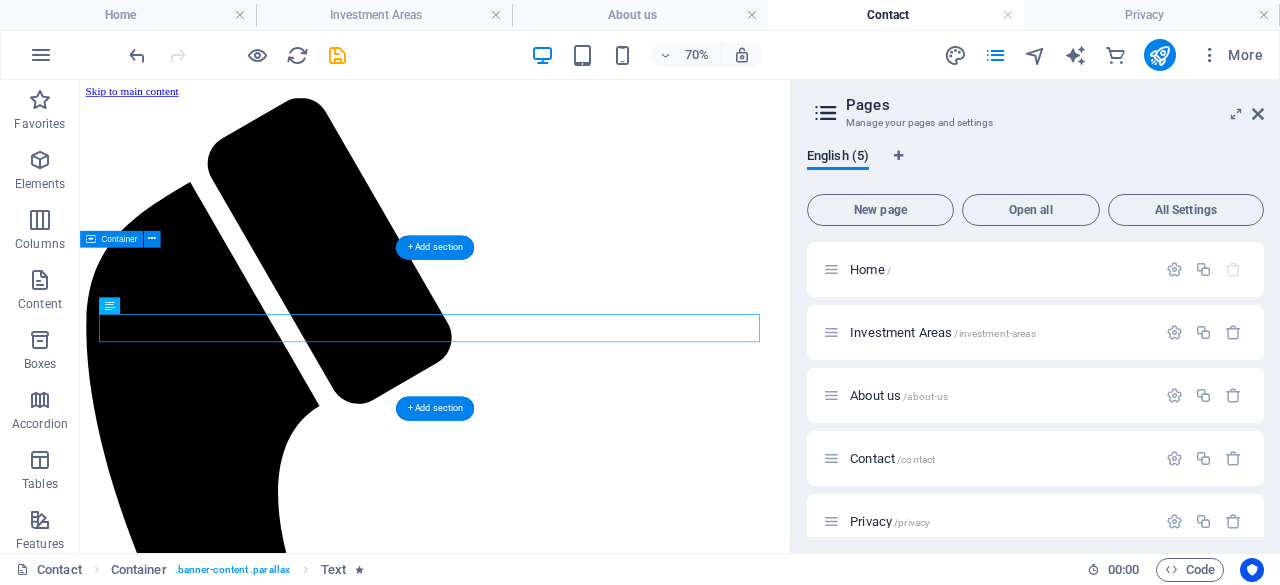 click on "At Olivetree Equity Management, we are committed to providing you with the support and options you require to achieve your financial aspirations." at bounding box center (587, 3978) 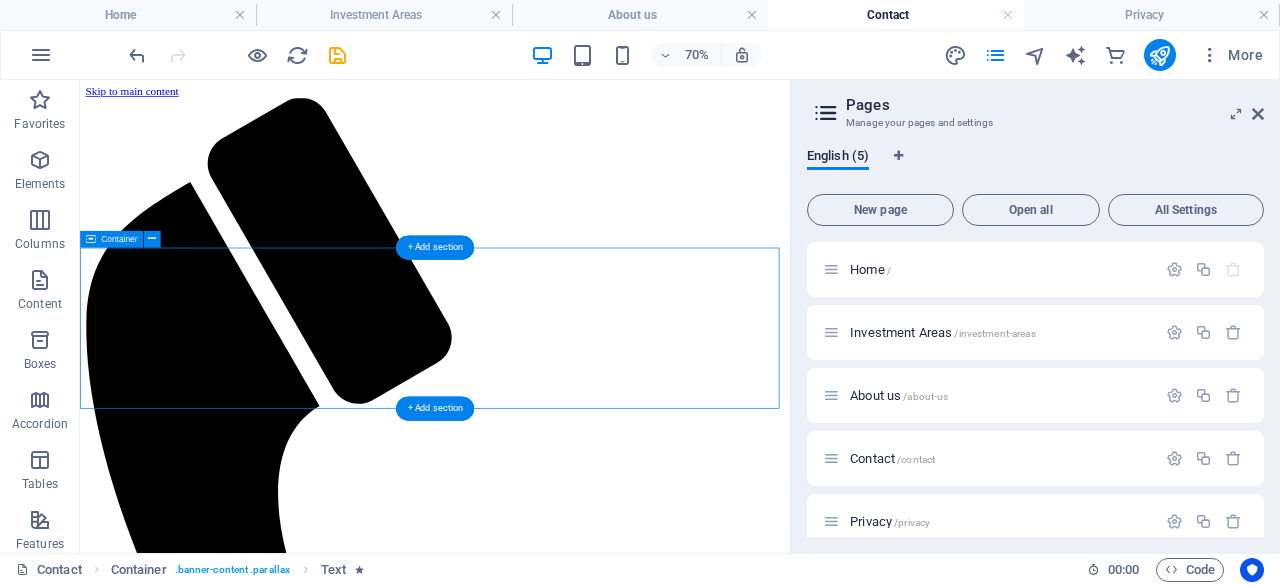 click on "At Olivetree Equity Management, we are committed to providing you with the support and options you require to achieve your financial aspirations." at bounding box center [587, 3978] 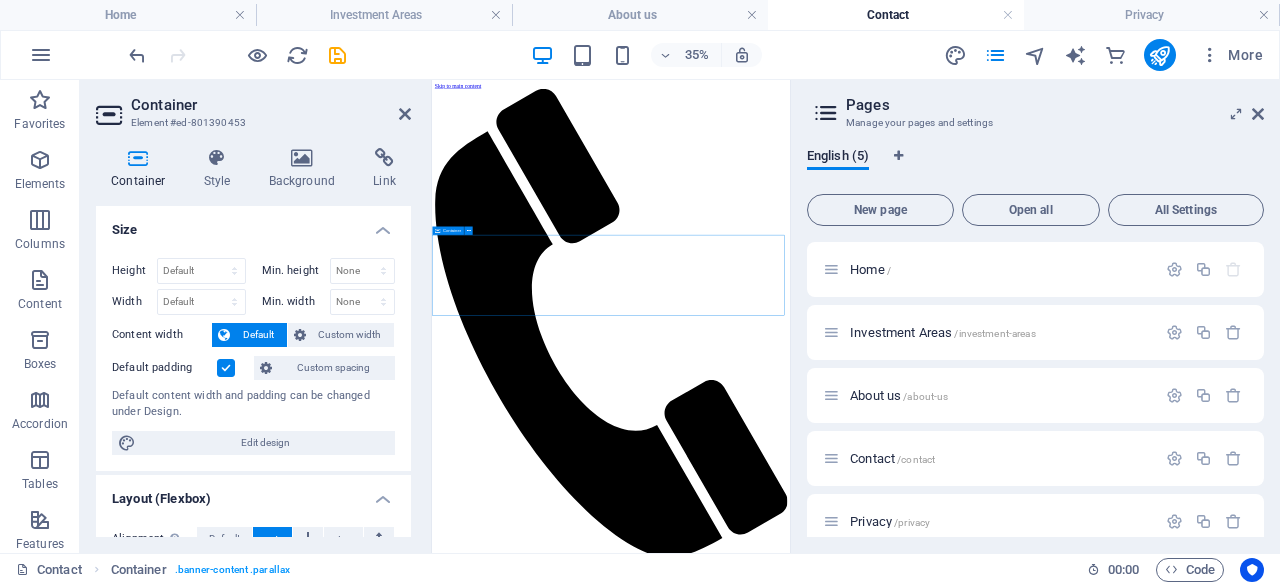 drag, startPoint x: 925, startPoint y: 743, endPoint x: 927, endPoint y: 677, distance: 66.0303 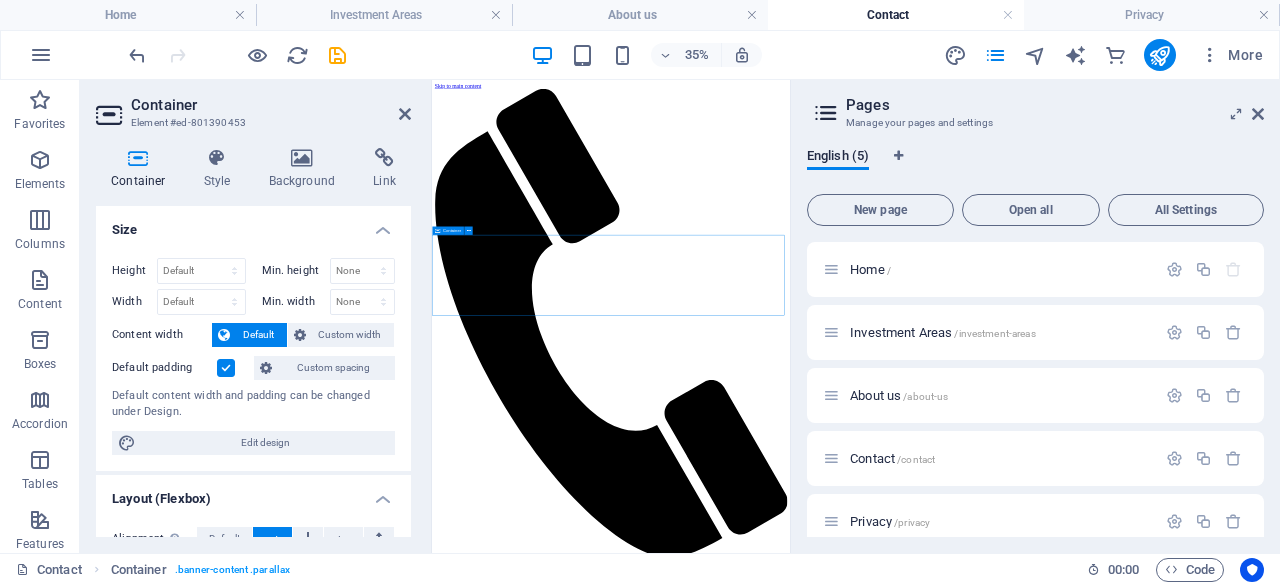click on "At Olivetree Equity Management, we are committed to providing you with the support and options you require to achieve your financial aspirations." at bounding box center (943, 4212) 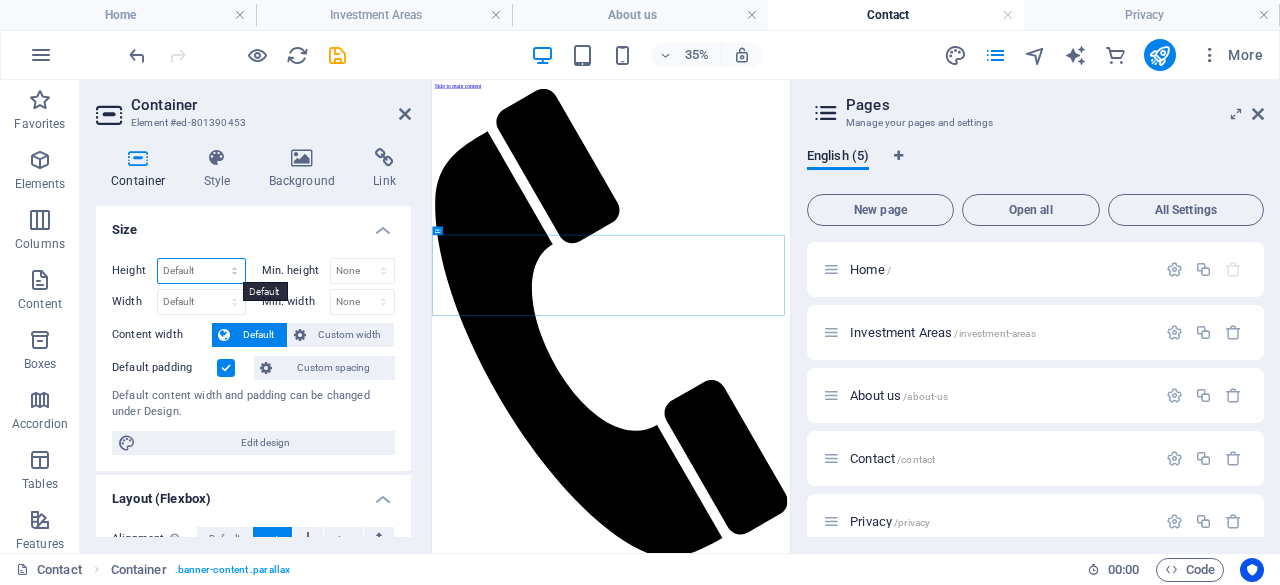 click on "Default px rem % vh vw" at bounding box center [201, 271] 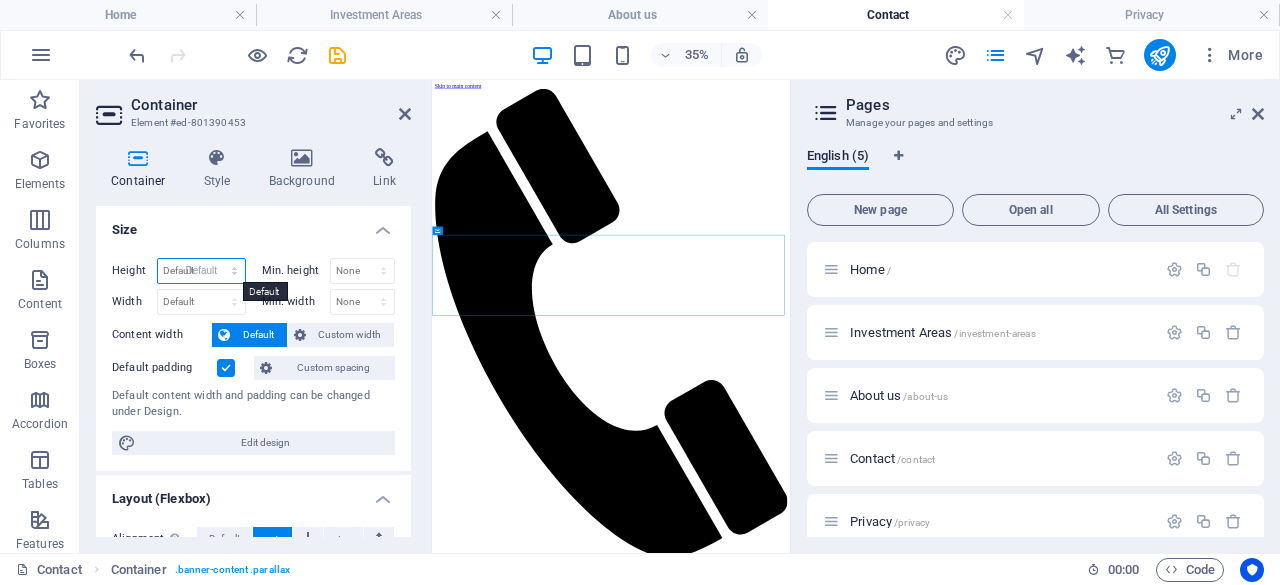 click on "Default px rem % vh vw" at bounding box center [201, 271] 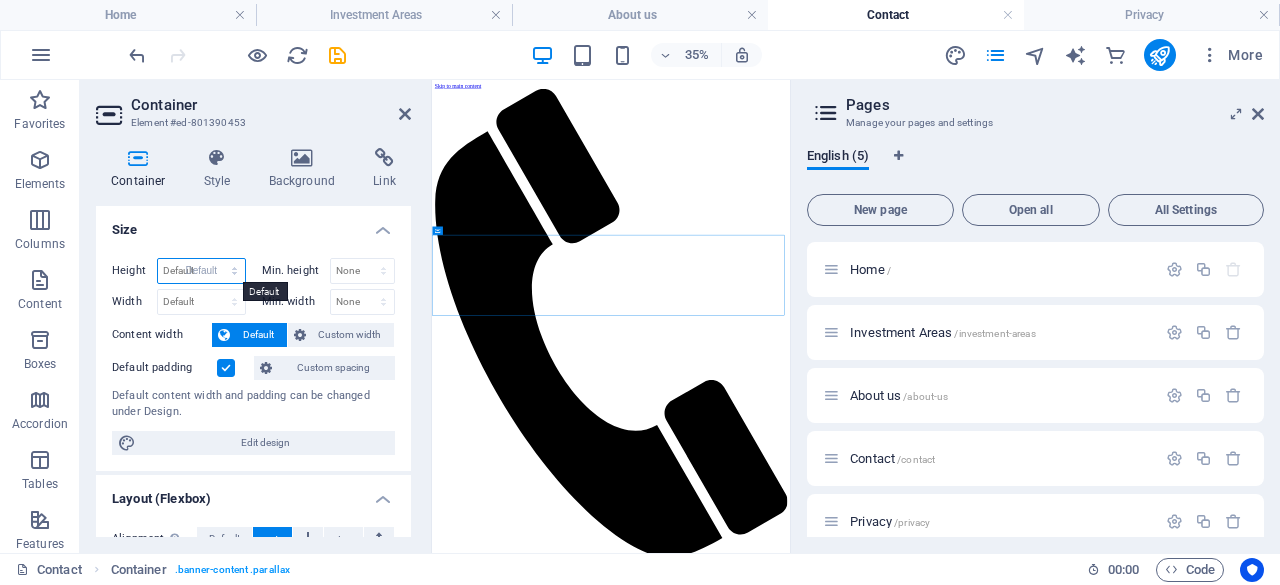 select on "DISABLED_OPTION_VALUE" 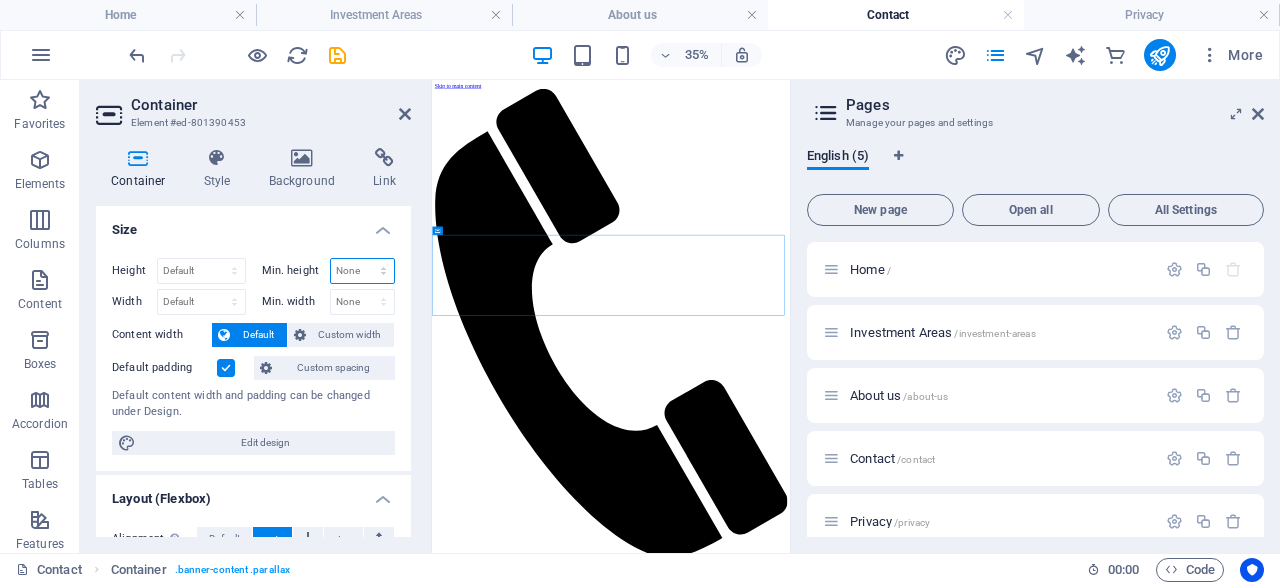 click on "None px rem % vh vw" at bounding box center (363, 271) 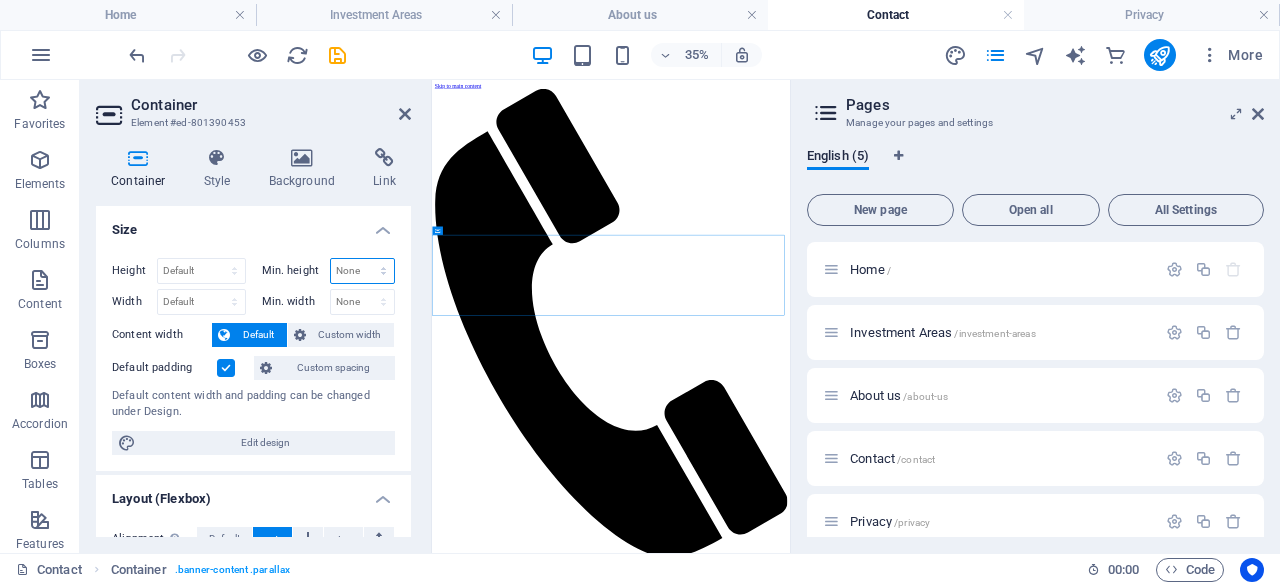 select on "%" 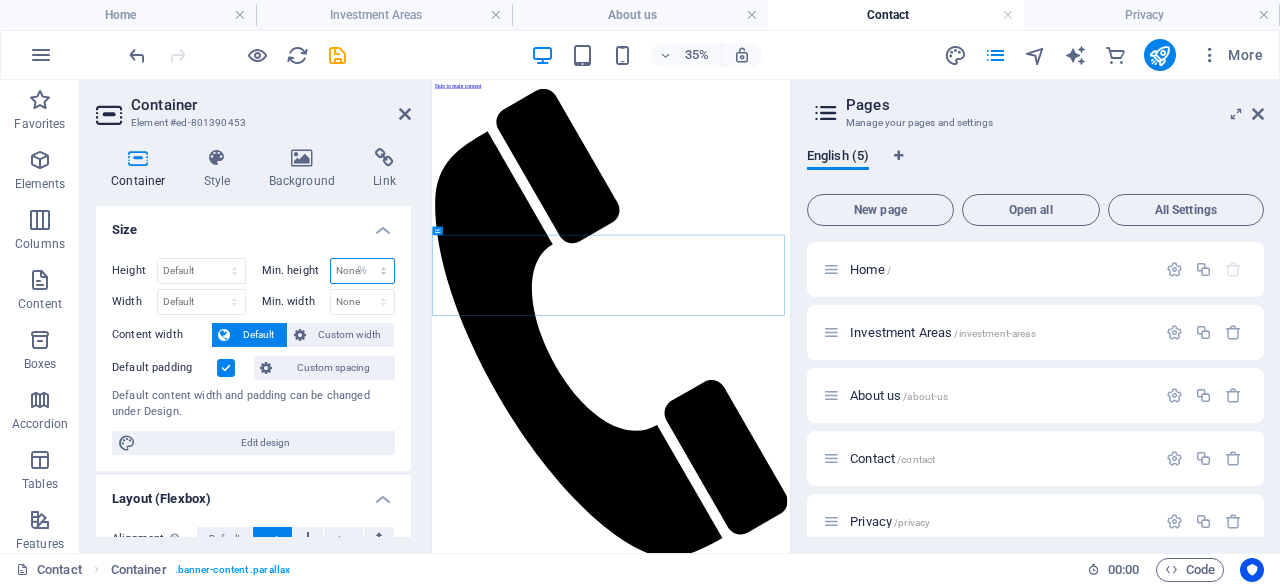 click on "None px rem % vh vw" at bounding box center (363, 271) 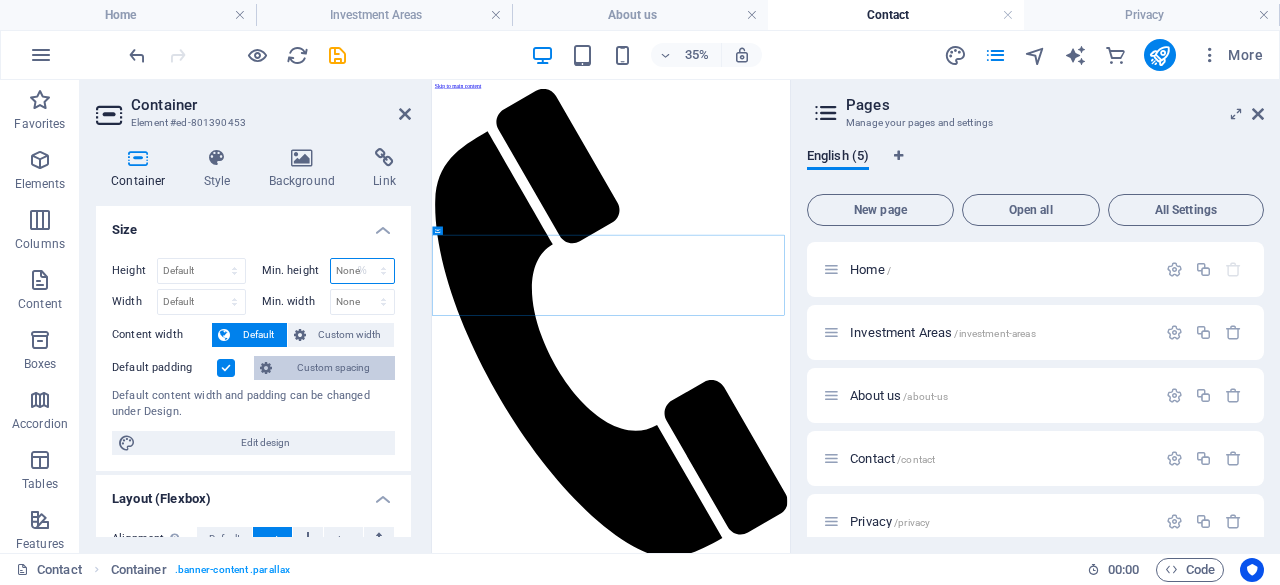 type on "100" 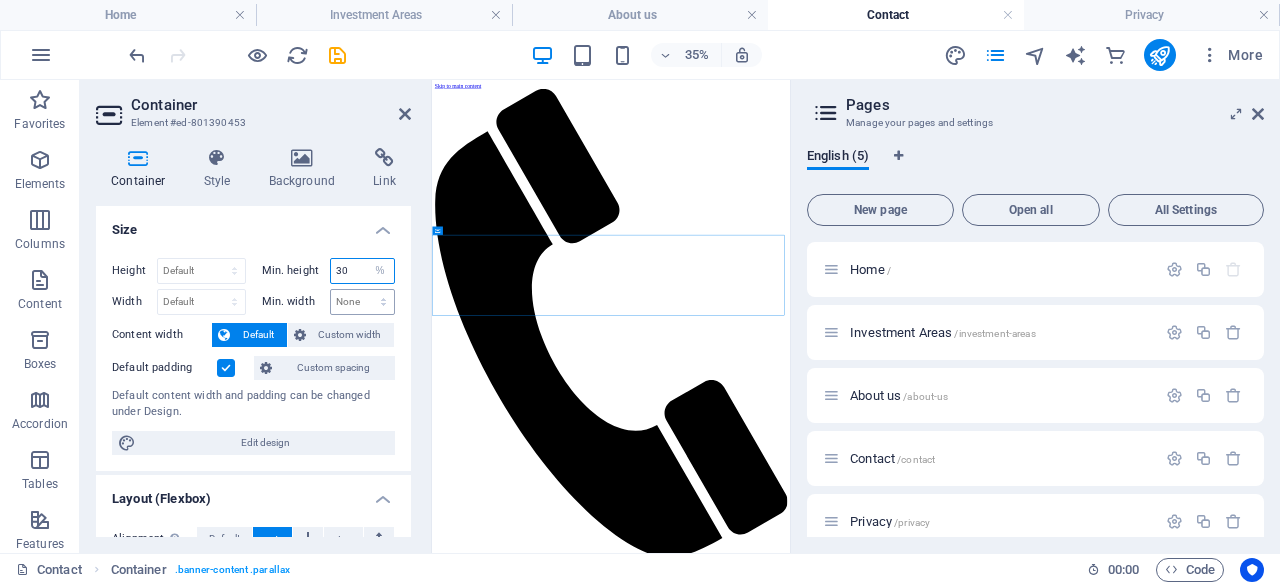 type on "30" 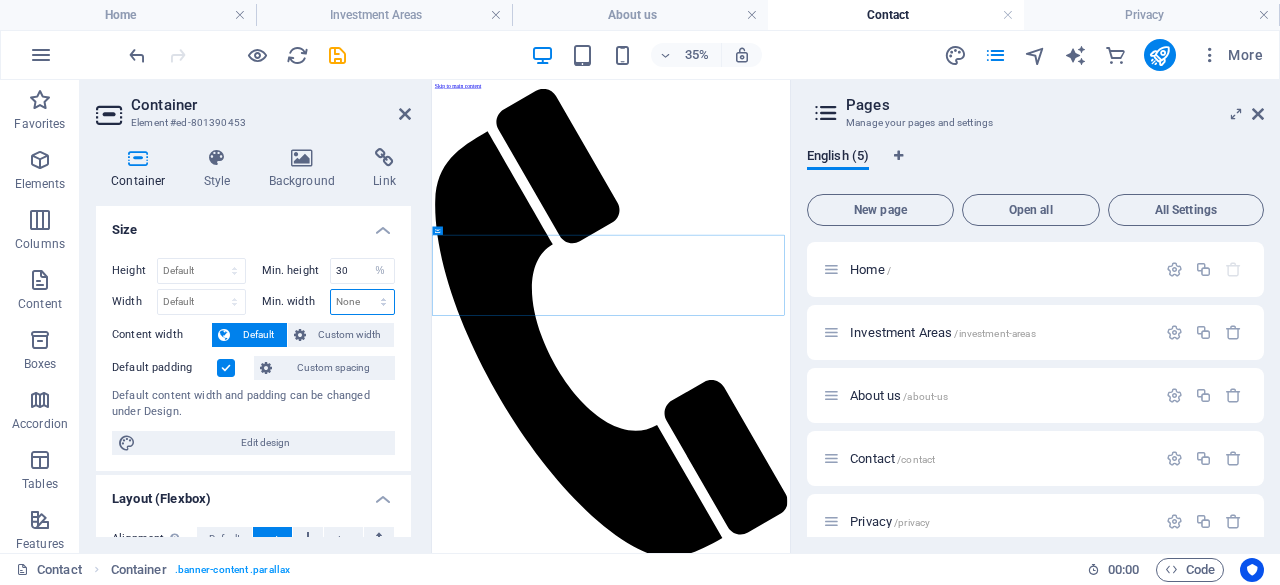 click on "None px rem % vh vw" at bounding box center (363, 302) 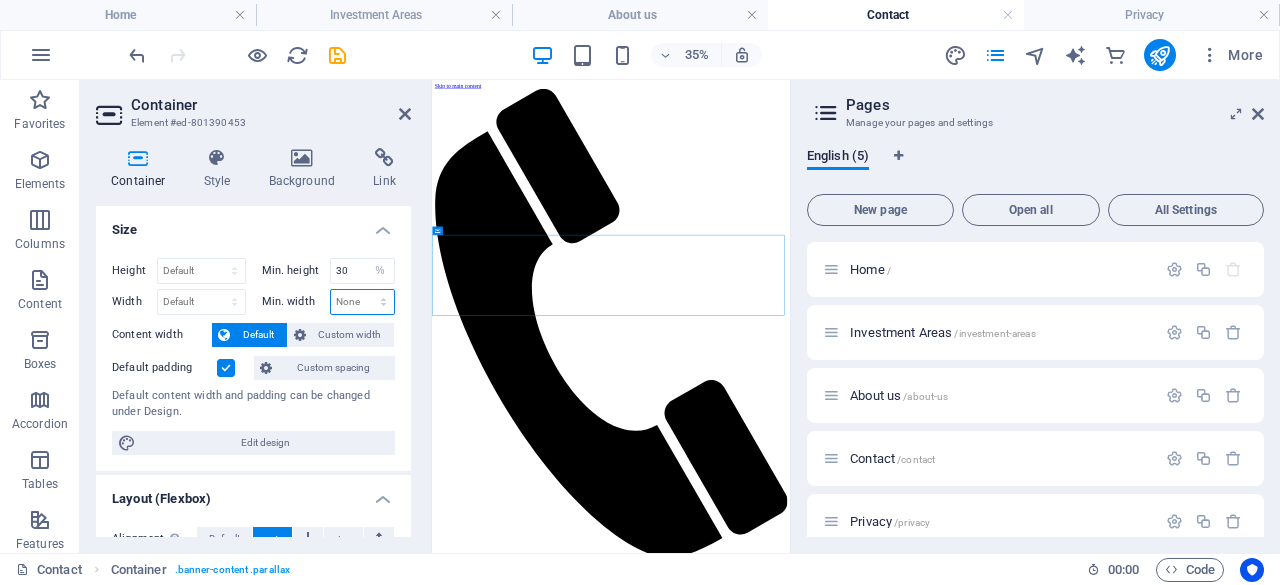 click on "None px rem % vh vw" at bounding box center [363, 302] 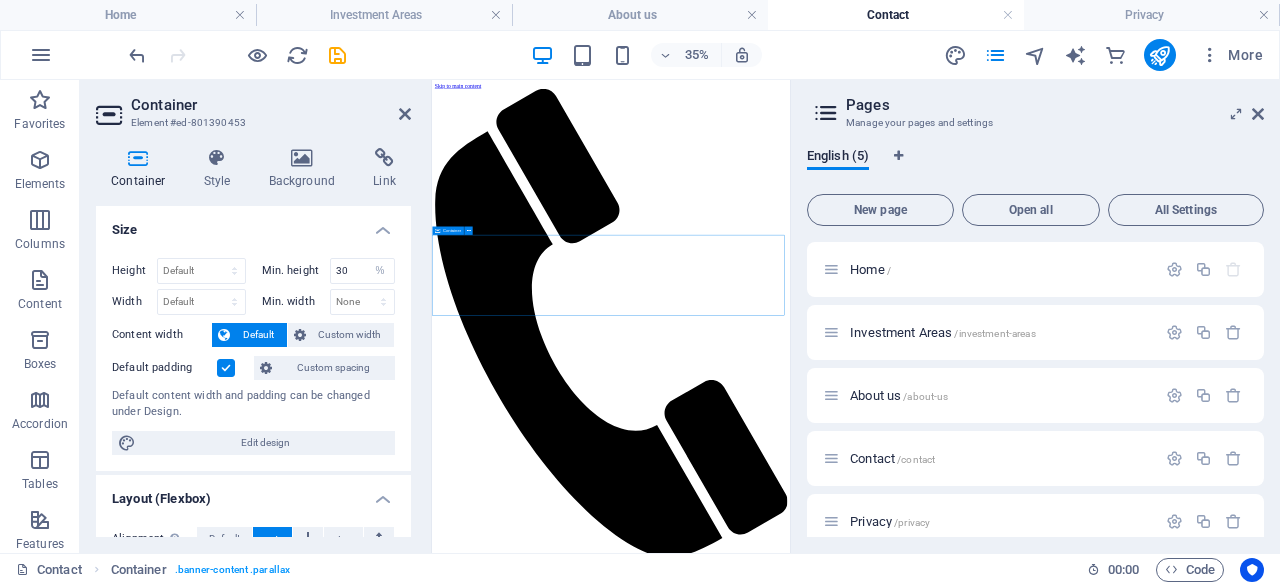 click on "At Olivetree Equity Management, we are committed to providing you with the support and options you require to achieve your financial aspirations." at bounding box center [943, 4212] 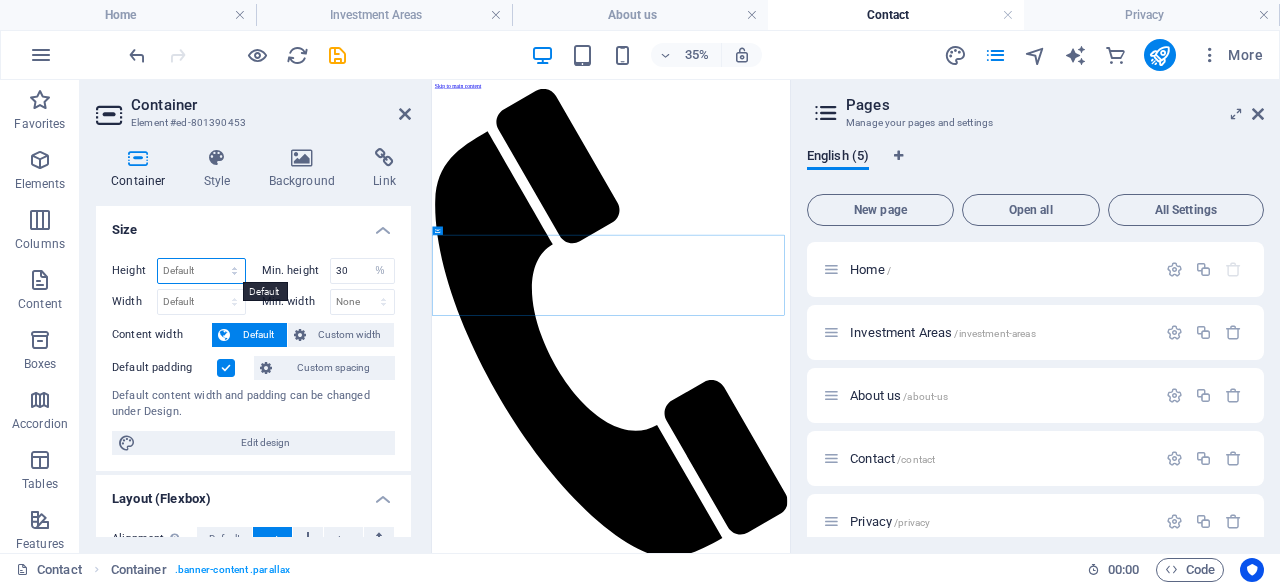 click on "Default px rem % vh vw" at bounding box center [201, 271] 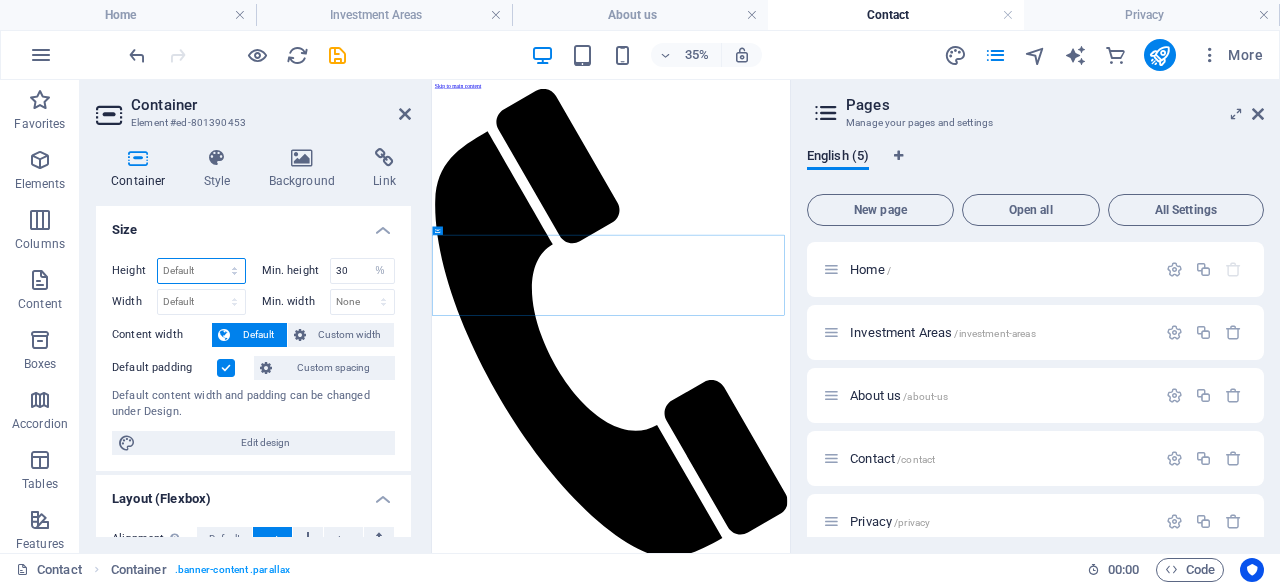 select on "%" 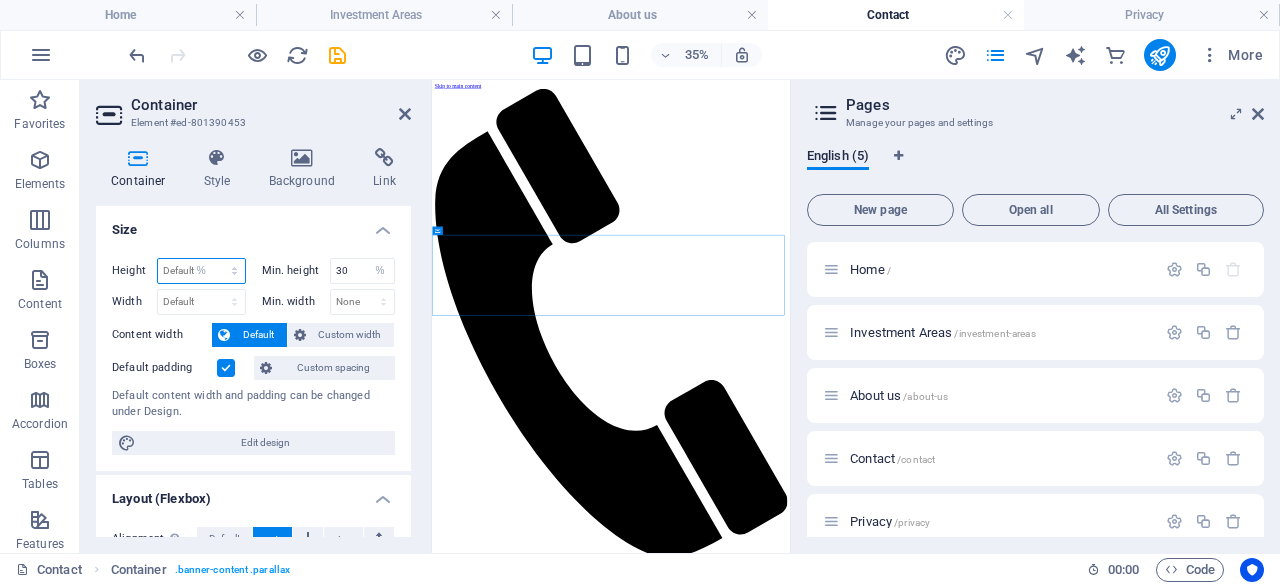 click on "Default px rem % vh vw" at bounding box center (201, 271) 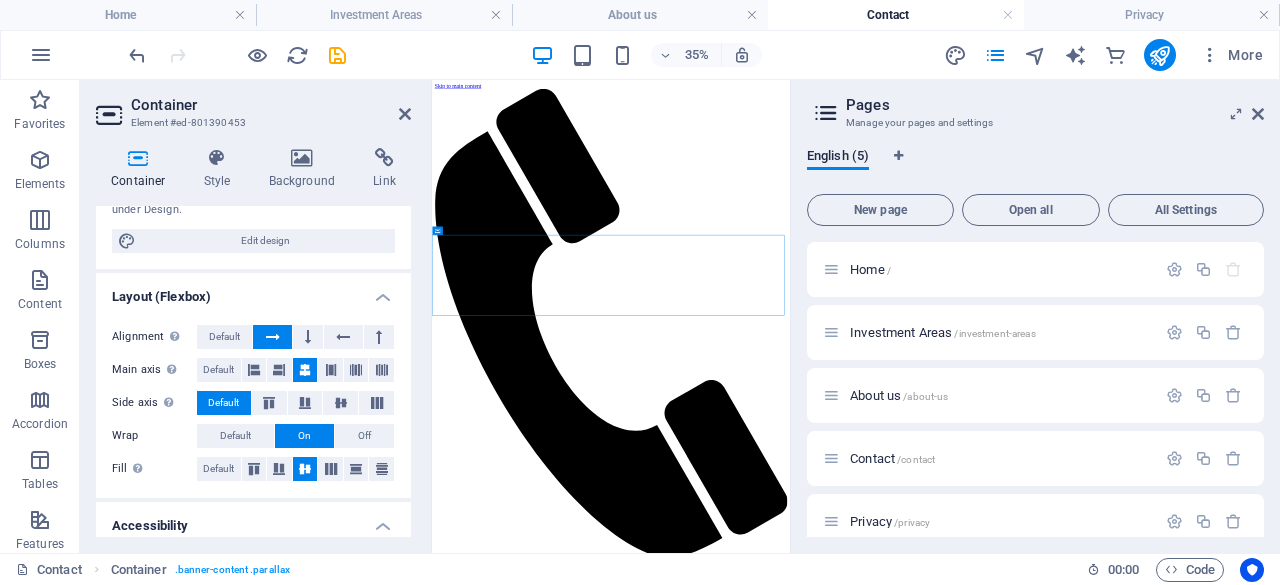 scroll, scrollTop: 213, scrollLeft: 0, axis: vertical 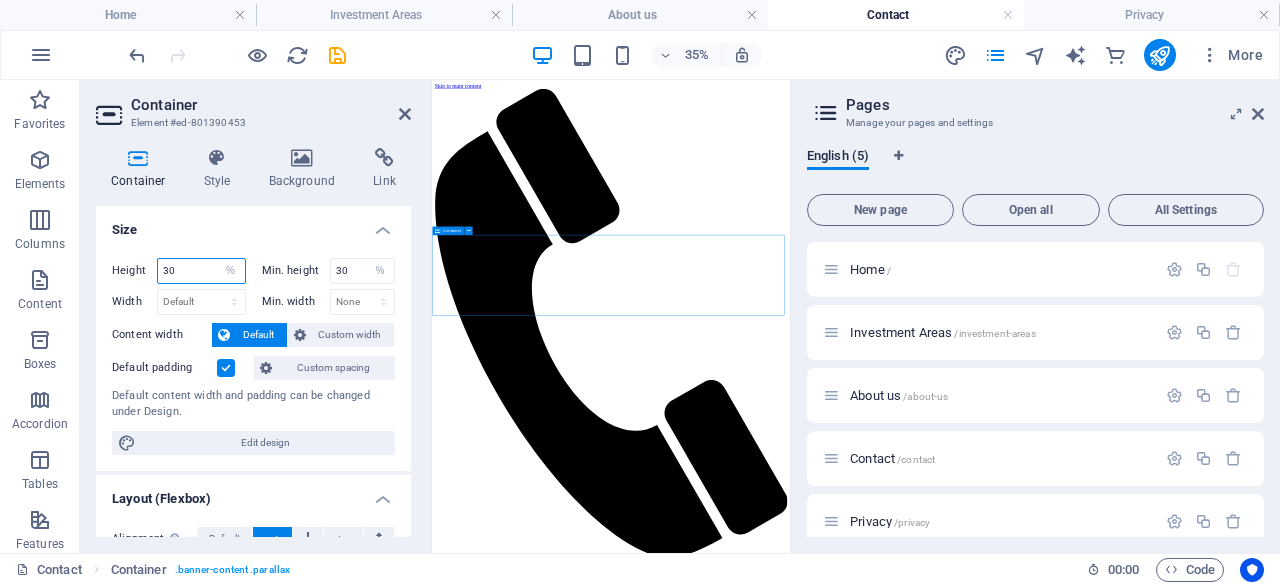type on "30" 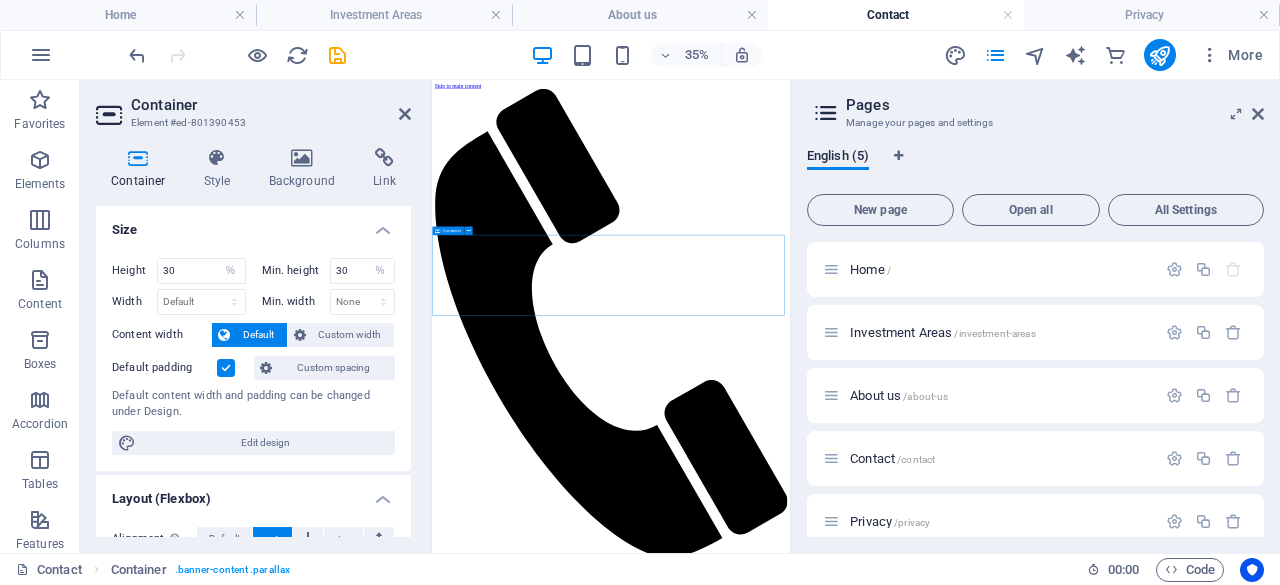 click on "At Olivetree Equity Management, we are committed to providing you with the support and options you require to achieve your financial aspirations." at bounding box center [943, 4212] 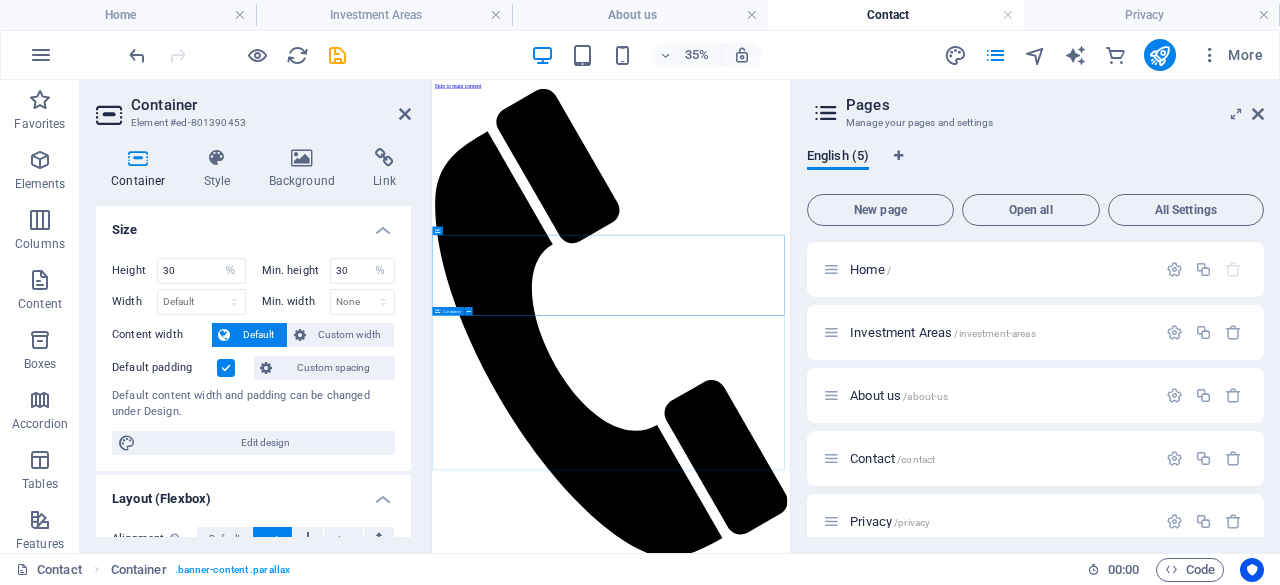 click on "Our Office Experience our prime location, seamlessly accessible and situated within a vibrant community. Encircled by an array of amenities and attractions, we provide a convenient hub to meet your needs, ensuring each visit is enjoyable and effortless. Come through and join us as we uncover all the investment services we offer! [NUMBER] [STREET], [CITY], [STATE]     [PHONE] [EMAIL] Mon-Fri: 8am- 5pm" at bounding box center (943, 6341) 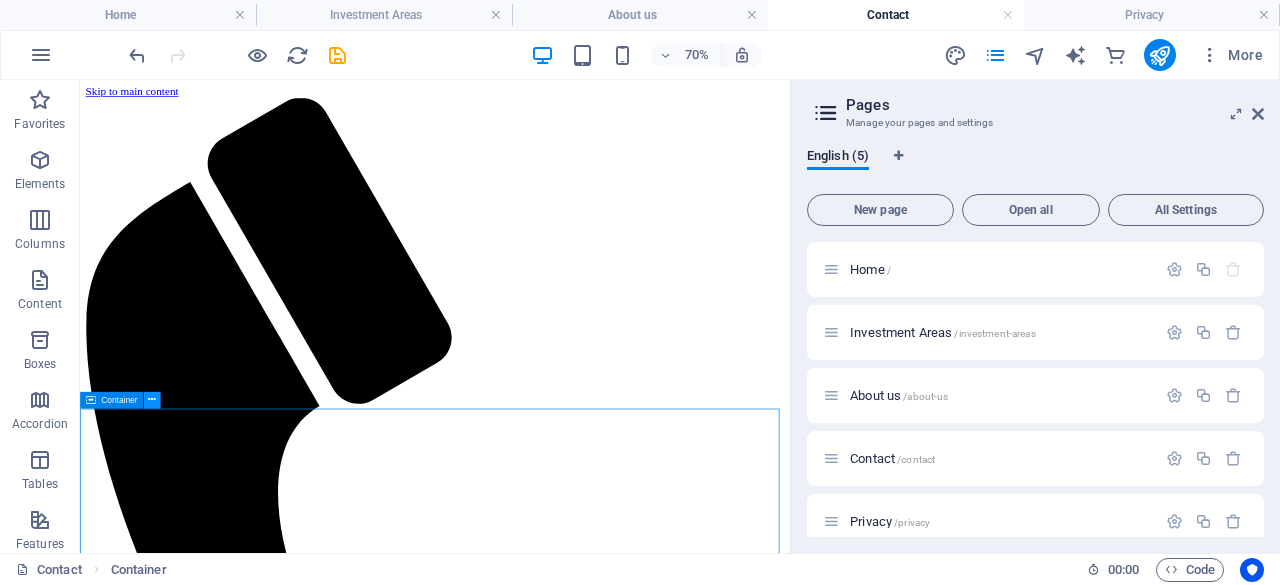 click at bounding box center [152, 399] 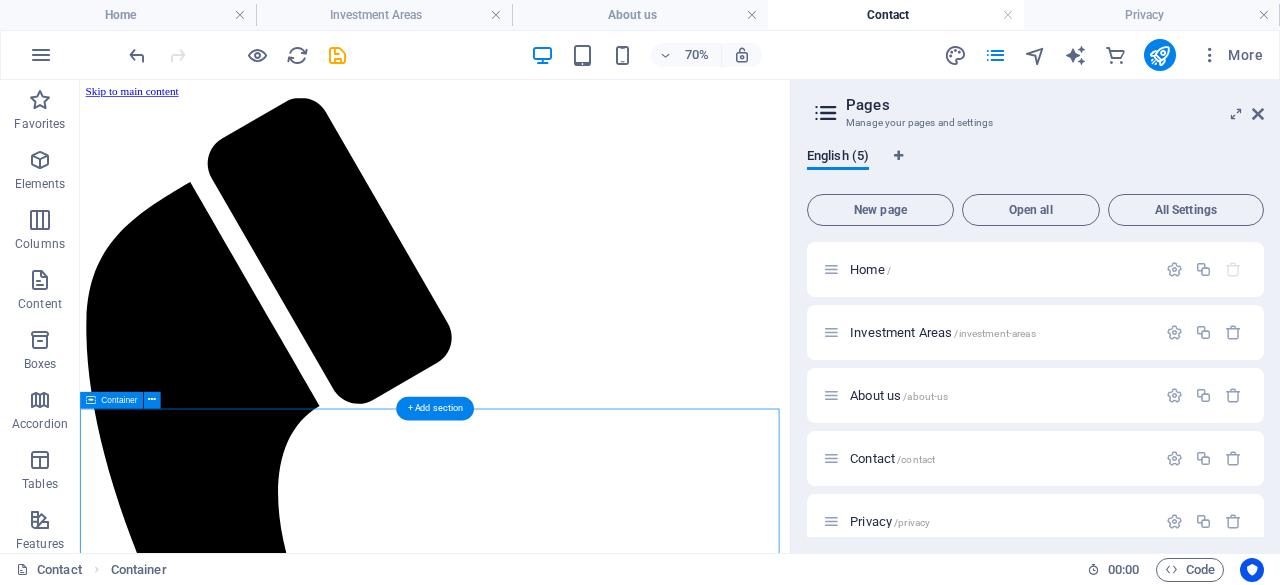 click on "Our Office Experience our prime location, seamlessly accessible and situated within a vibrant community. Encircled by an array of amenities and attractions, we provide a convenient hub to meet your needs, ensuring each visit is enjoyable and effortless. Come through and join us as we uncover all the investment services we offer! [NUMBER] [STREET], [CITY], [STATE]     [PHONE] [EMAIL] Mon-Fri: 8am- 5pm" at bounding box center [587, 6092] 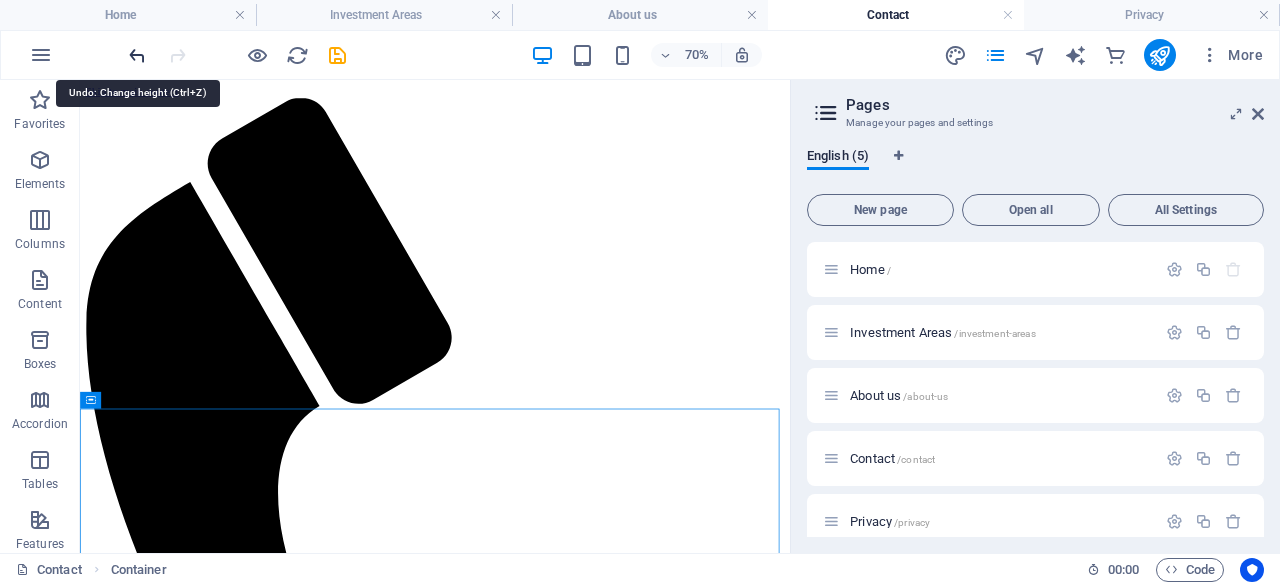 click at bounding box center [137, 55] 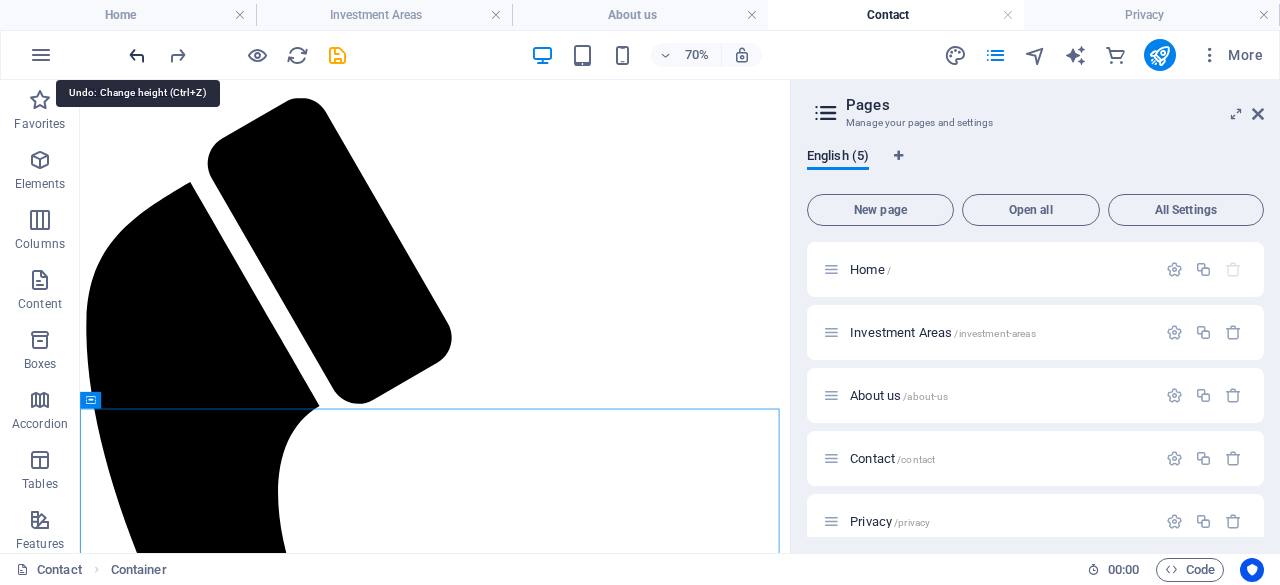 click at bounding box center (137, 55) 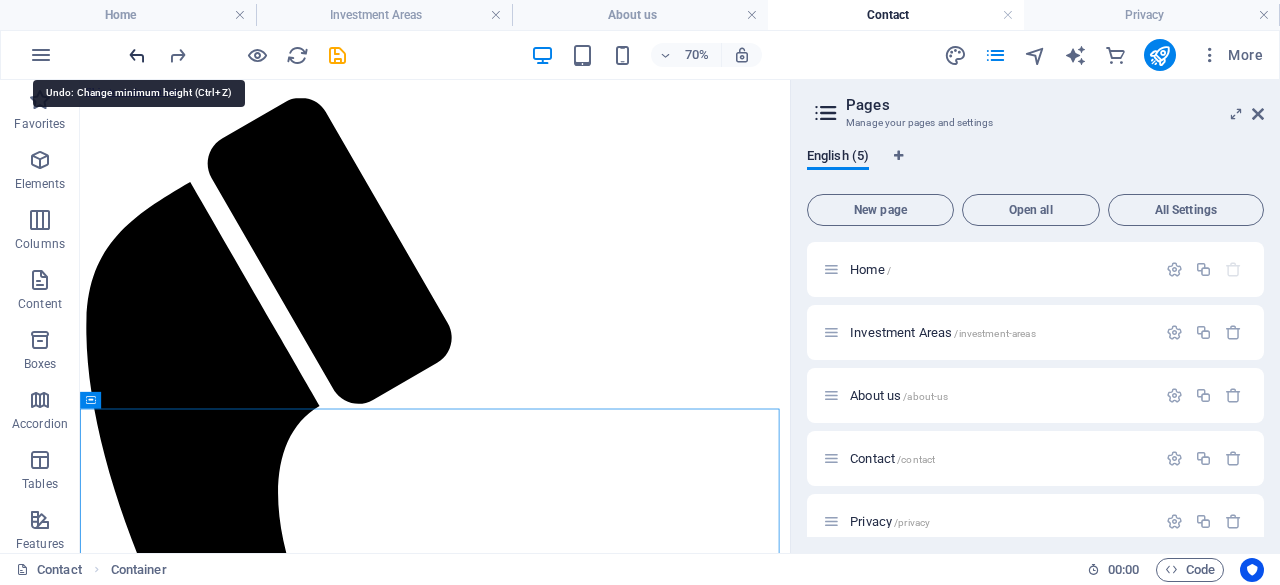 click at bounding box center (137, 55) 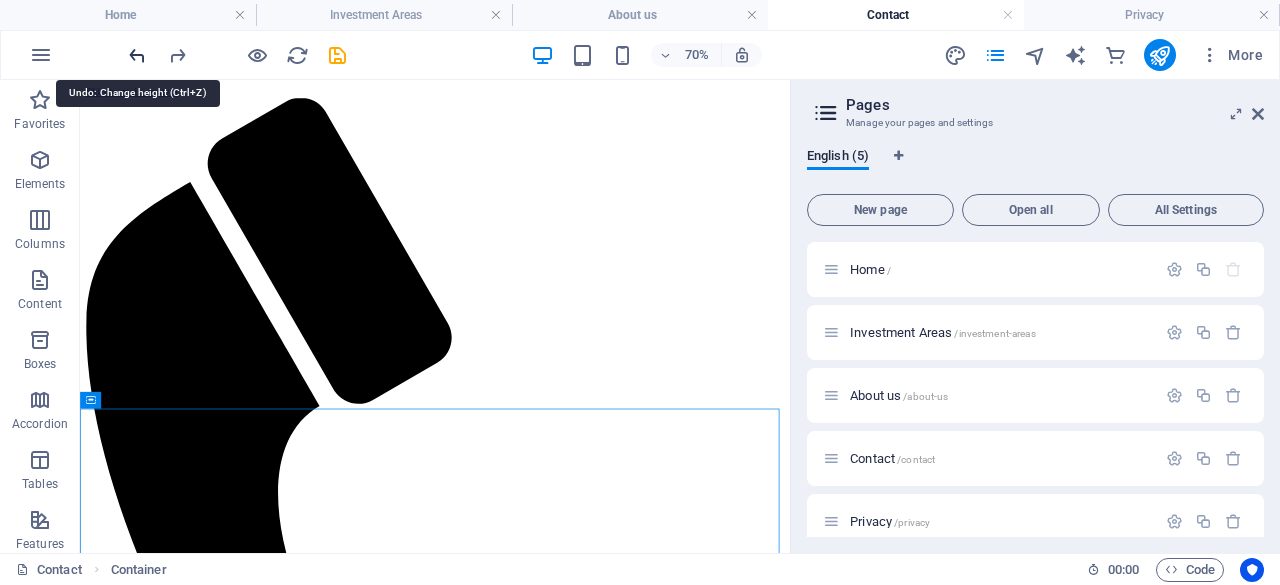 click at bounding box center [137, 55] 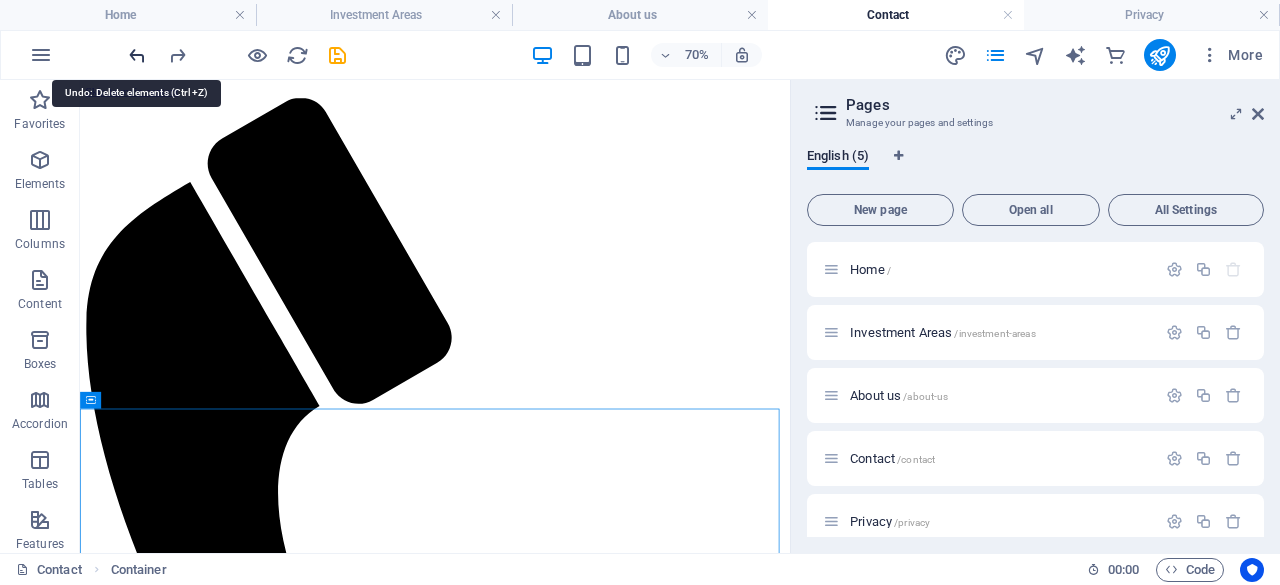 type 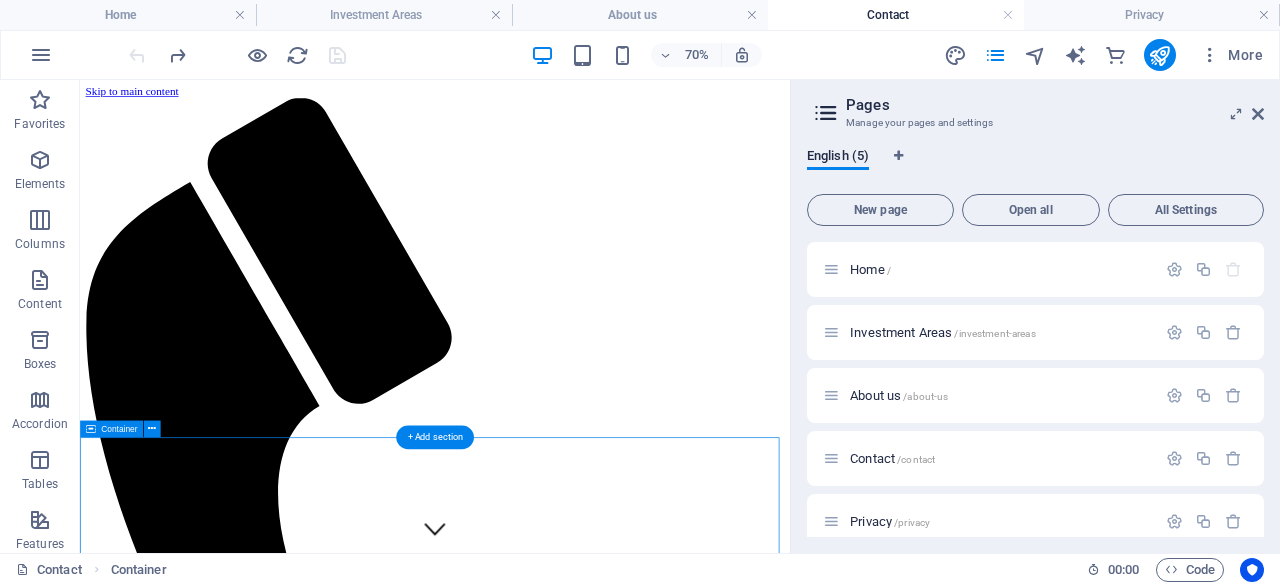 click on "Our Office Experience our prime location, seamlessly accessible and situated within a vibrant community. Encircled by an array of amenities and attractions, we provide a convenient hub to meet your needs, ensuring each visit is enjoyable and effortless. Come through and join us as we uncover all the investment services we offer! [NUMBER] [STREET], [CITY], [STATE]     [PHONE] [EMAIL] Mon-Fri: 8am- 5pm" at bounding box center (587, 6110) 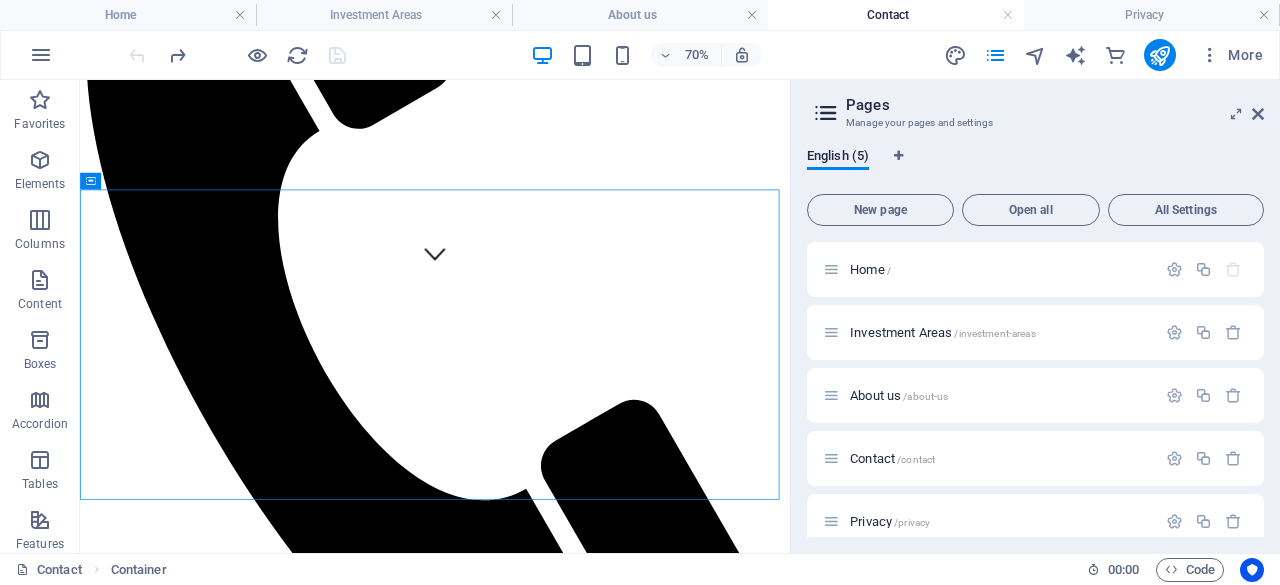 scroll, scrollTop: 400, scrollLeft: 0, axis: vertical 